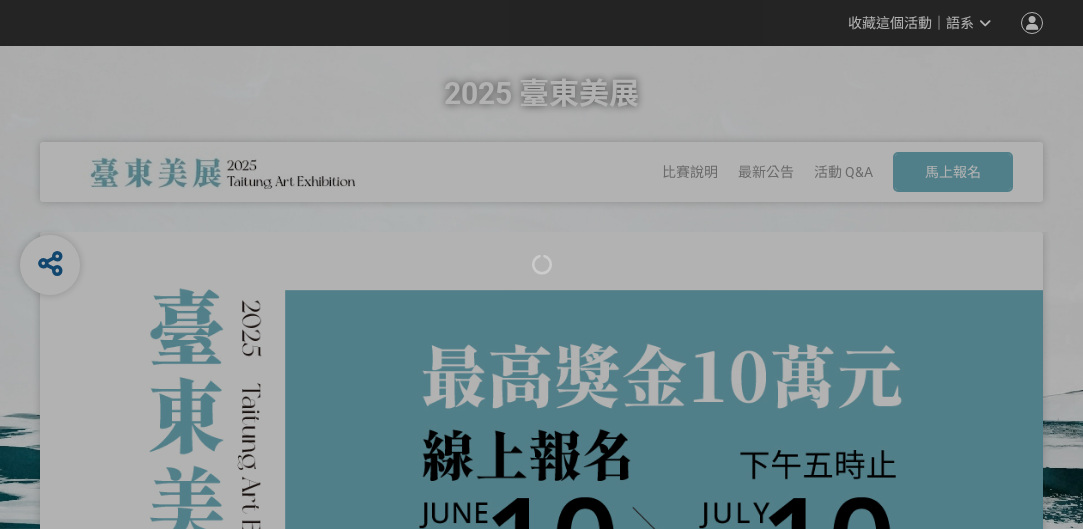 scroll, scrollTop: 0, scrollLeft: 0, axis: both 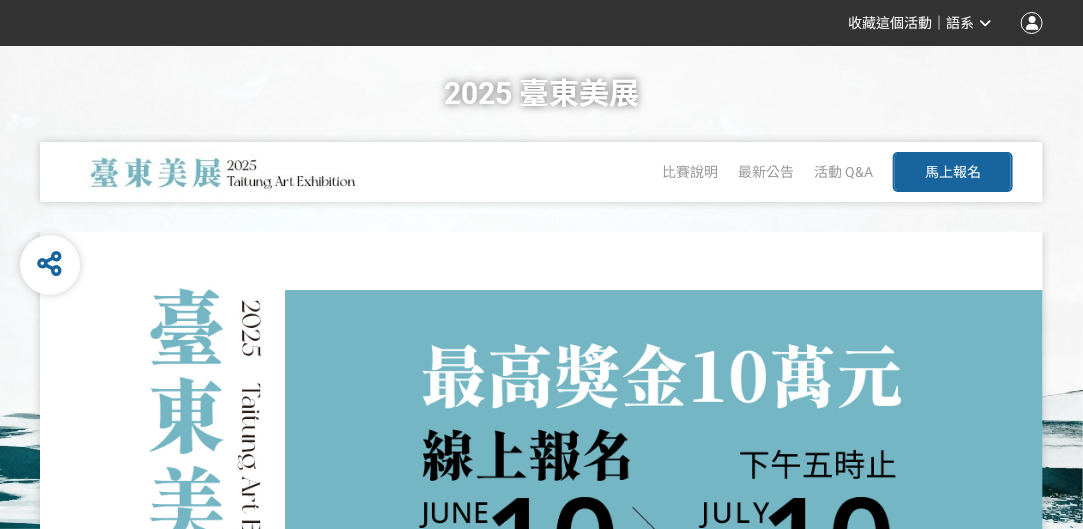 click on "馬上報名" at bounding box center [953, 172] 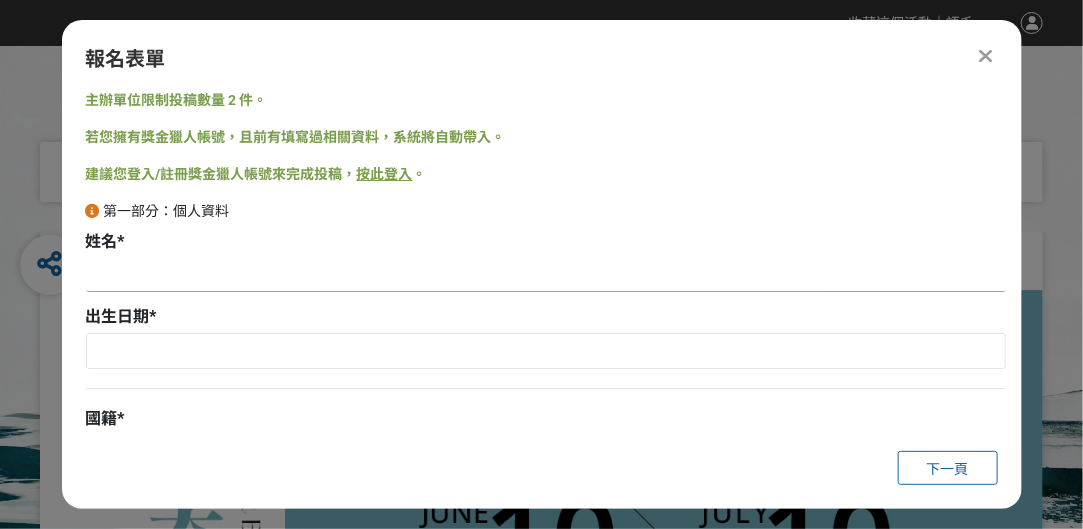 click at bounding box center (546, 275) 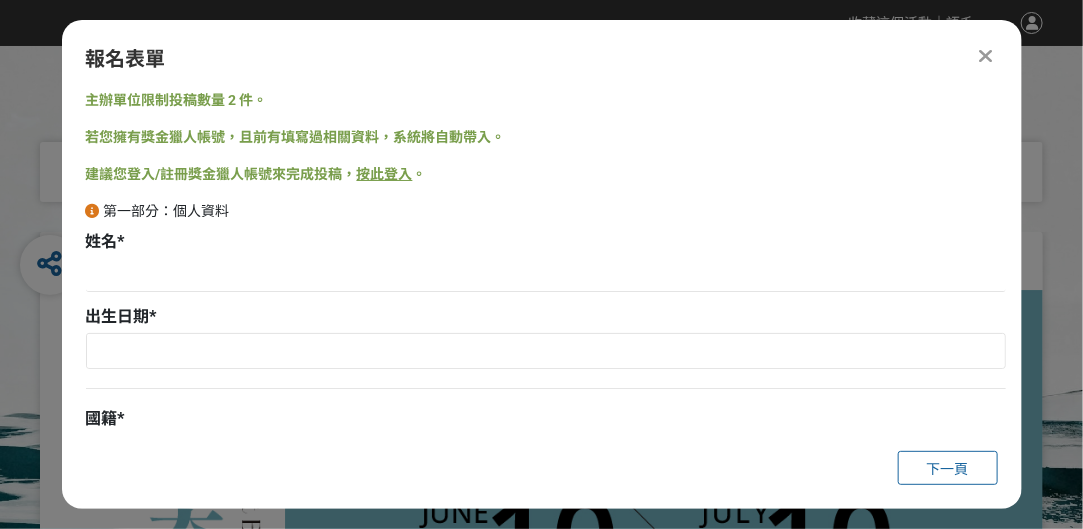 click on "按此登入" at bounding box center (385, 174) 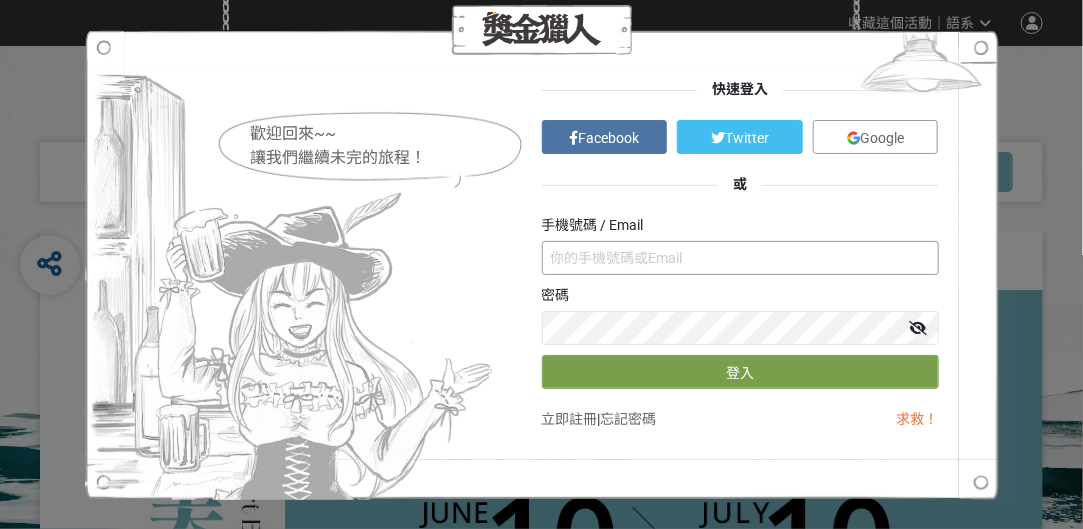 click at bounding box center [740, 258] 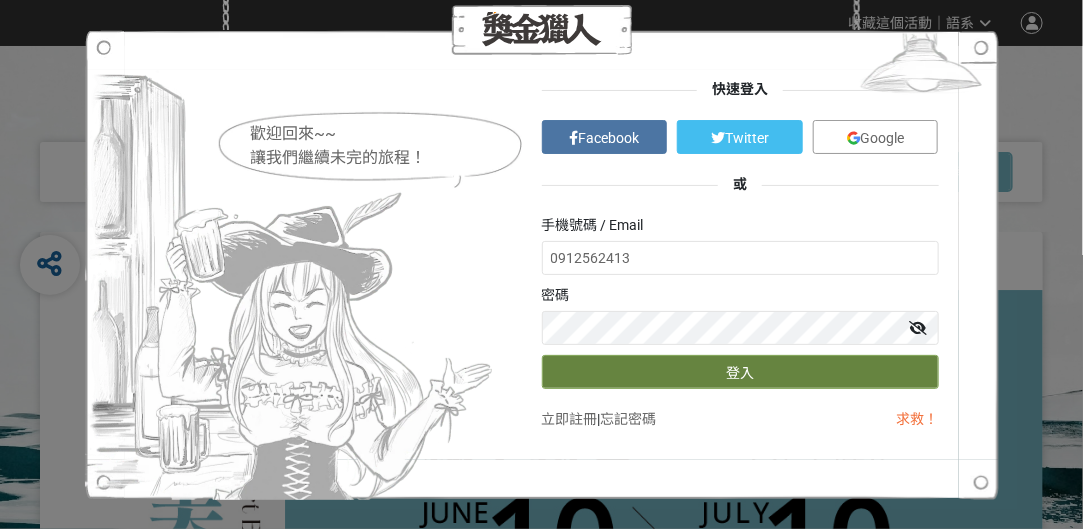 click on "登入" at bounding box center [740, 372] 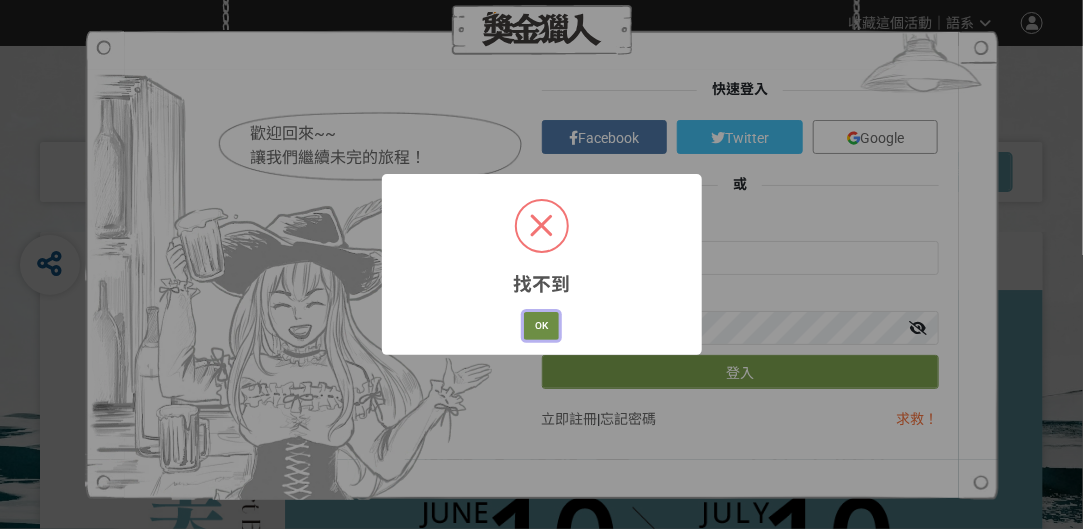 click on "OK" at bounding box center (541, 326) 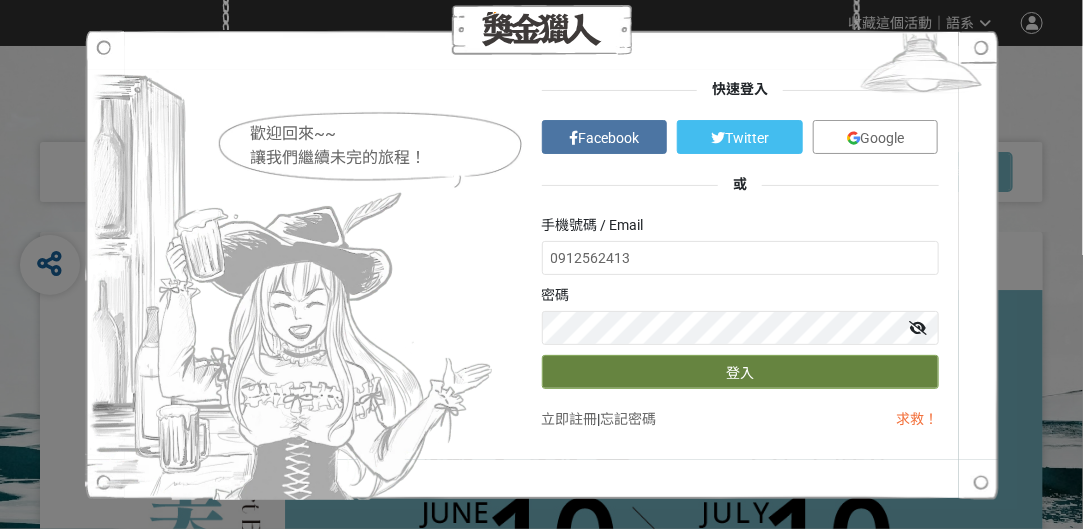 click on "登入" at bounding box center [740, 372] 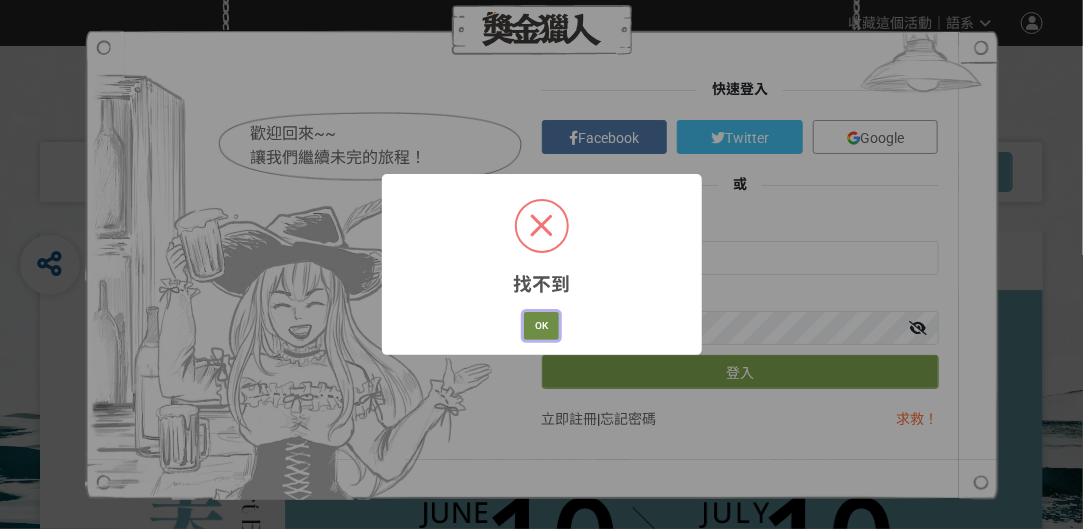 click on "OK" at bounding box center (541, 326) 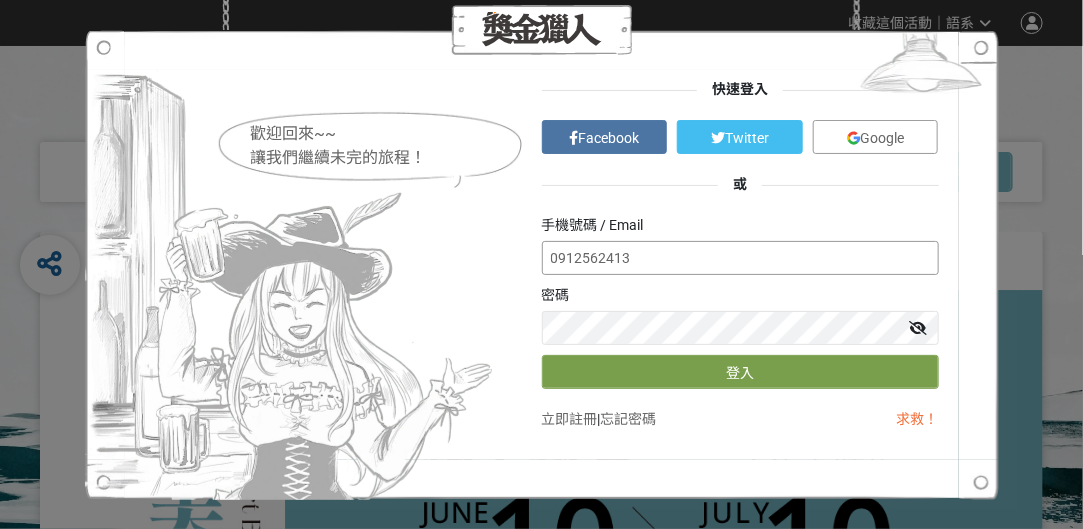 click on "0912562413" at bounding box center [740, 258] 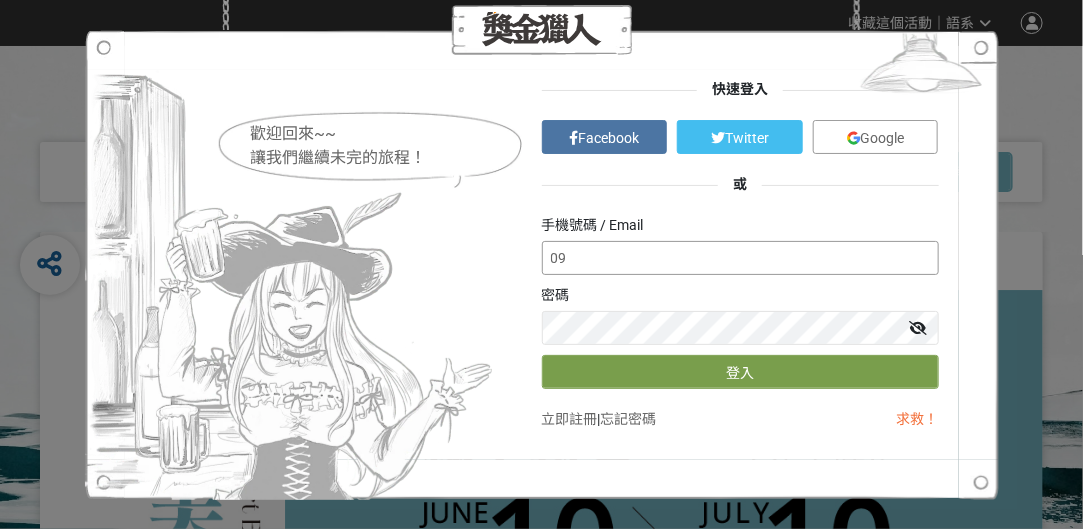 type on "0" 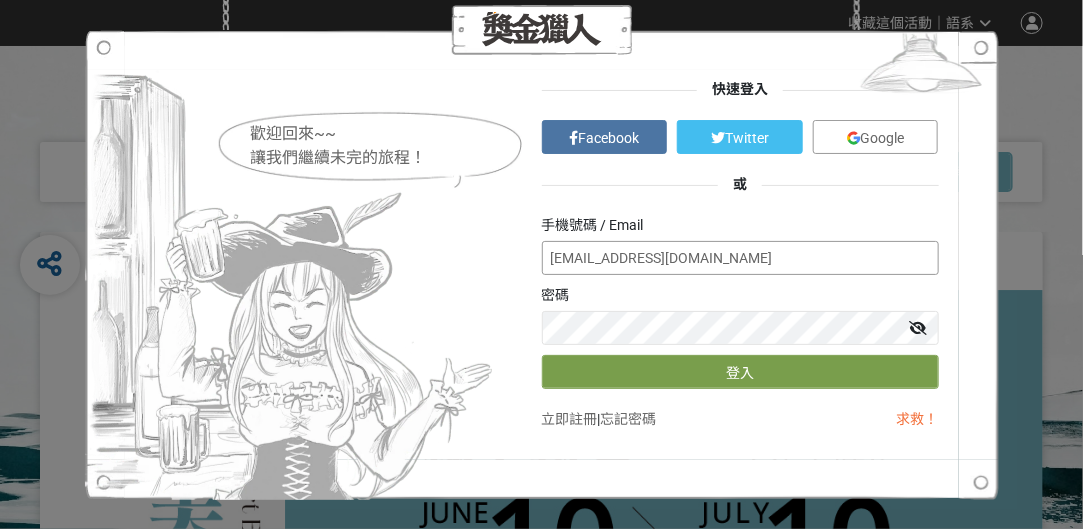 type on "[EMAIL_ADDRESS][DOMAIN_NAME]" 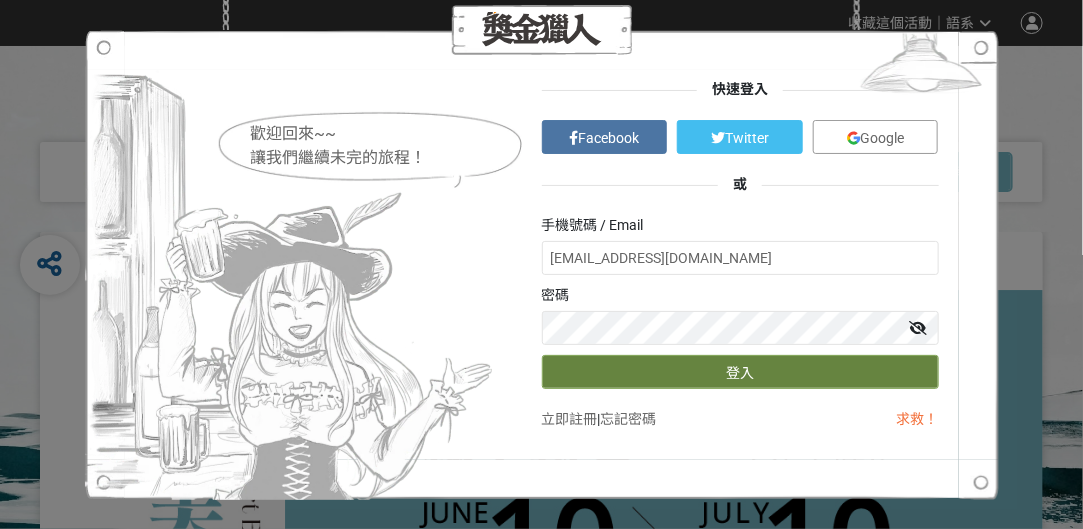 click on "登入" at bounding box center (740, 372) 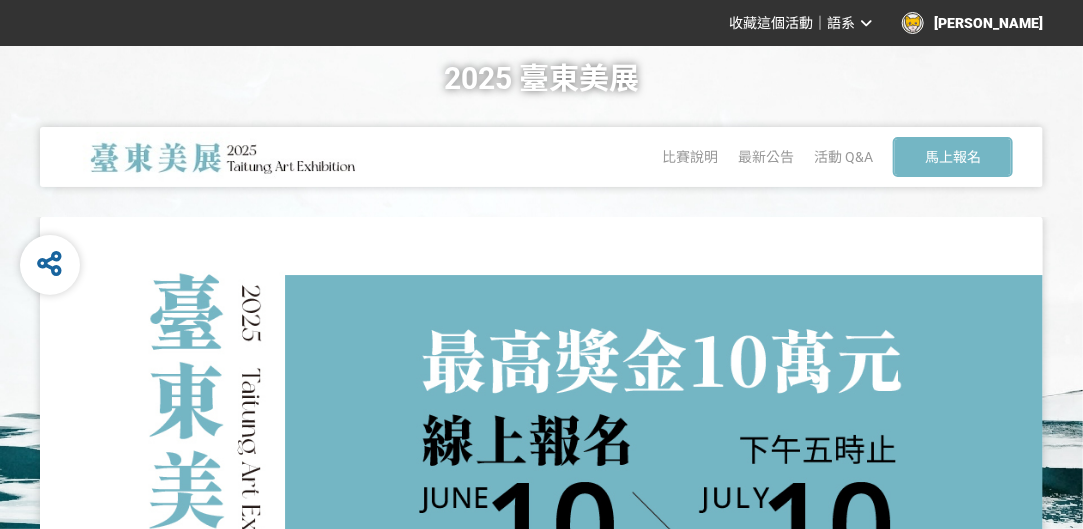 scroll, scrollTop: 0, scrollLeft: 0, axis: both 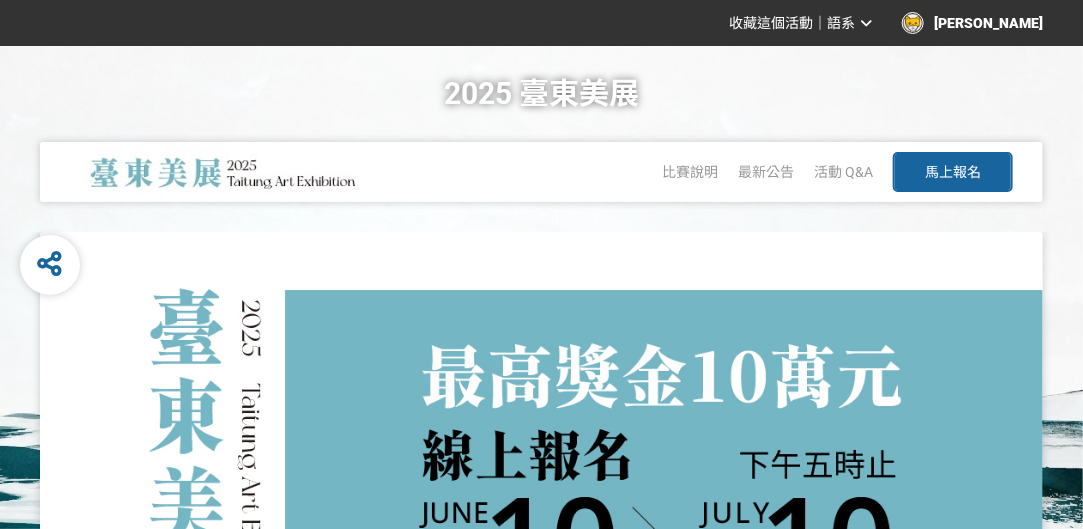 click on "馬上報名" at bounding box center [953, 172] 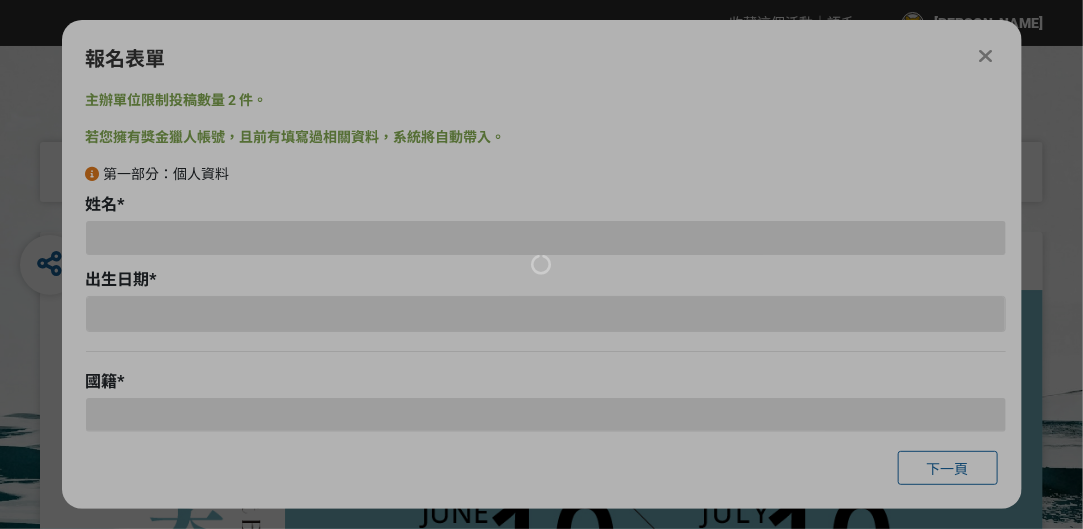 type on "1069580778775680076531537770429" 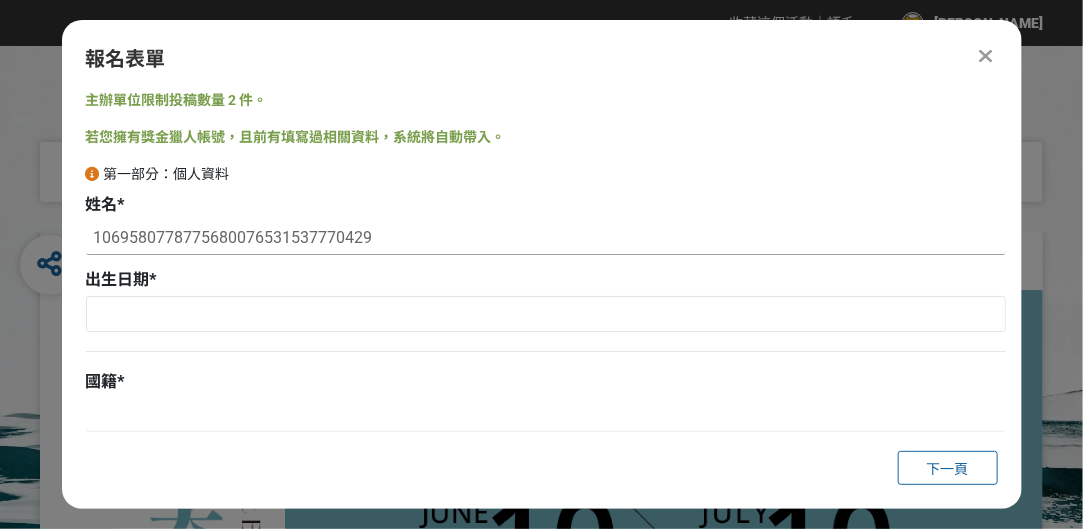 click on "1069580778775680076531537770429" at bounding box center (546, 238) 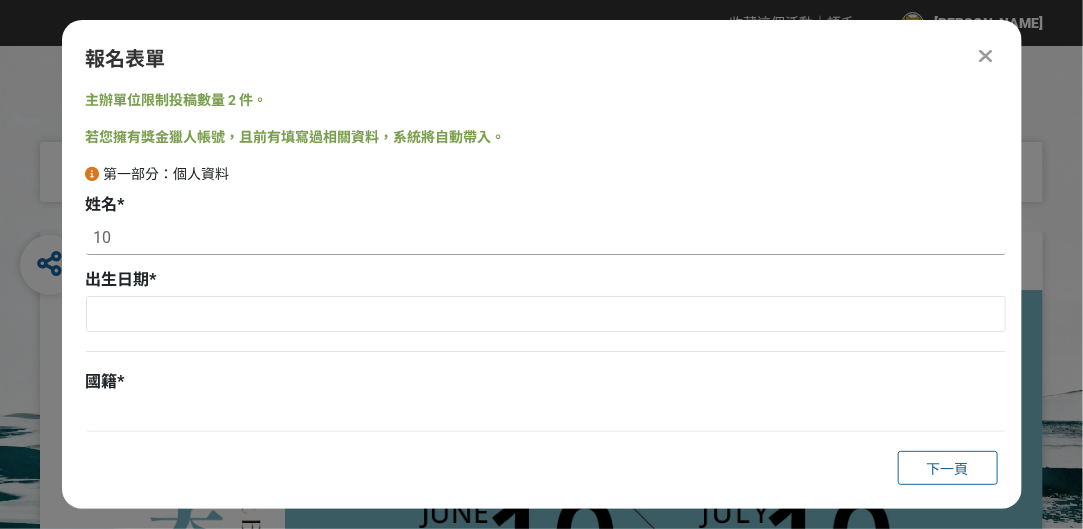 type on "1" 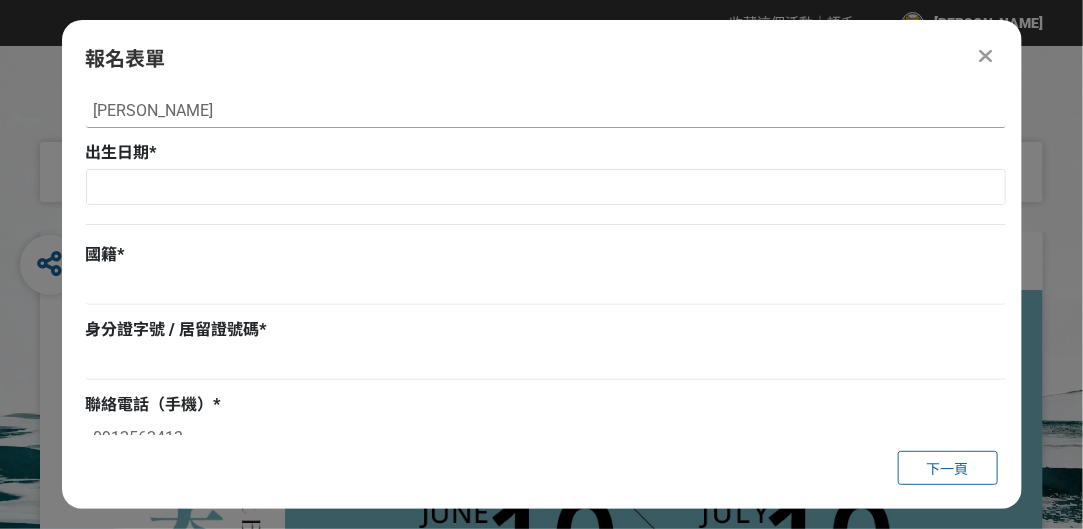 scroll, scrollTop: 100, scrollLeft: 0, axis: vertical 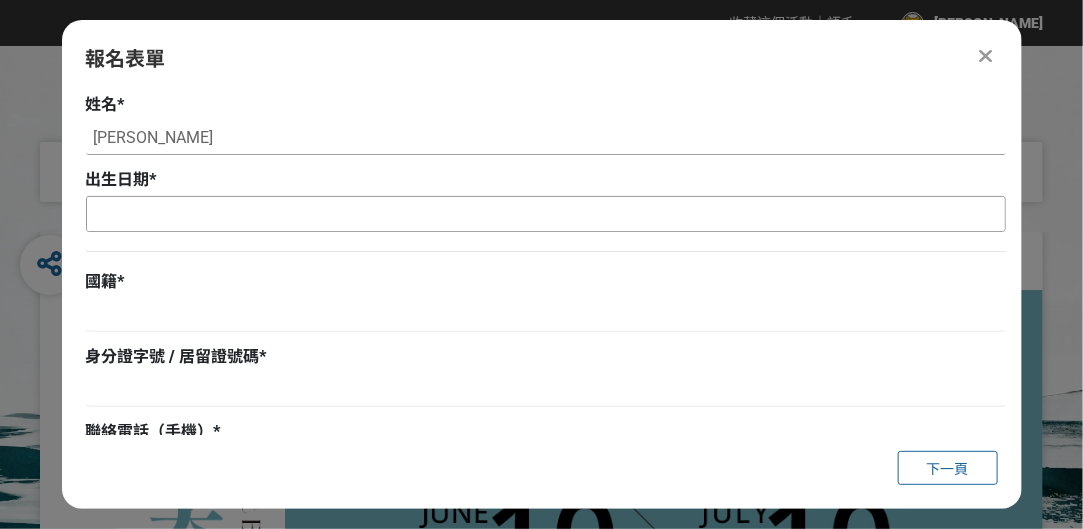 type on "[PERSON_NAME]" 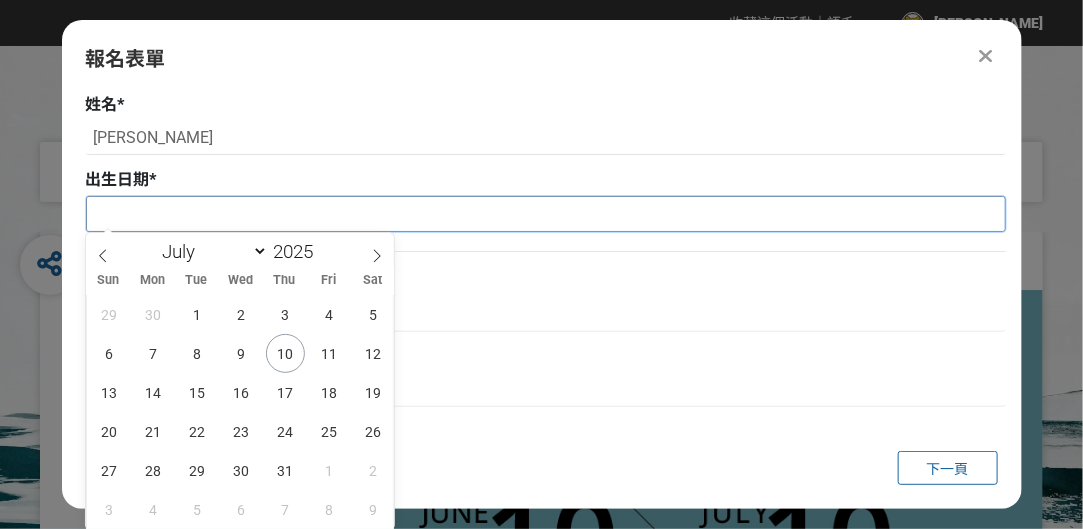 click at bounding box center [546, 214] 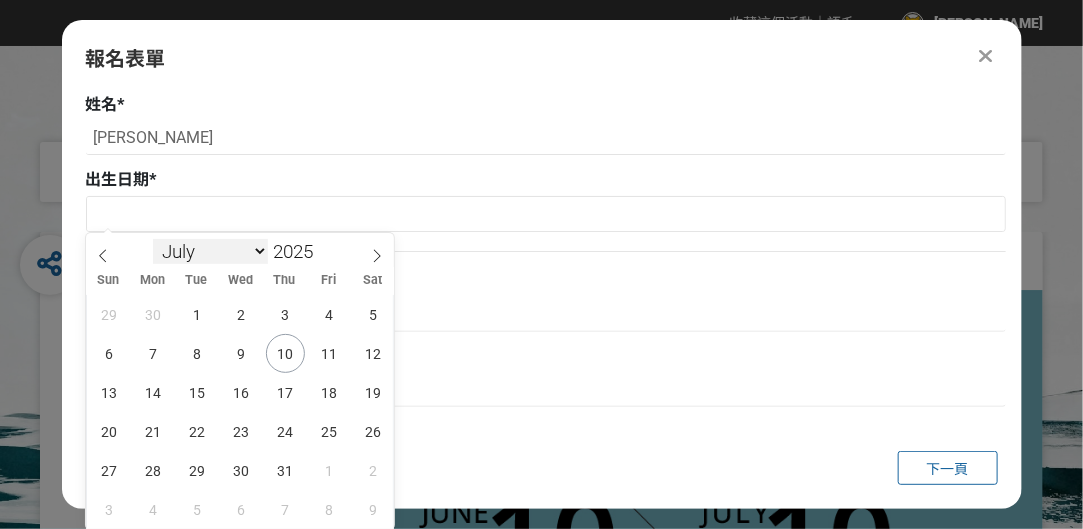 click on "January February March April May June July August September October November December" at bounding box center [210, 251] 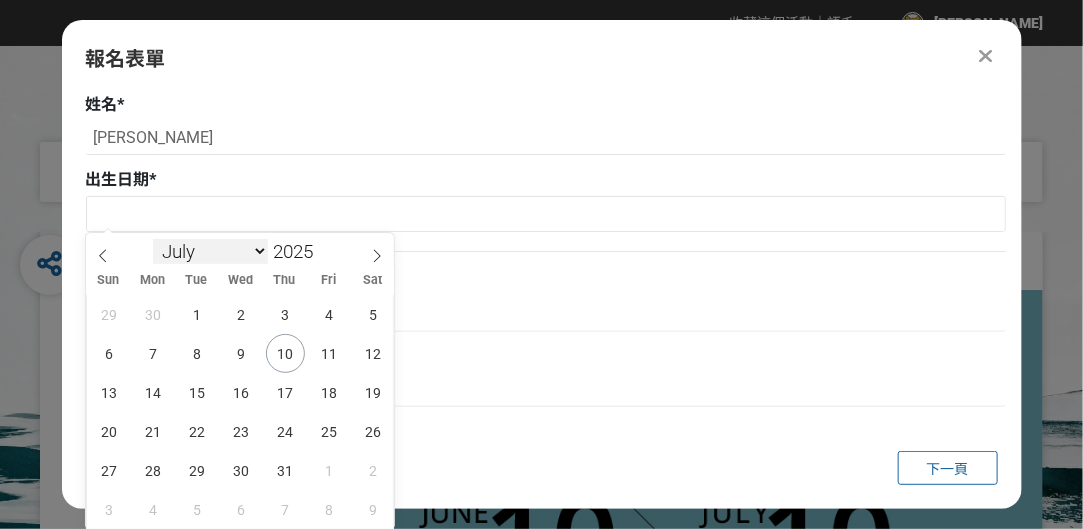 click on "January February March April May June July August September October November December" at bounding box center (210, 251) 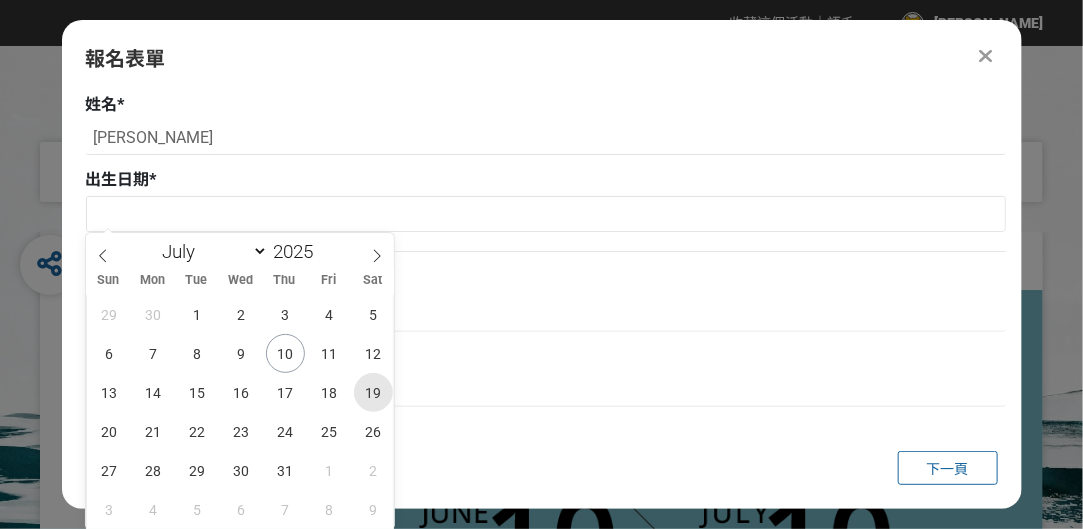 click on "19" at bounding box center (373, 392) 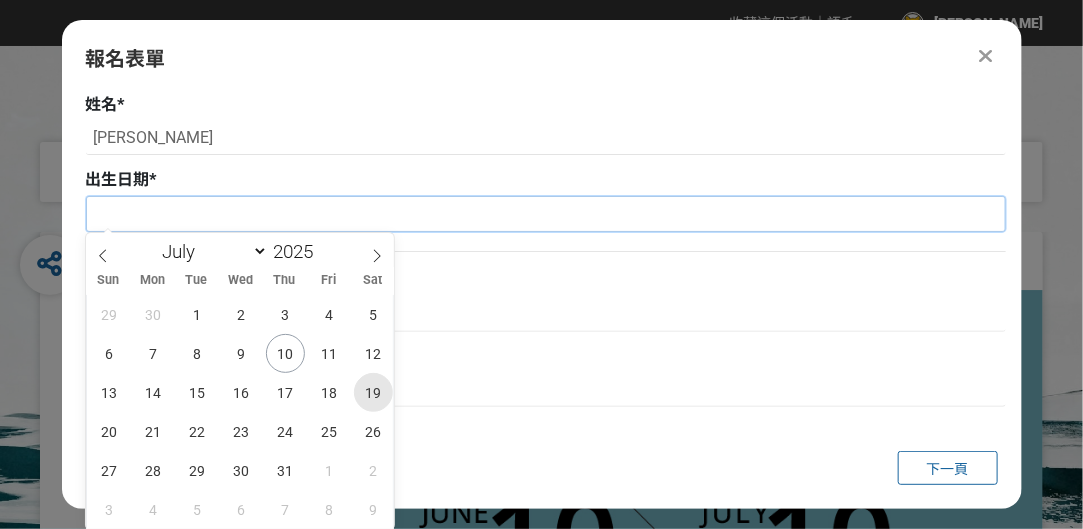 type on "[DATE]" 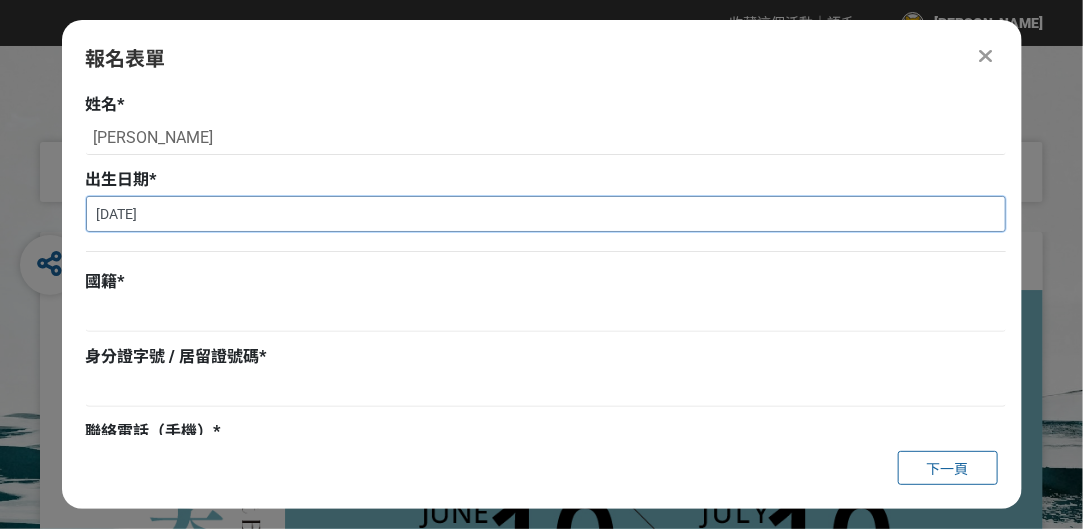 click on "[DATE]" at bounding box center [546, 214] 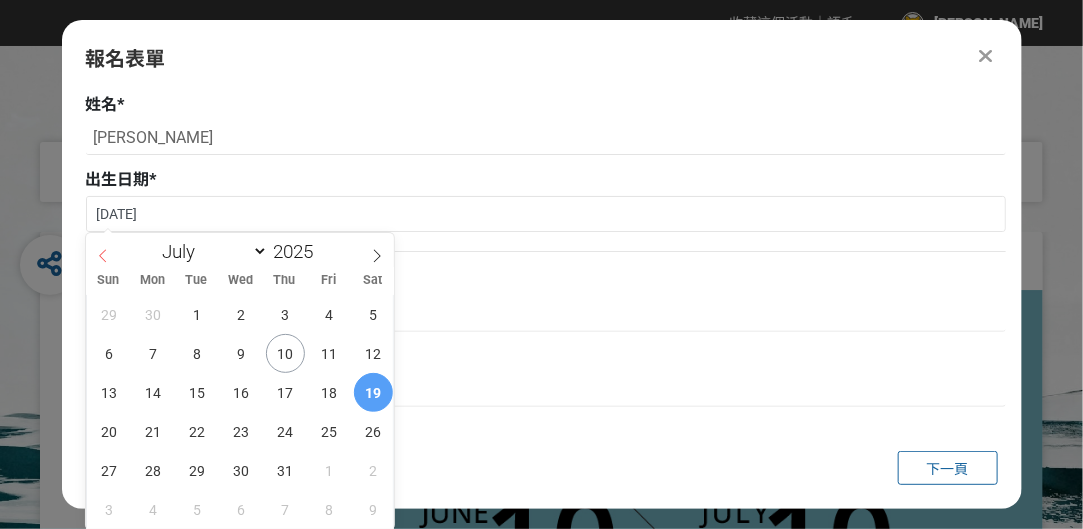 click 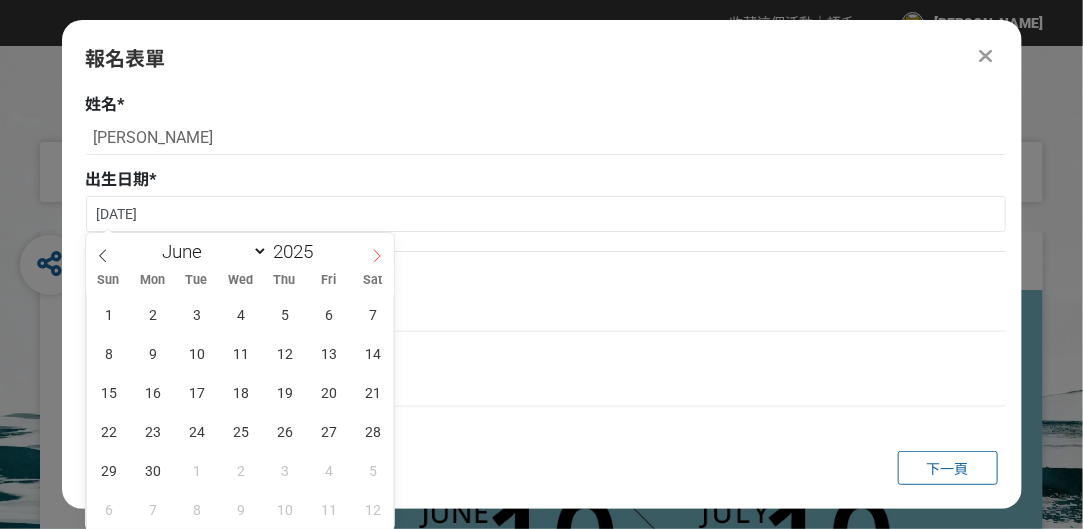 click 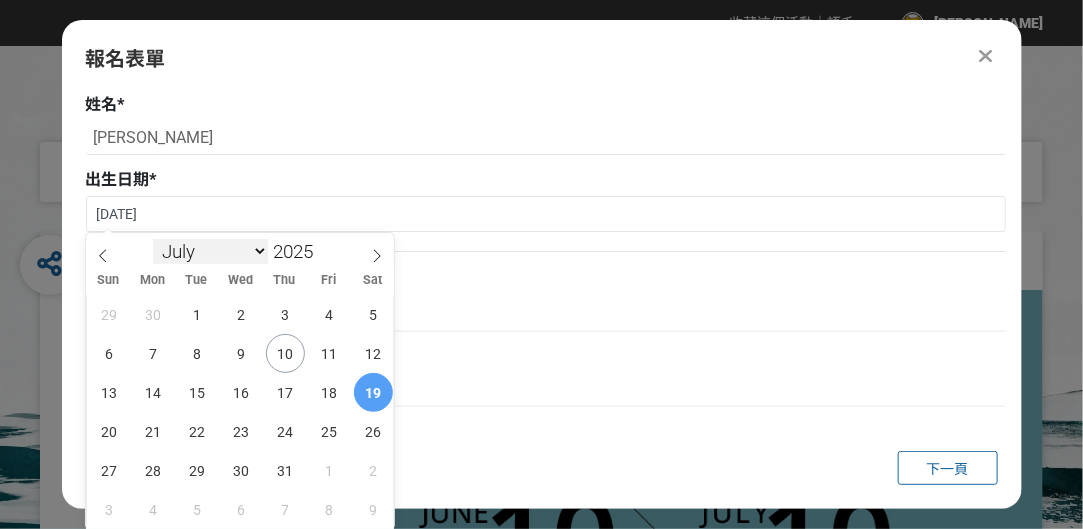 click on "January February March April May June July August September October November December" at bounding box center (210, 251) 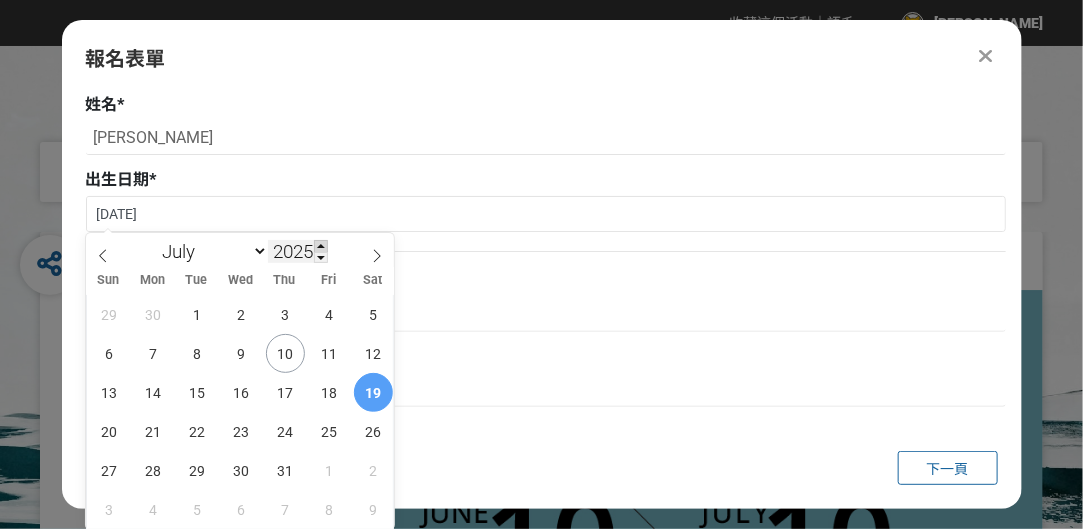 click at bounding box center (321, 246) 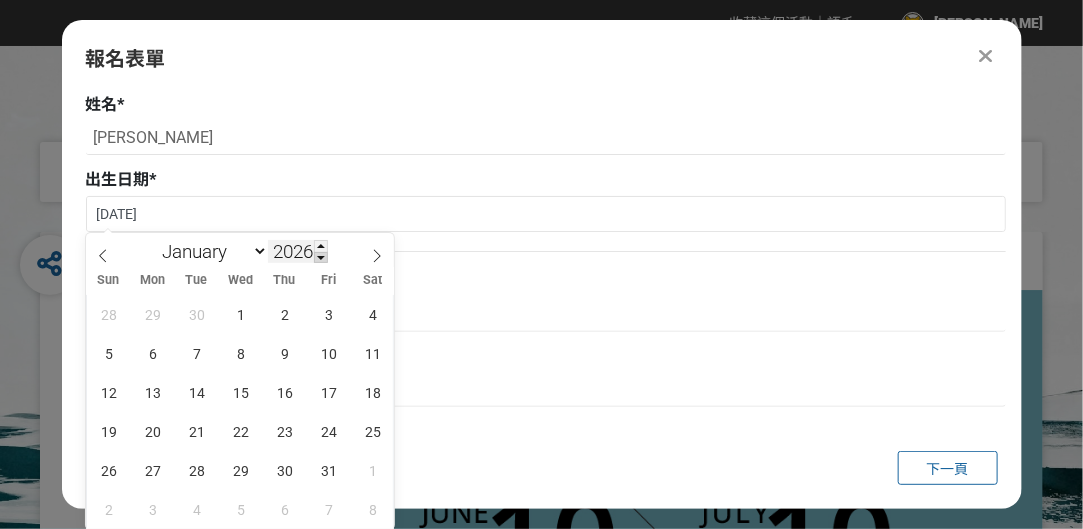 click at bounding box center [321, 258] 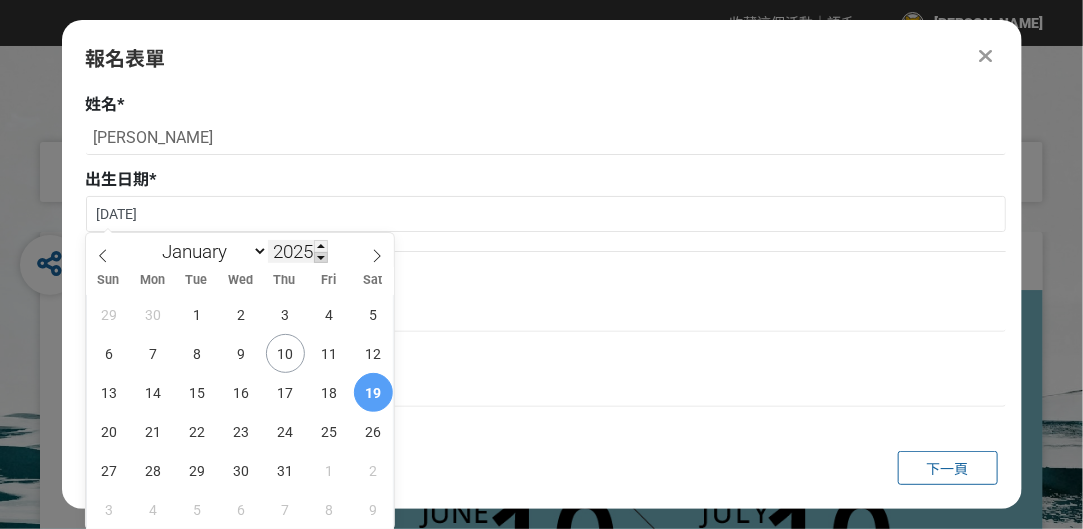 click at bounding box center [321, 258] 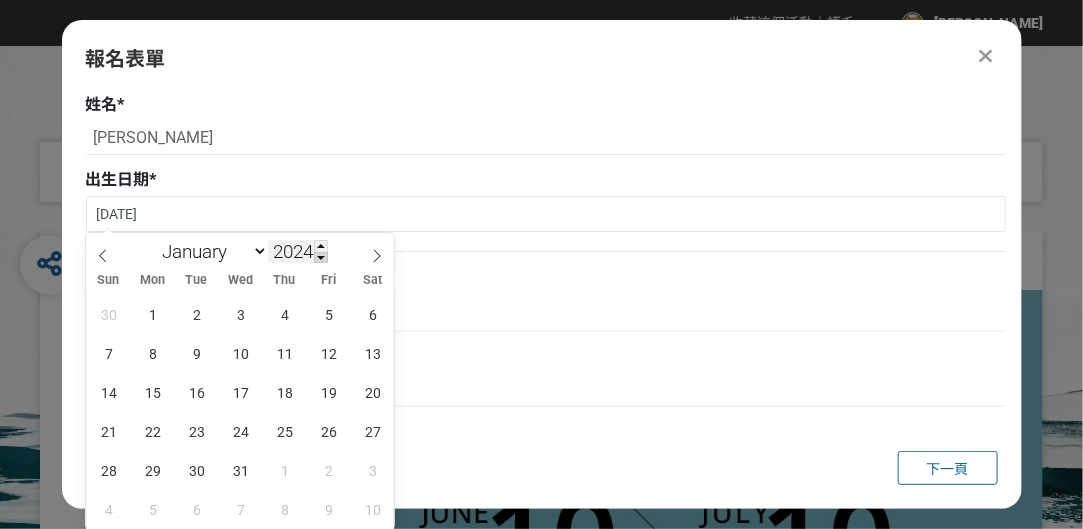 click at bounding box center [321, 258] 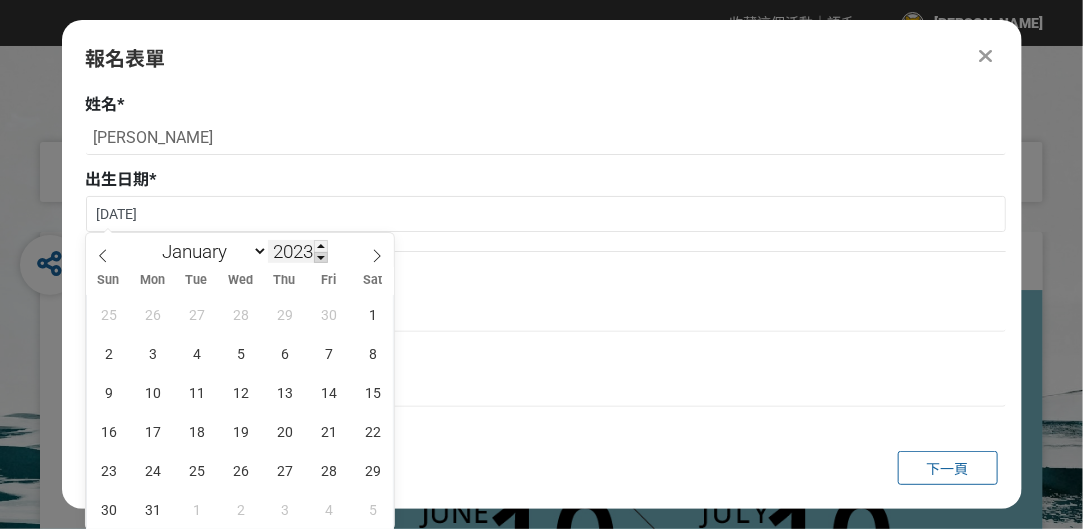 click at bounding box center [321, 258] 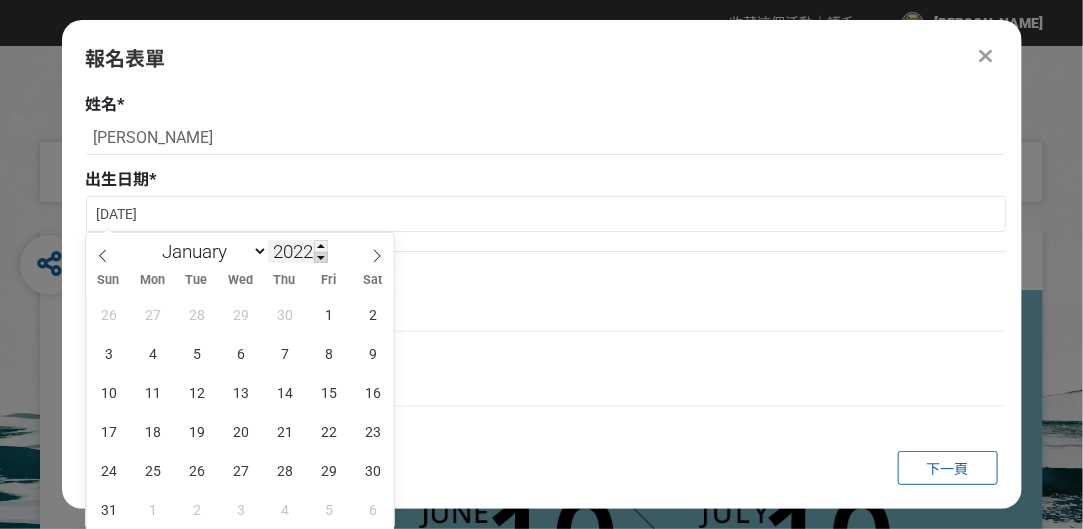 click at bounding box center (321, 258) 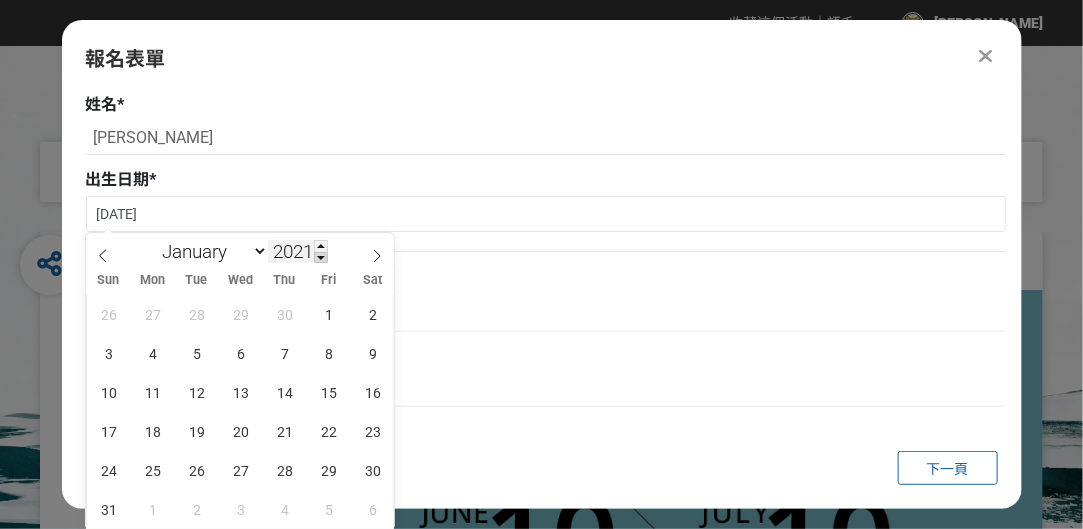 click at bounding box center [321, 258] 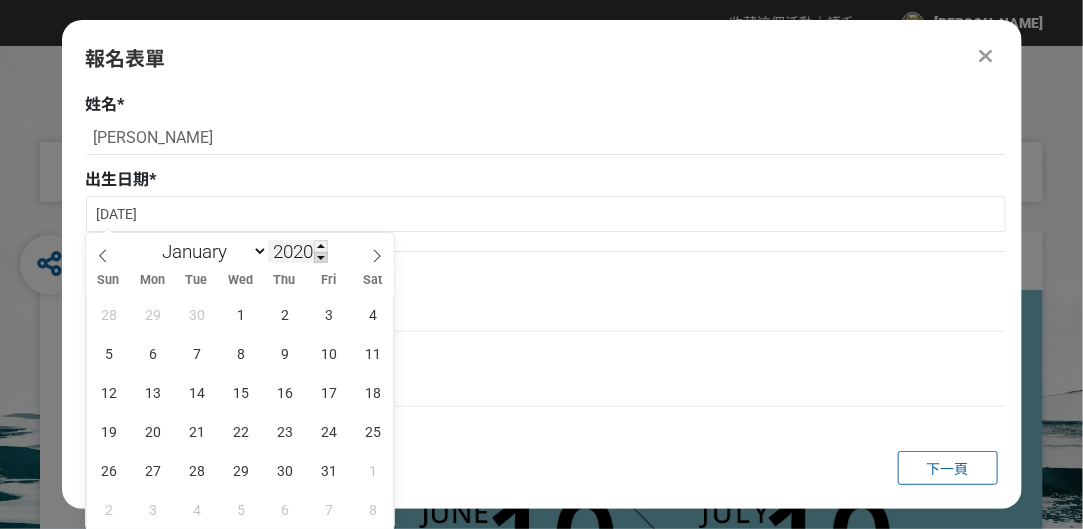 click at bounding box center (321, 258) 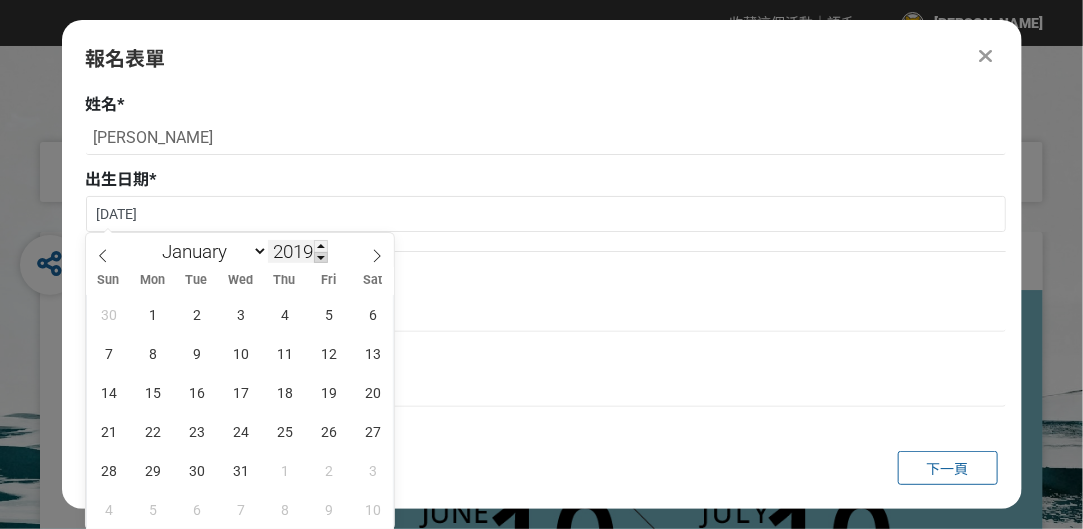 click at bounding box center [321, 258] 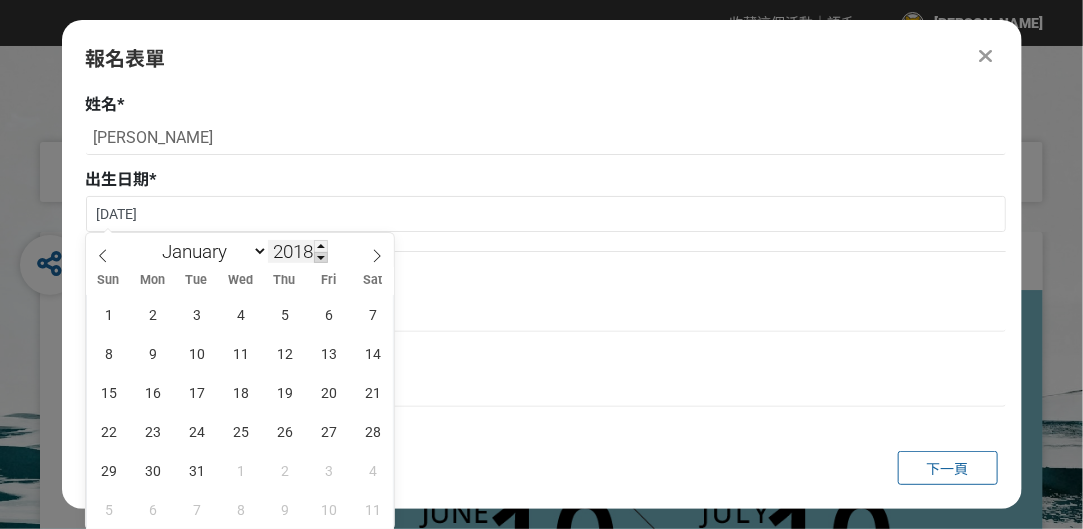 click at bounding box center (321, 258) 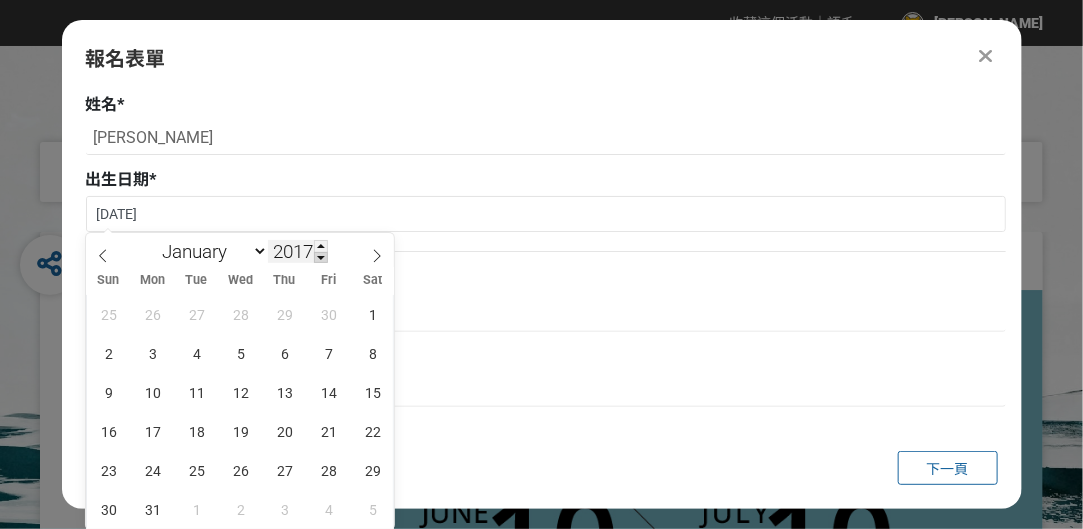click at bounding box center [321, 258] 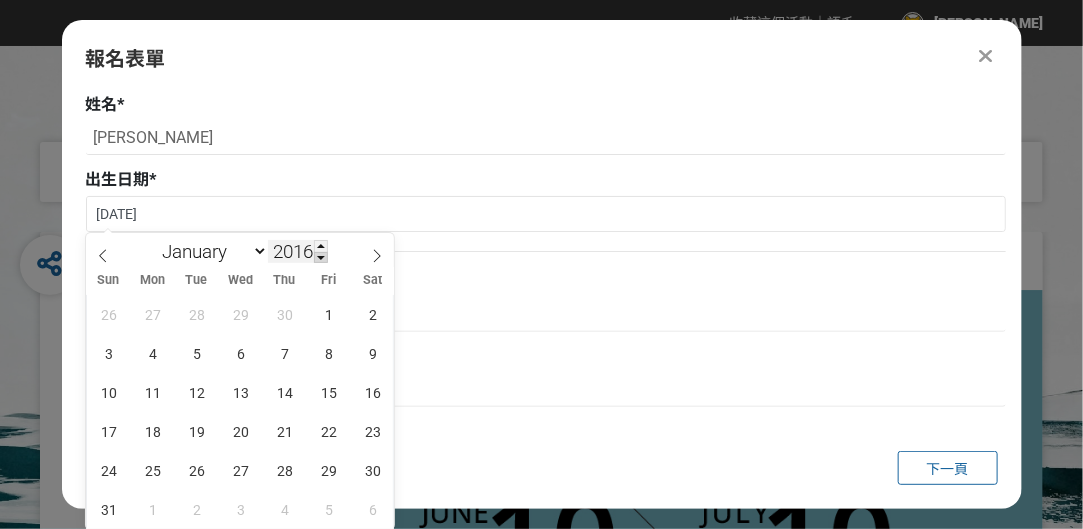 click at bounding box center (321, 258) 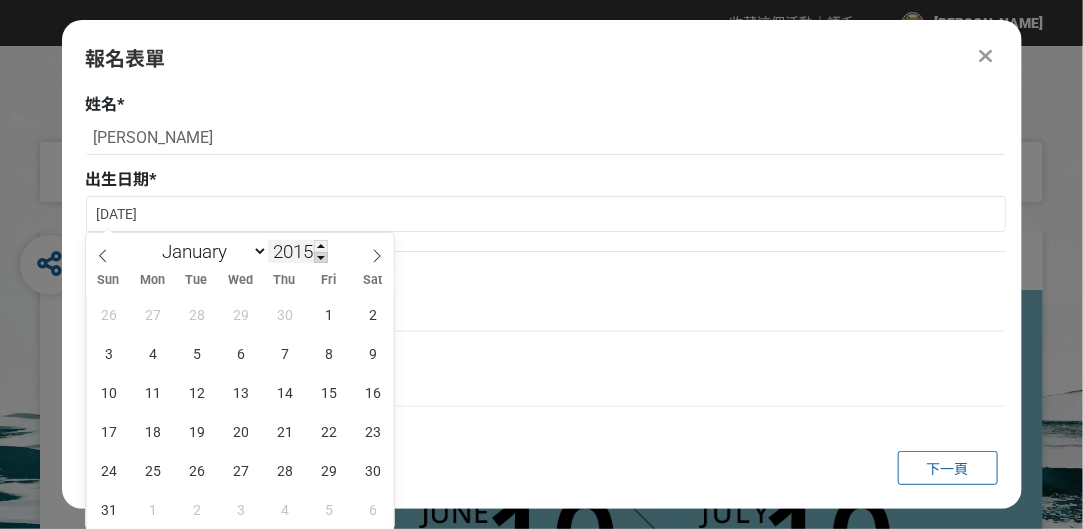 click at bounding box center (321, 258) 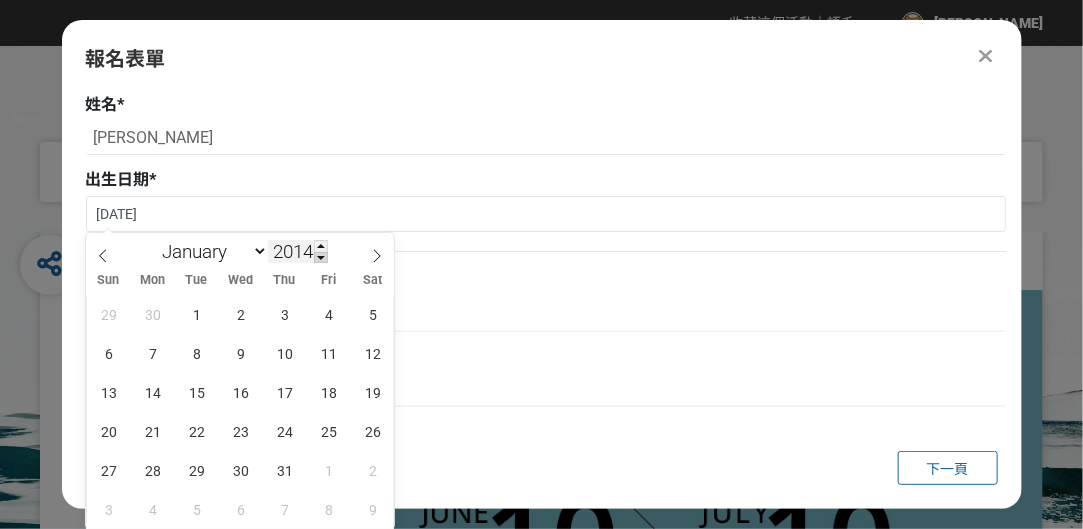 click at bounding box center [321, 258] 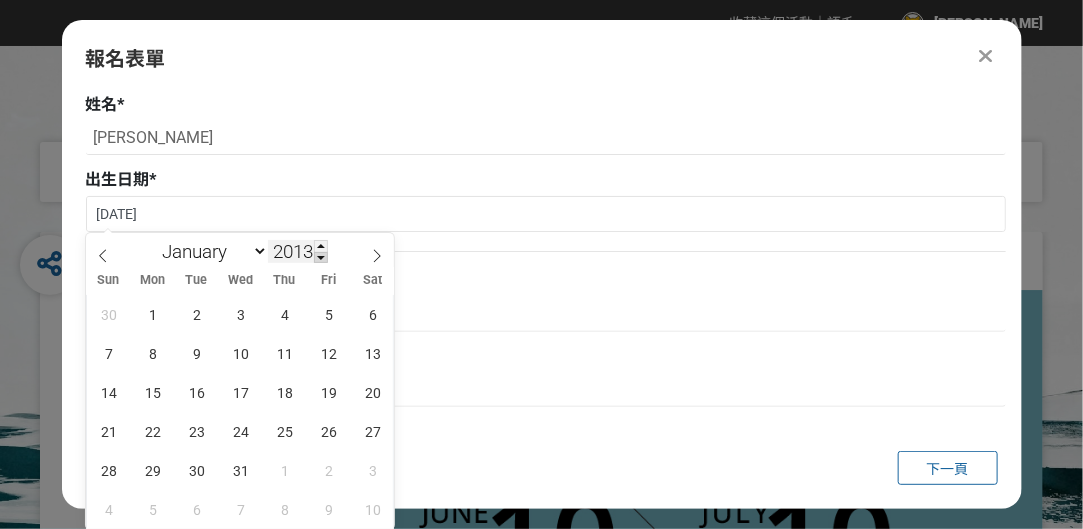 click at bounding box center (321, 258) 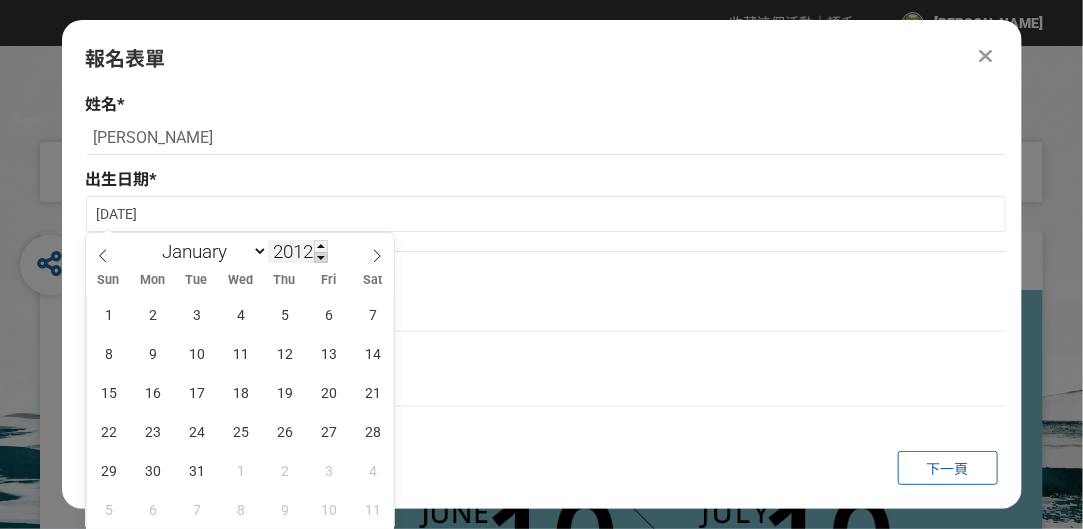 click at bounding box center (321, 258) 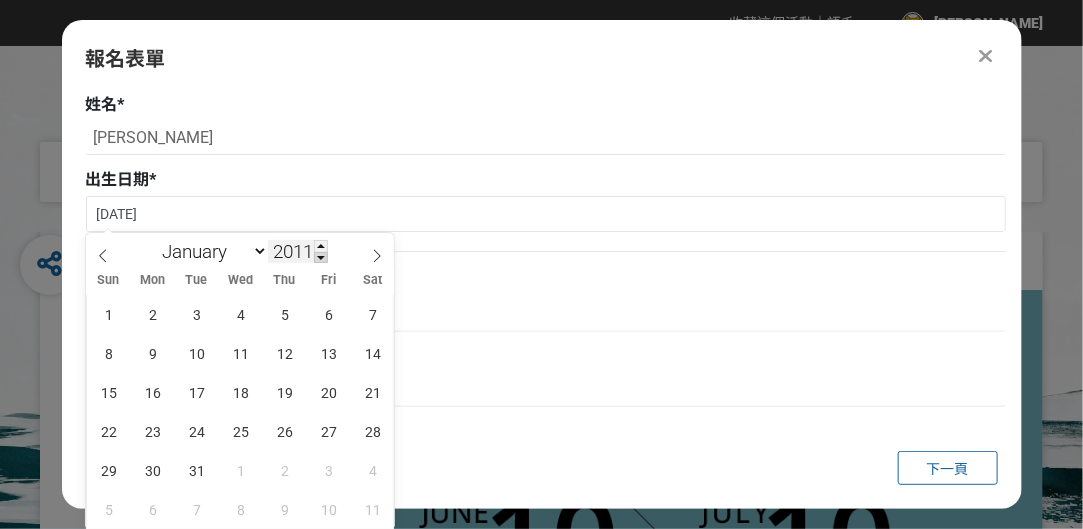click at bounding box center (321, 258) 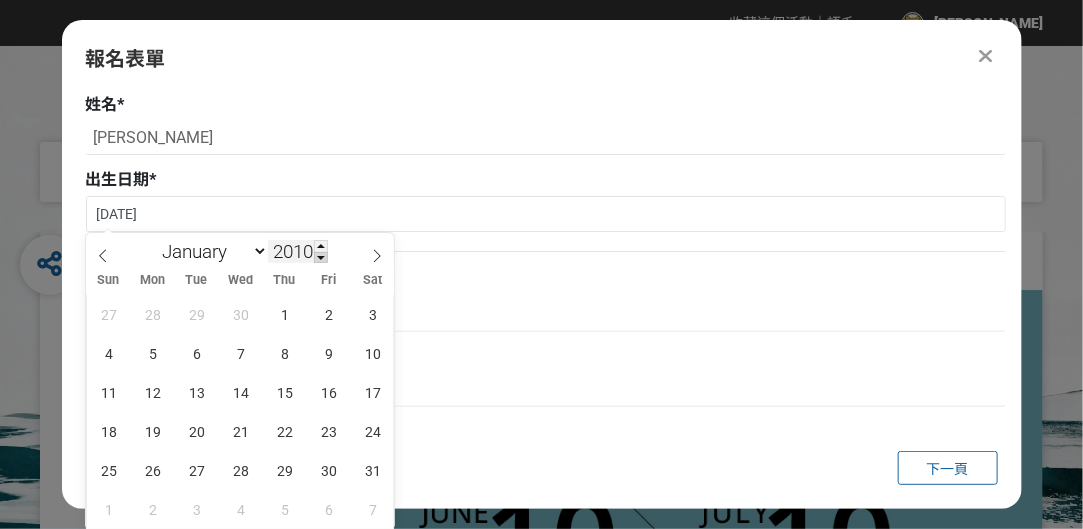 click at bounding box center [321, 258] 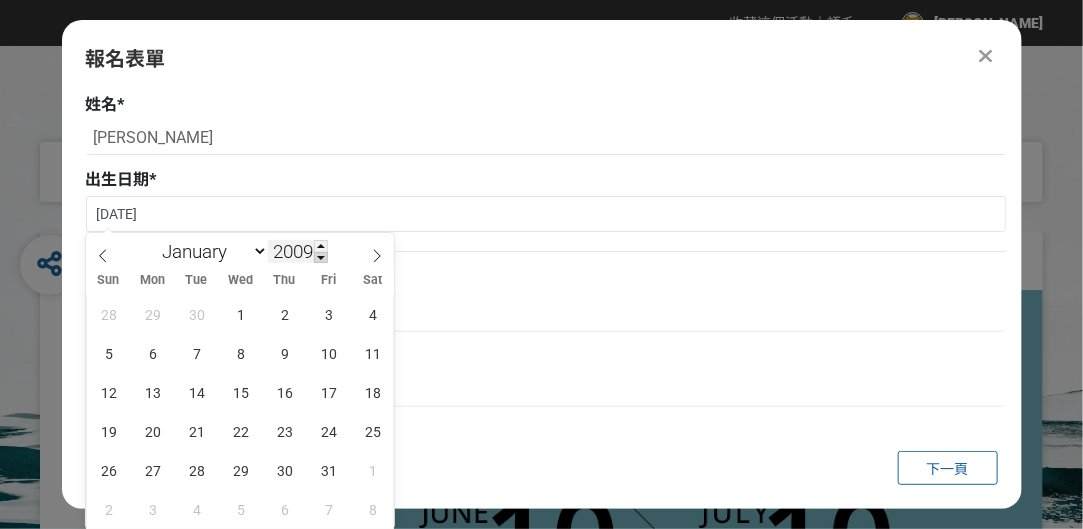 click at bounding box center (321, 258) 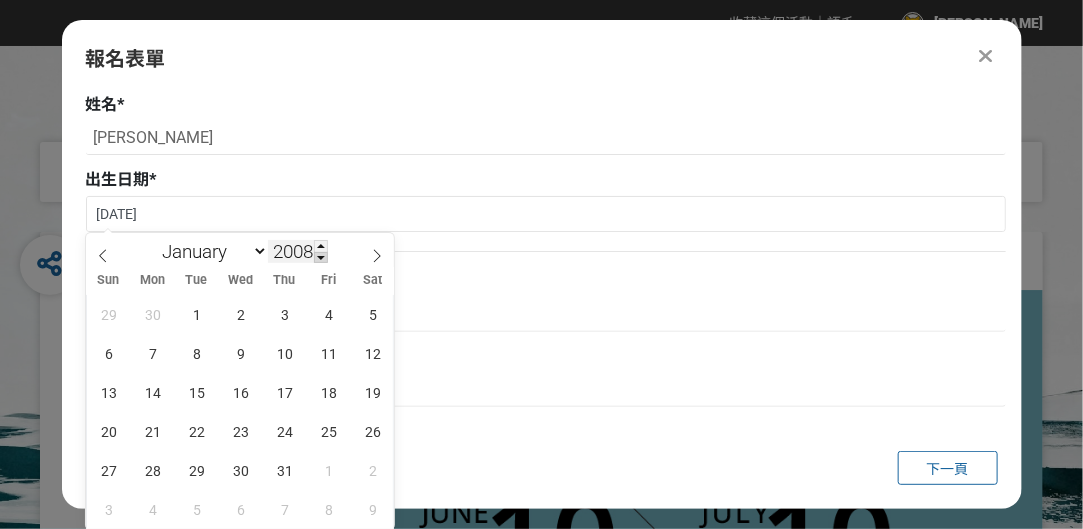 click at bounding box center [321, 258] 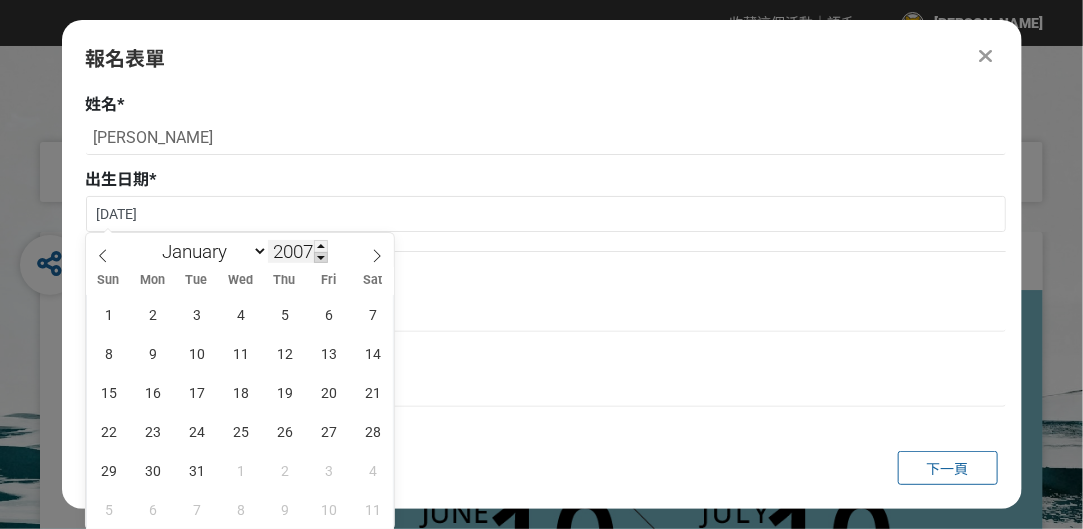 click at bounding box center [321, 258] 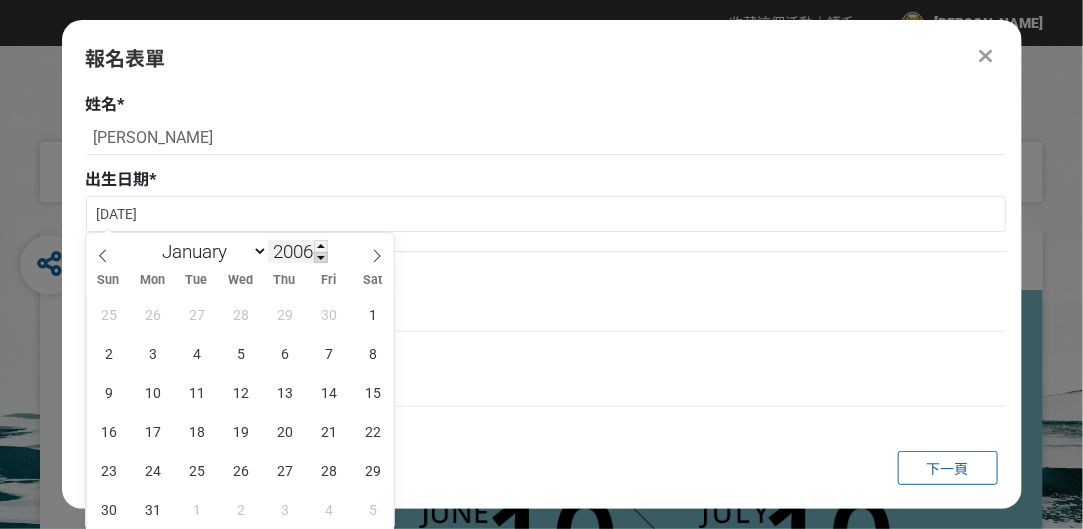 click at bounding box center (321, 258) 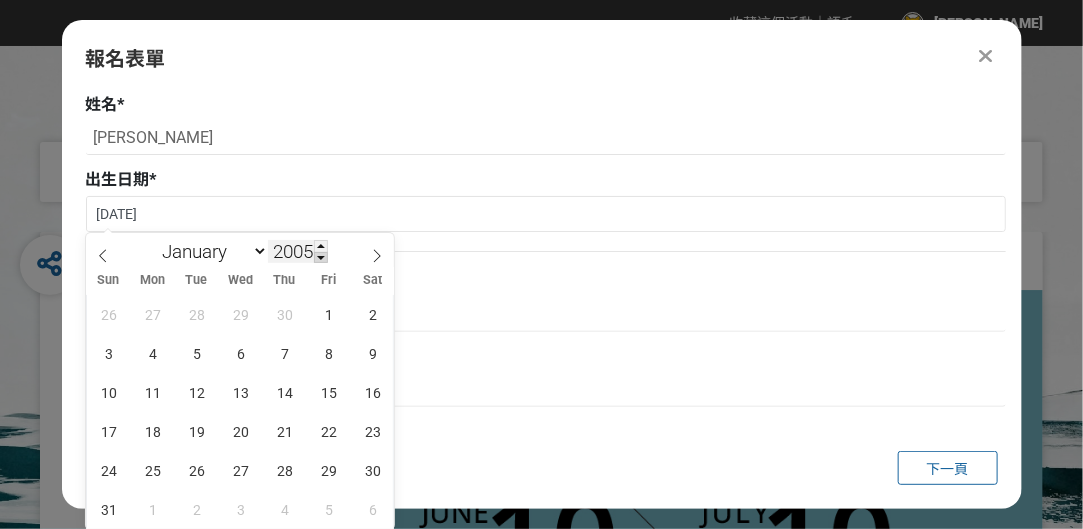 click at bounding box center [321, 258] 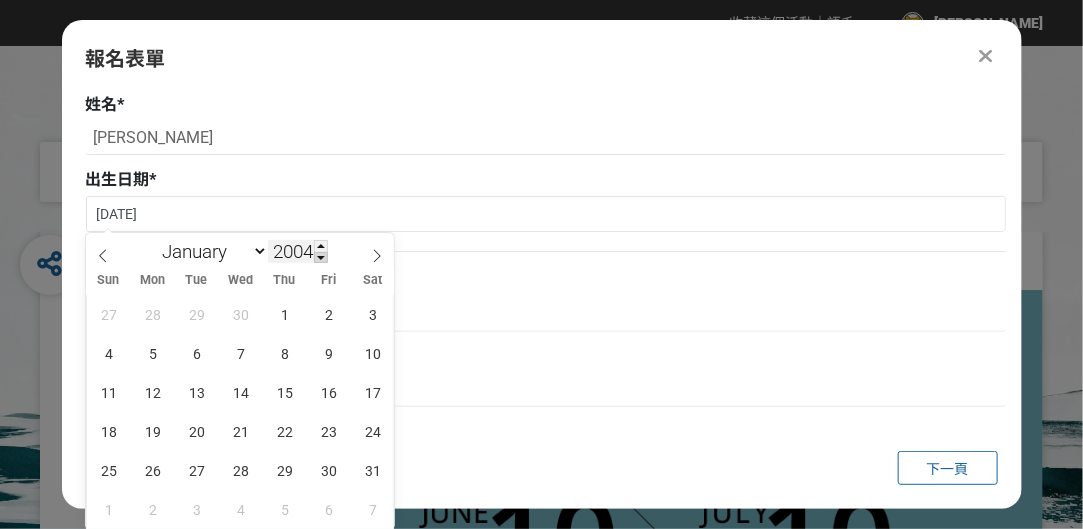 click at bounding box center (321, 258) 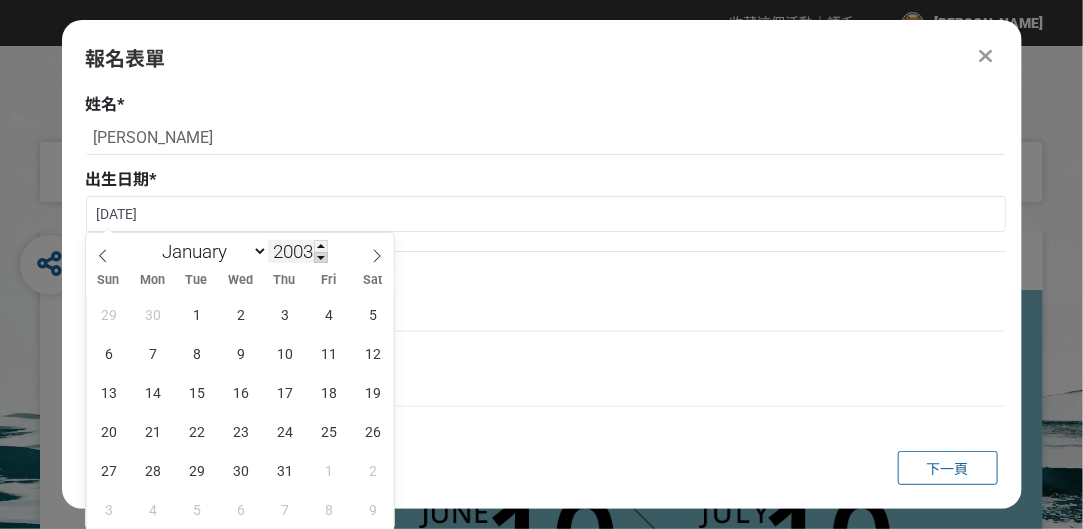 click at bounding box center (321, 258) 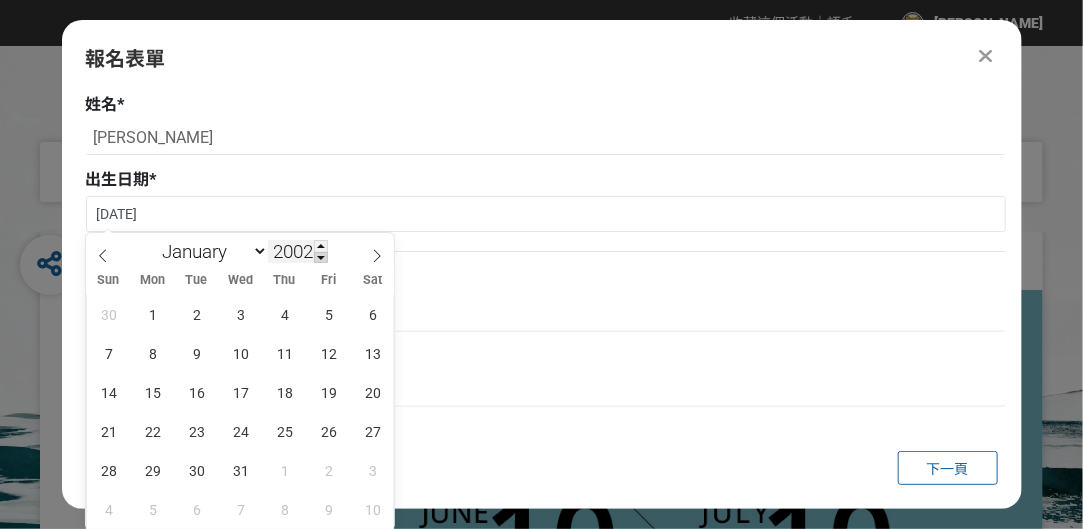 click at bounding box center [321, 258] 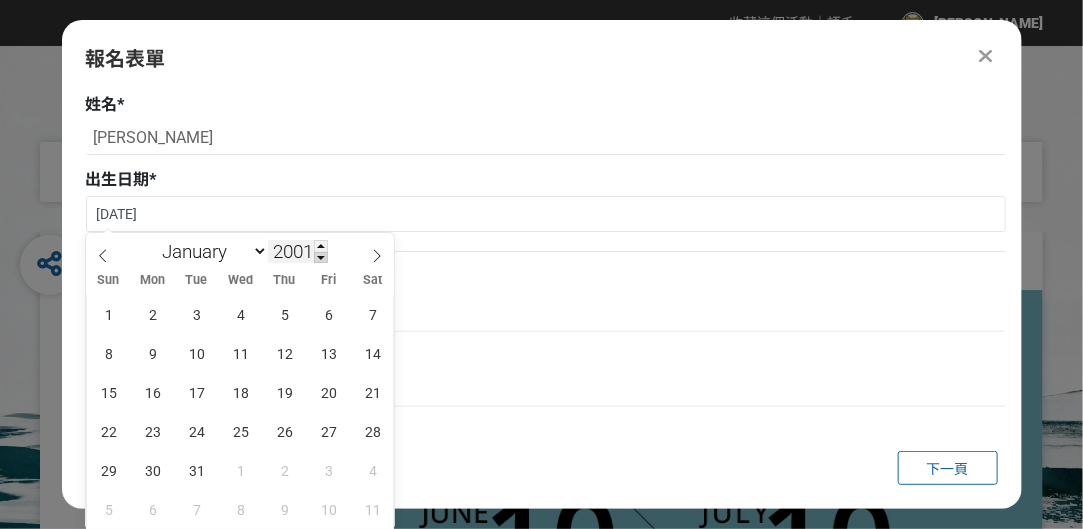 click at bounding box center (321, 258) 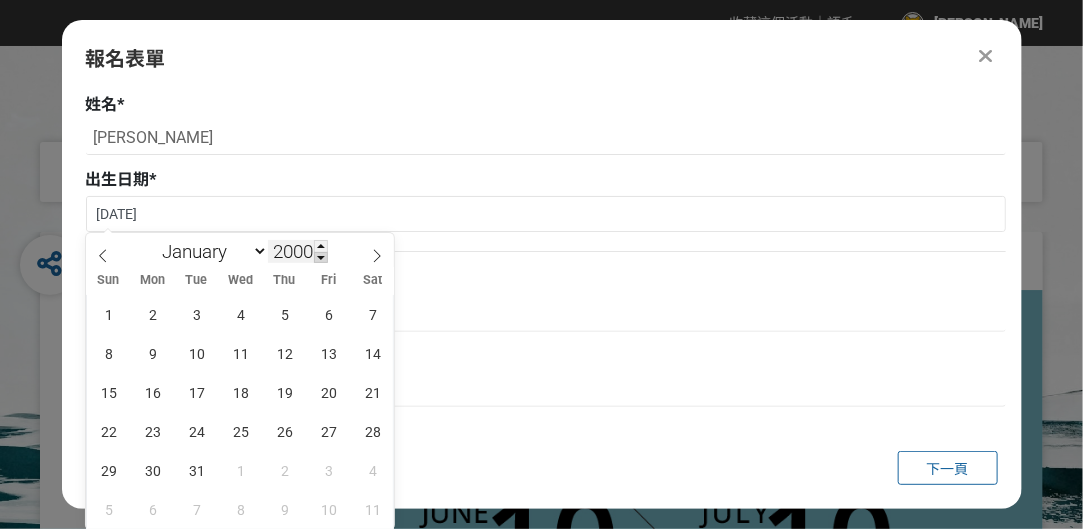 click at bounding box center (321, 258) 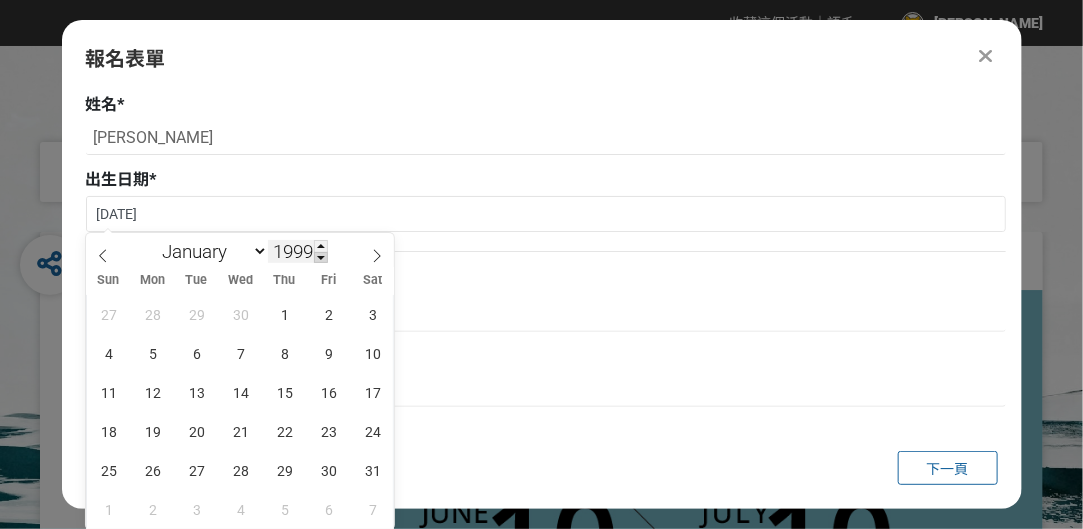 click at bounding box center (321, 258) 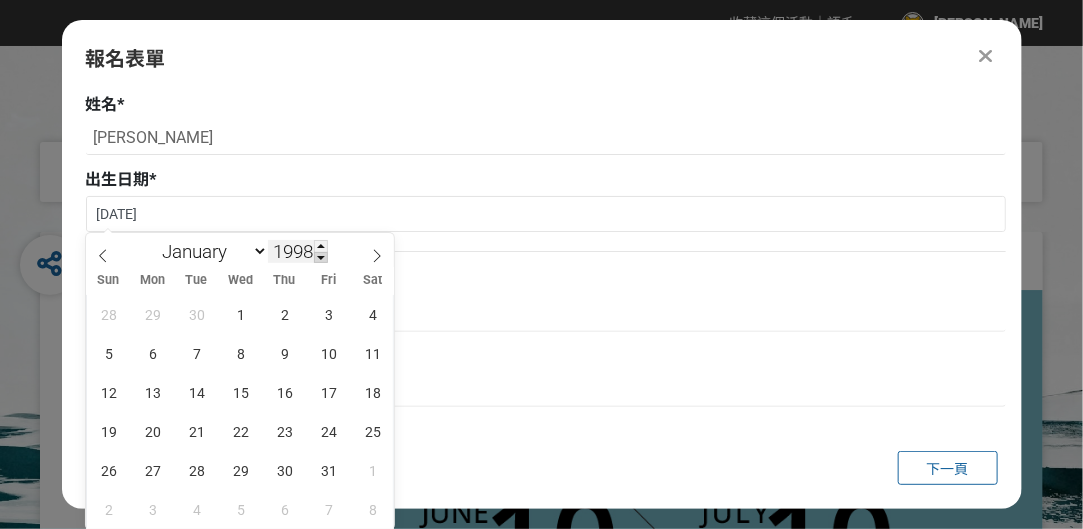 click at bounding box center [321, 258] 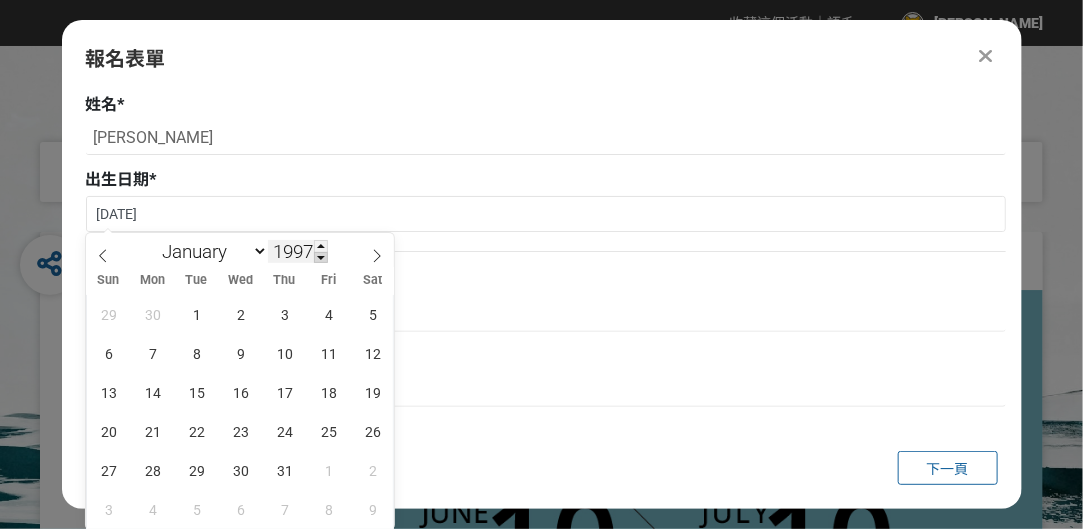 click at bounding box center (321, 258) 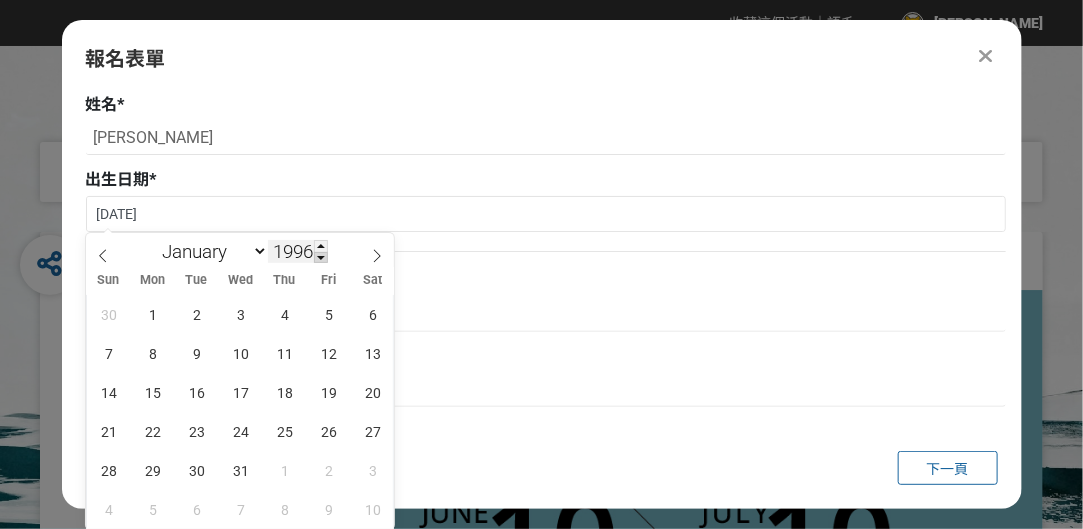 click at bounding box center [321, 258] 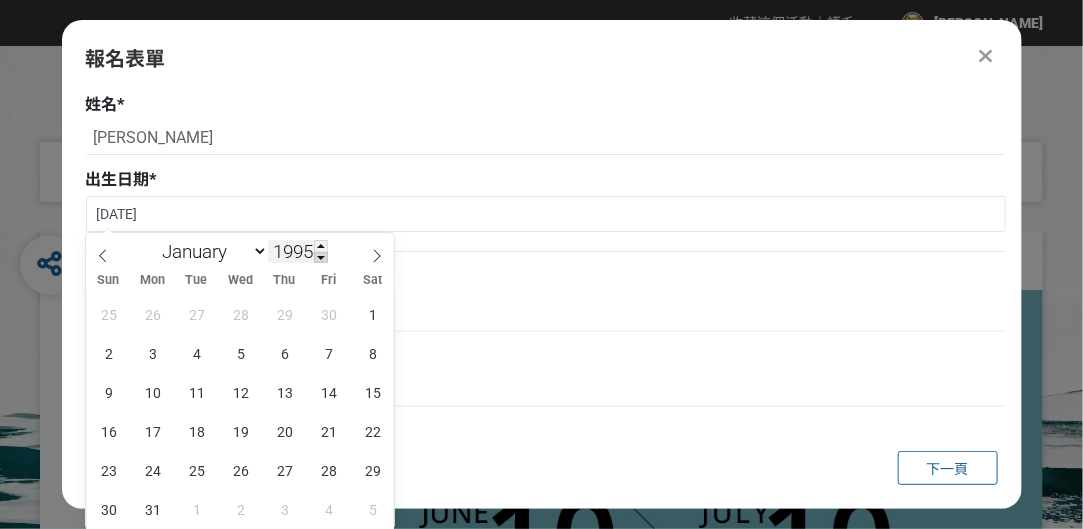 click at bounding box center [321, 258] 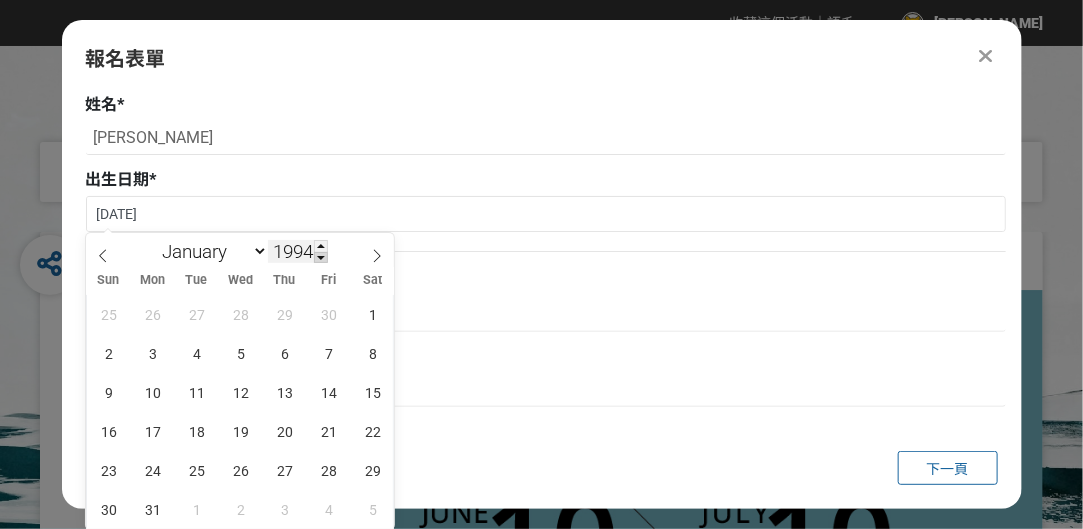 click at bounding box center [321, 258] 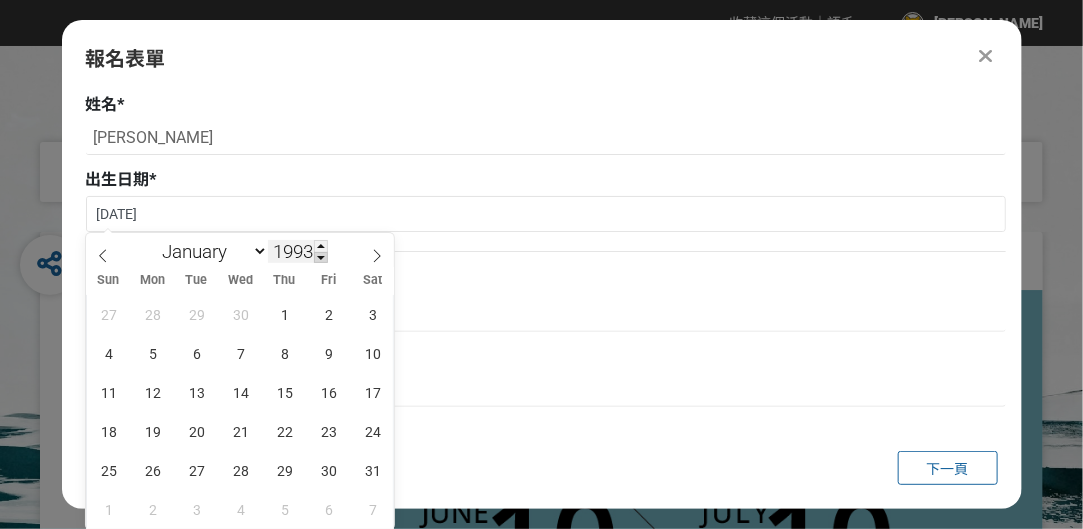 click at bounding box center [321, 258] 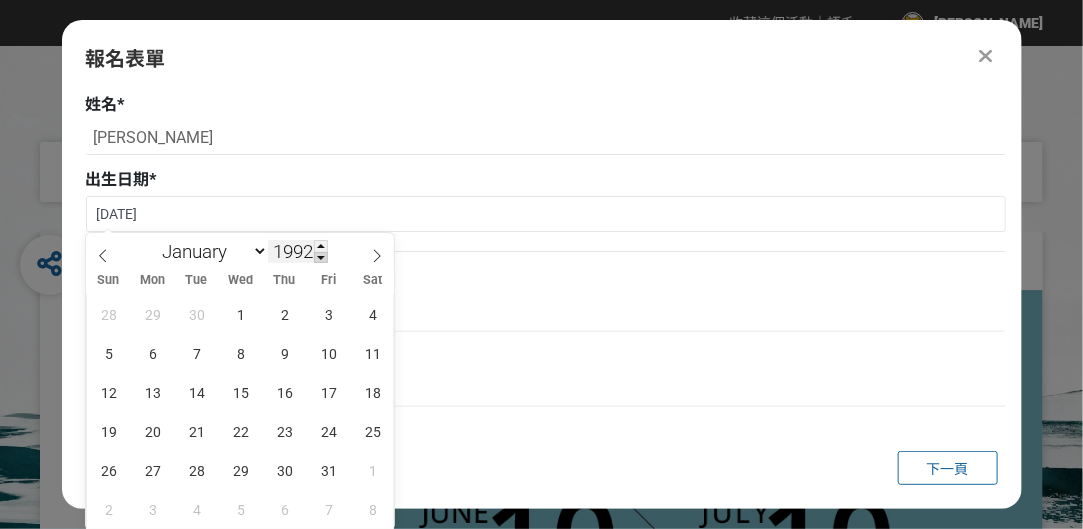 click at bounding box center (321, 258) 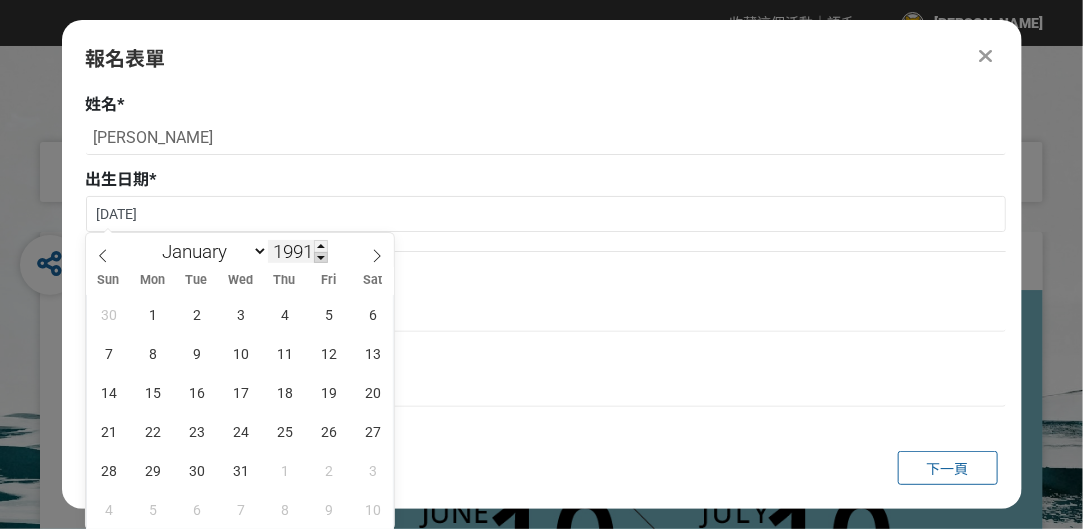 click at bounding box center [321, 258] 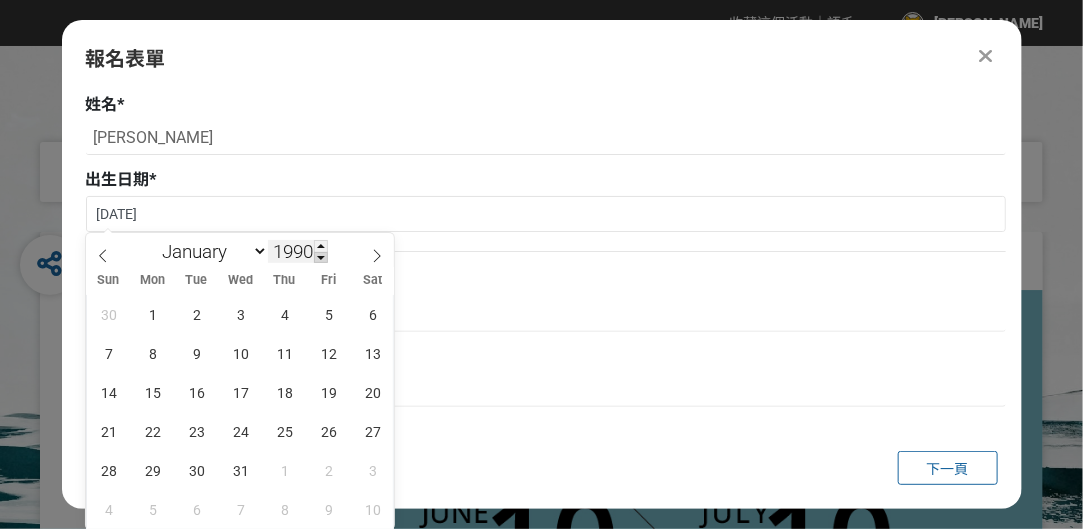 click at bounding box center [321, 258] 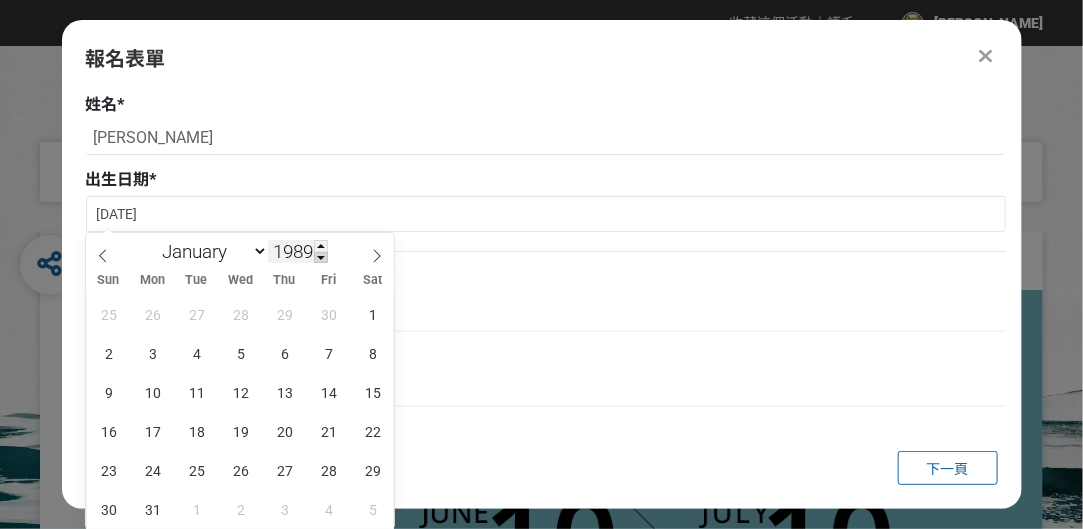 click at bounding box center [321, 258] 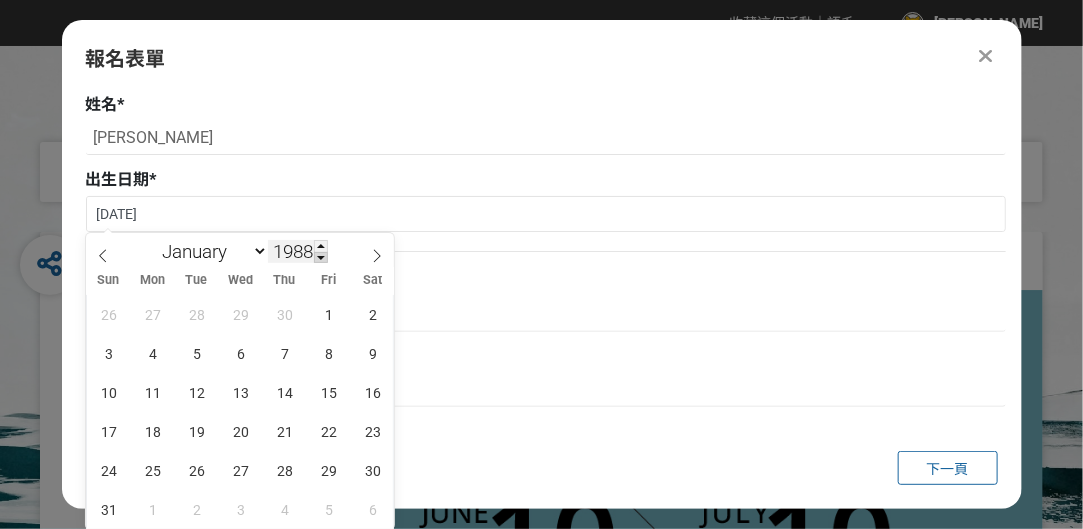 click at bounding box center [321, 258] 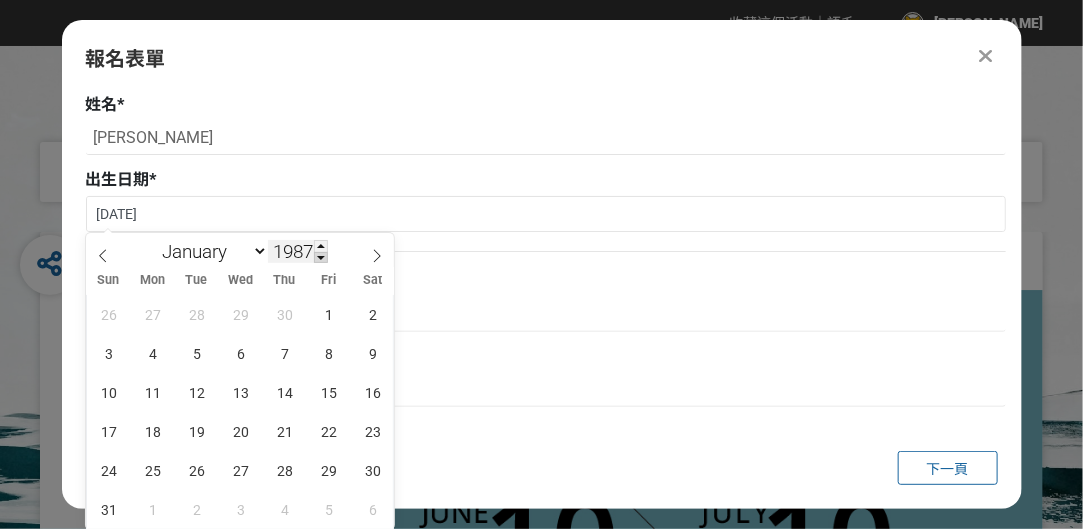 click at bounding box center (321, 258) 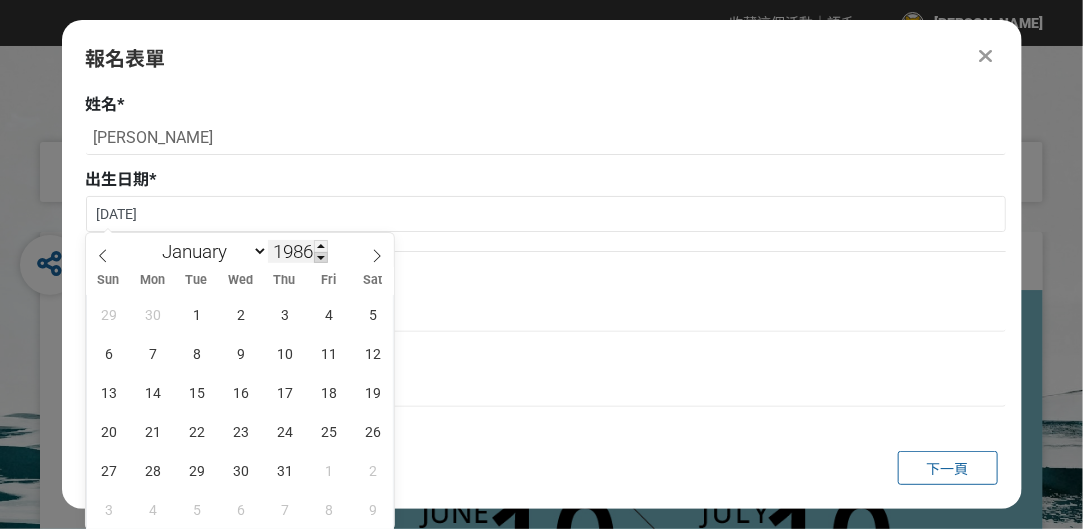 click at bounding box center [321, 258] 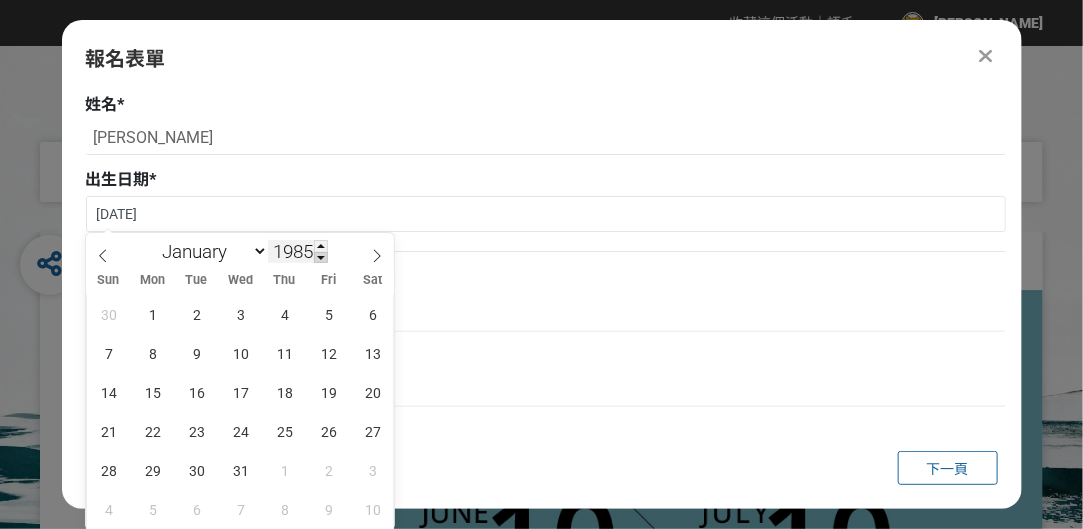 click at bounding box center (321, 258) 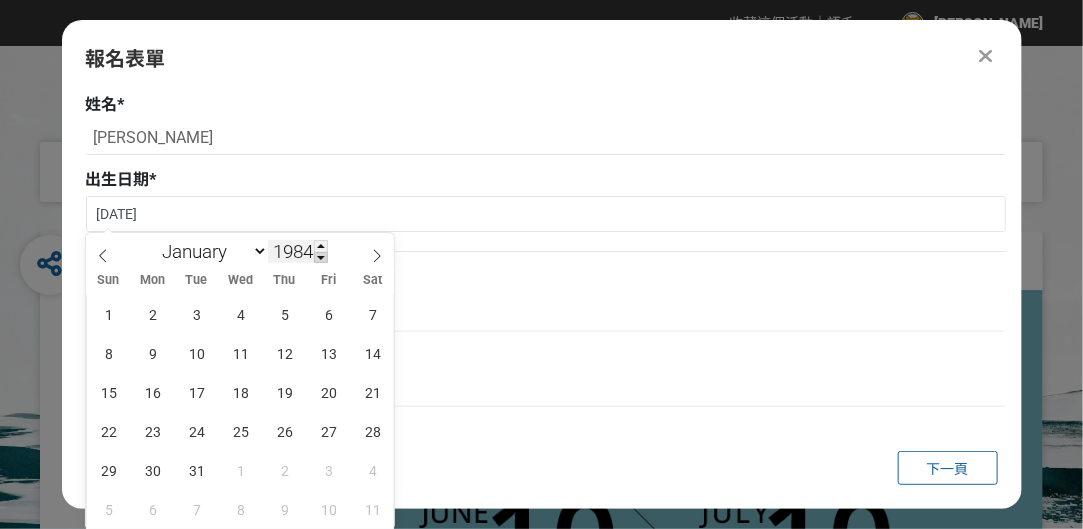 click at bounding box center [321, 258] 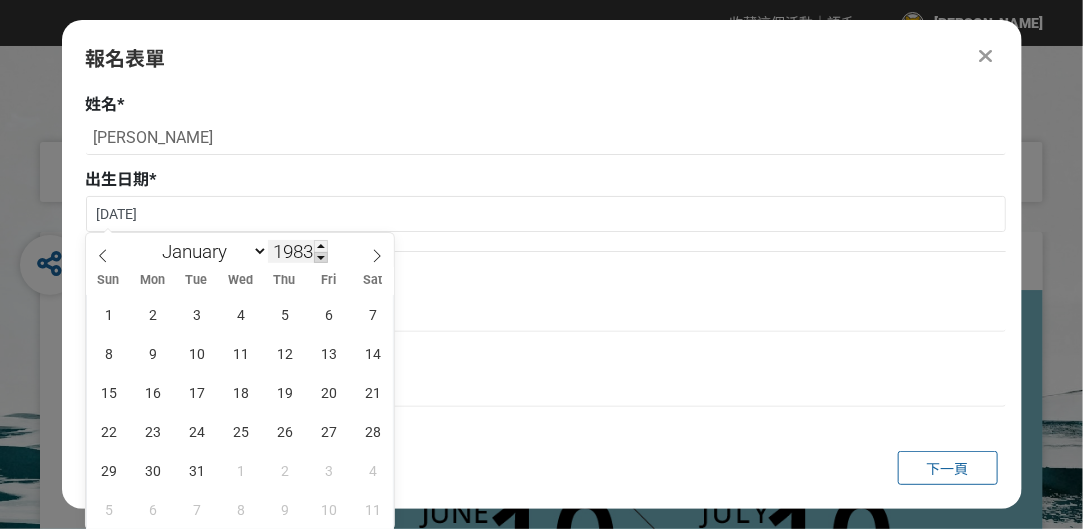 click at bounding box center (321, 258) 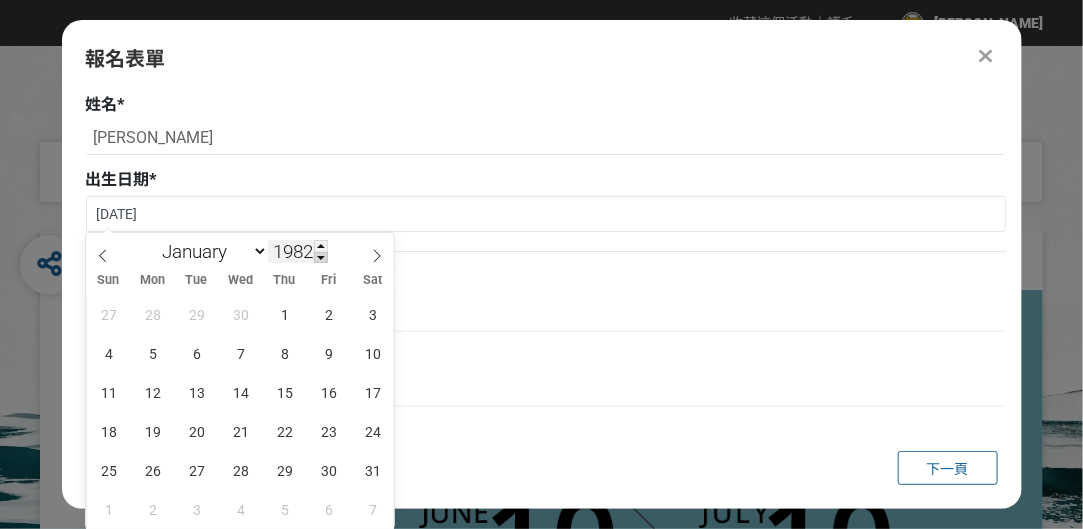 click at bounding box center [321, 258] 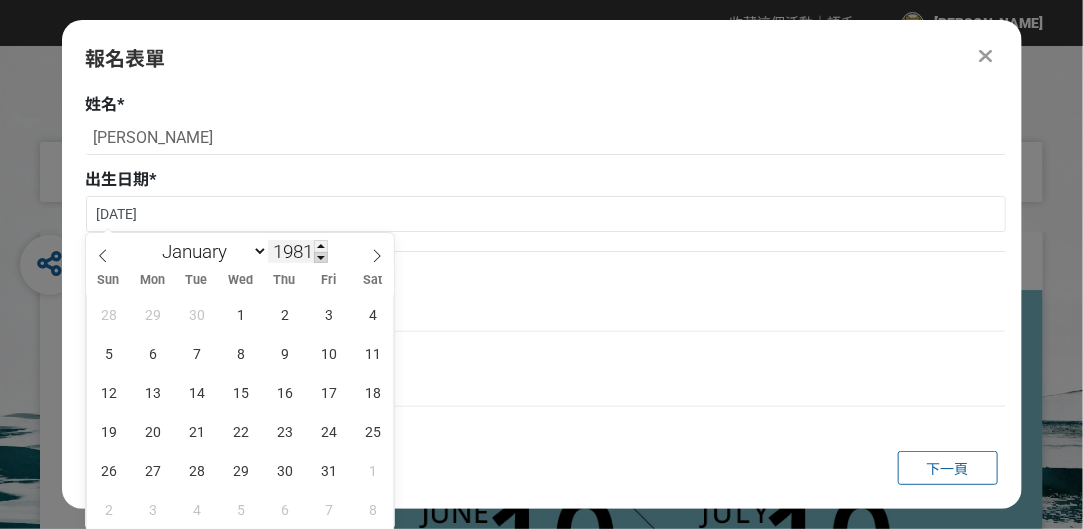click at bounding box center (321, 258) 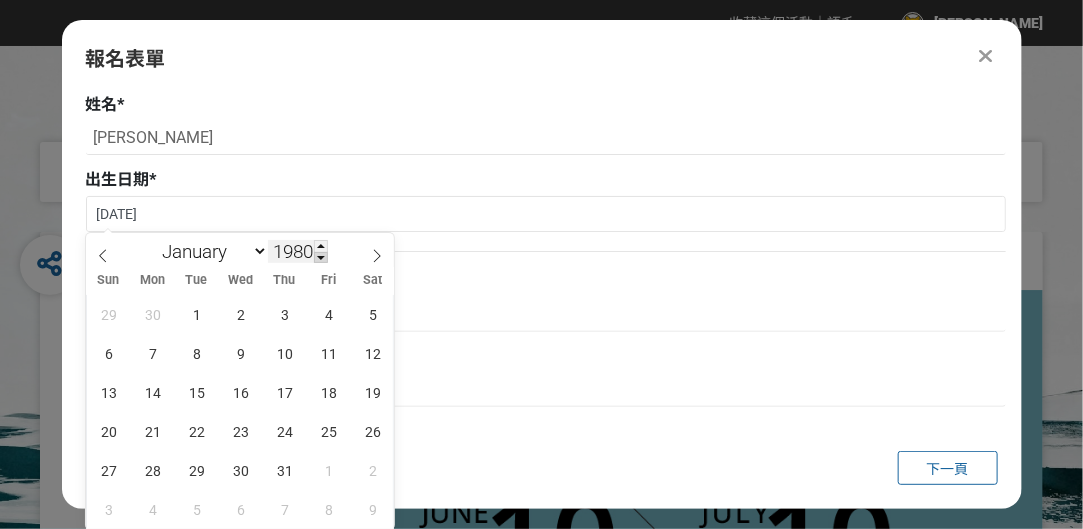 click at bounding box center [321, 258] 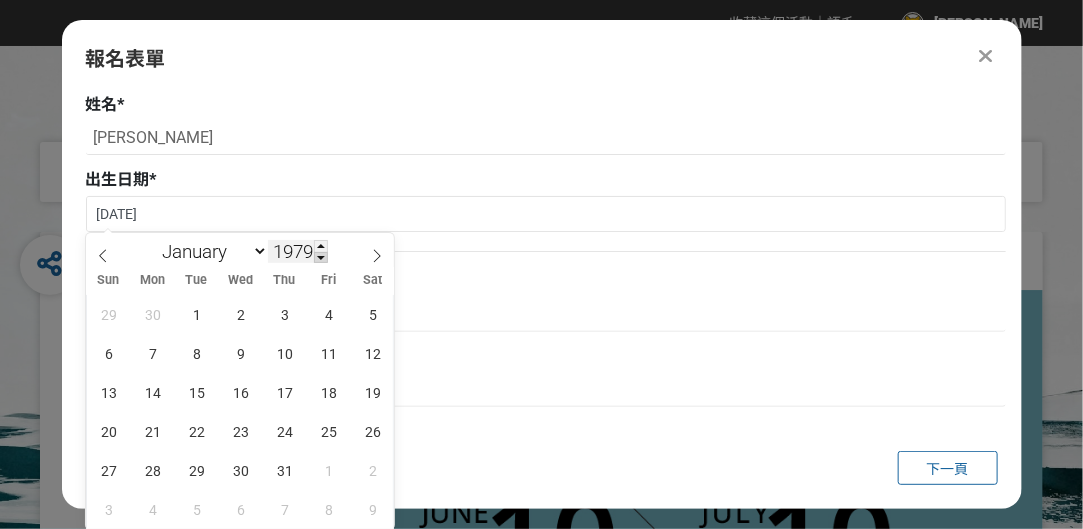 click at bounding box center [321, 258] 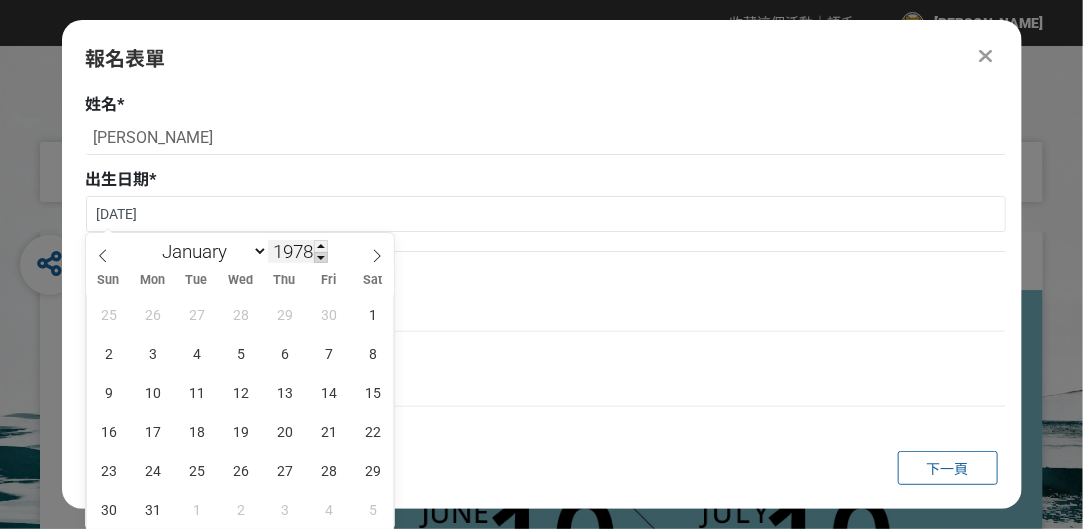 click at bounding box center [321, 258] 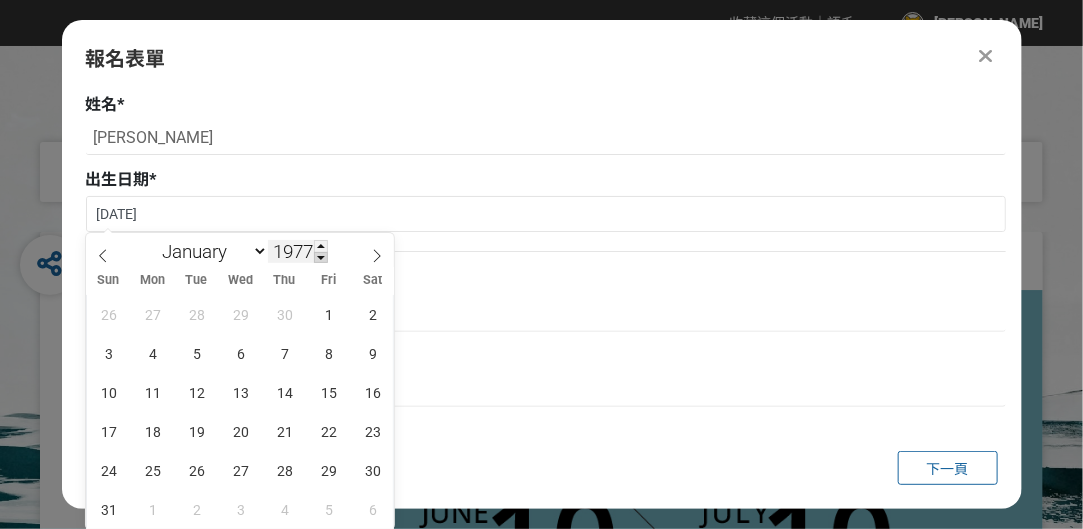 click at bounding box center (321, 258) 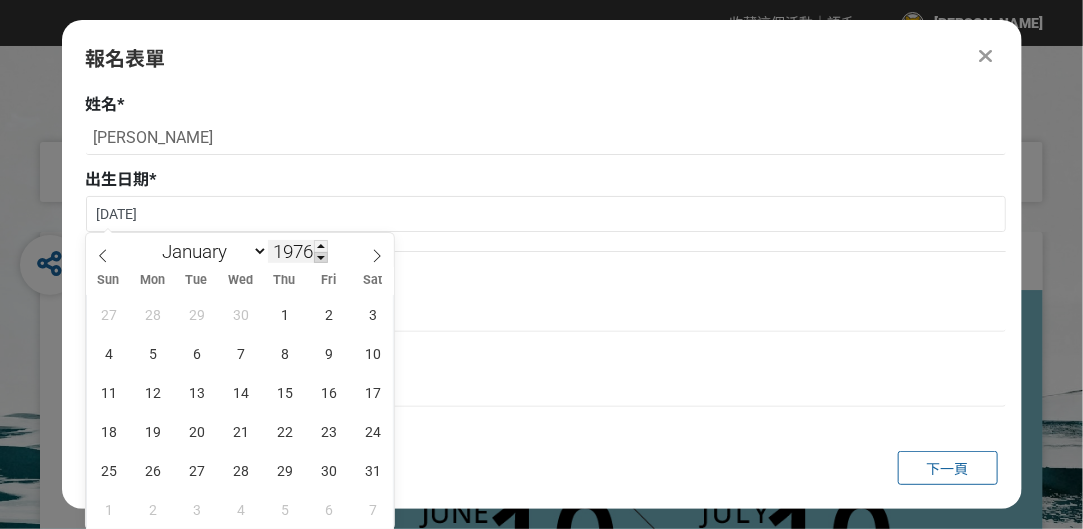 click at bounding box center [321, 258] 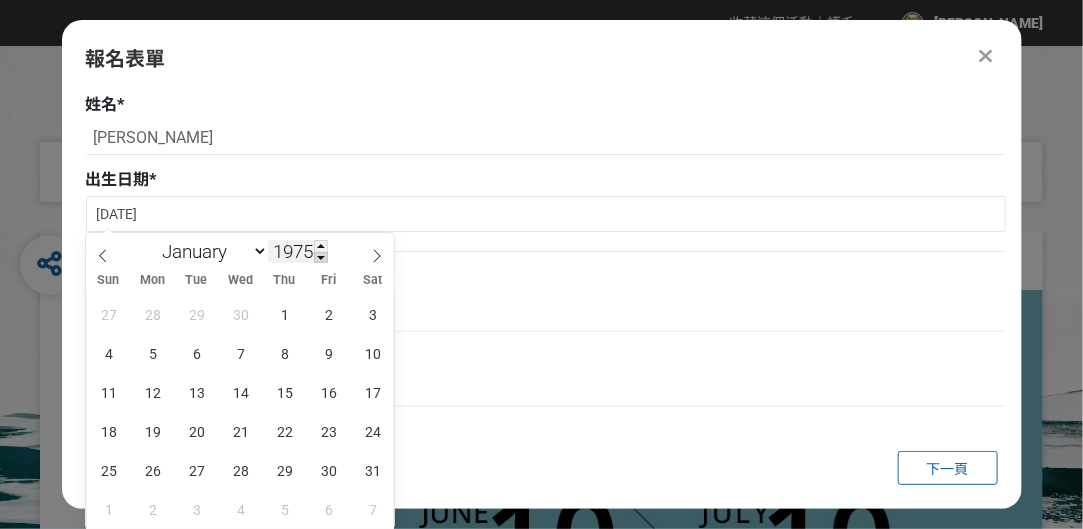 click at bounding box center (321, 258) 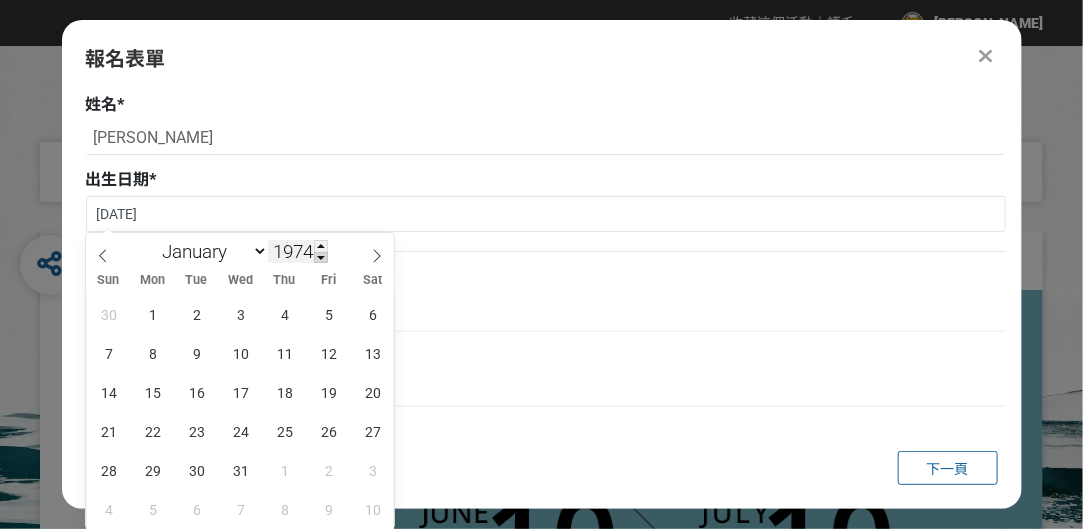 click at bounding box center (321, 258) 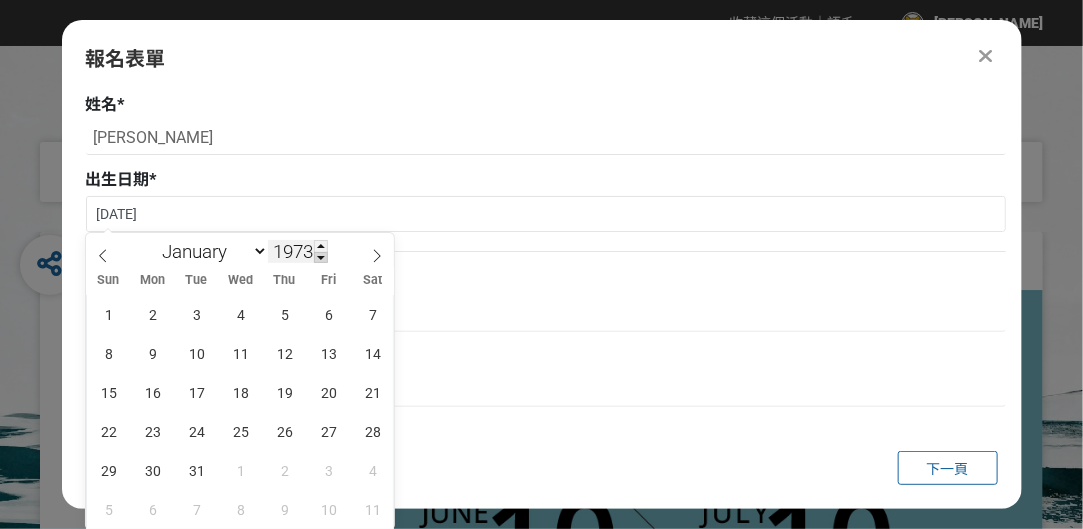 click at bounding box center [321, 258] 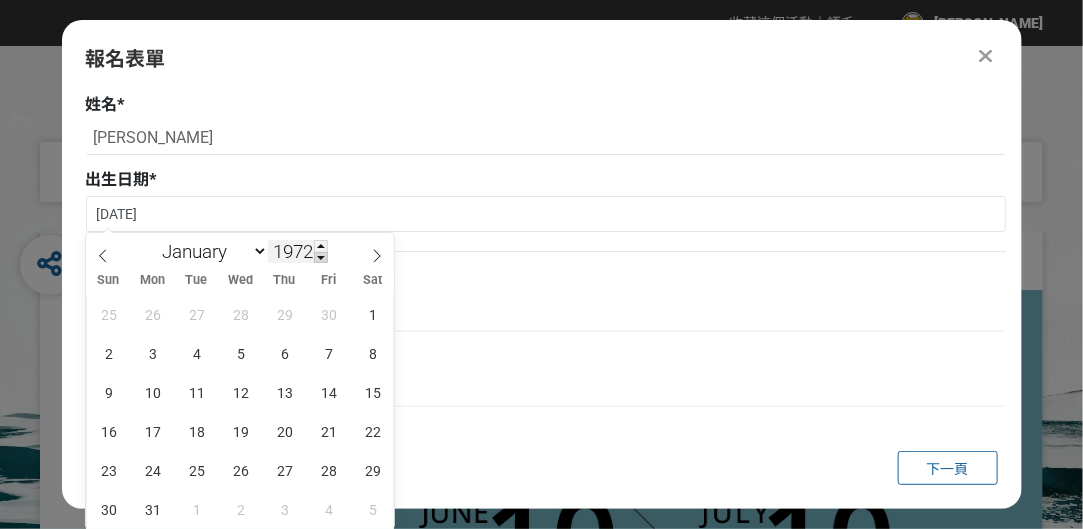 click at bounding box center [321, 258] 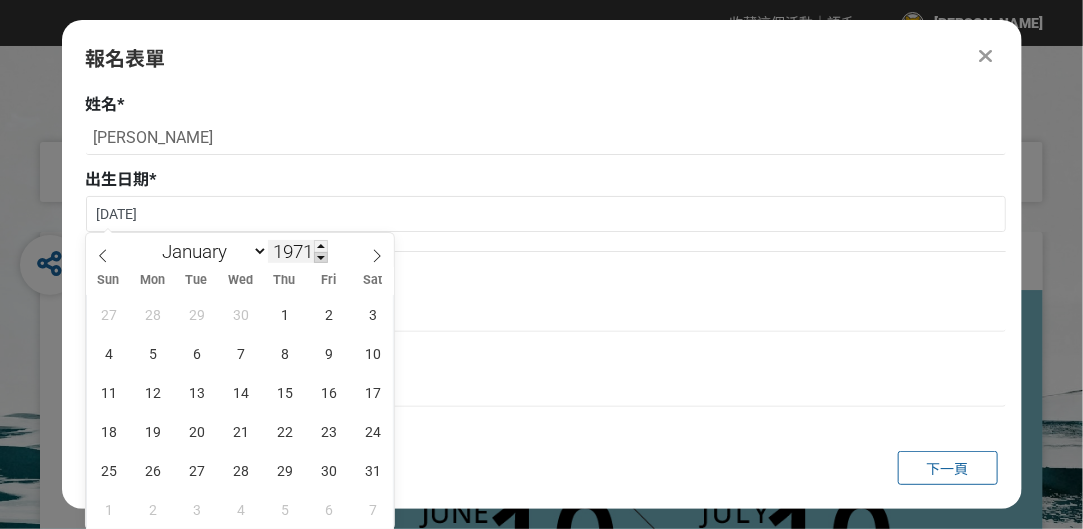 click at bounding box center (321, 258) 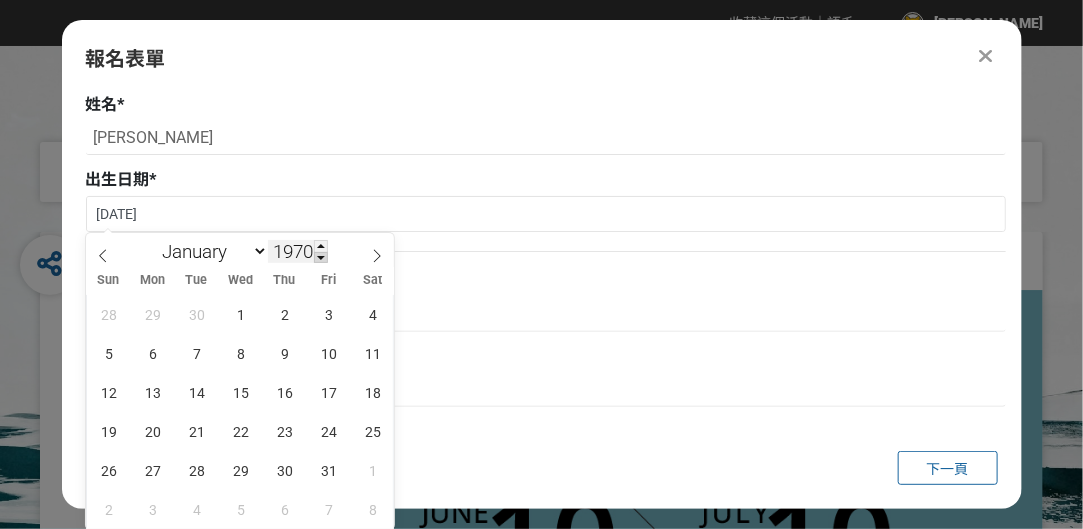 click at bounding box center [321, 258] 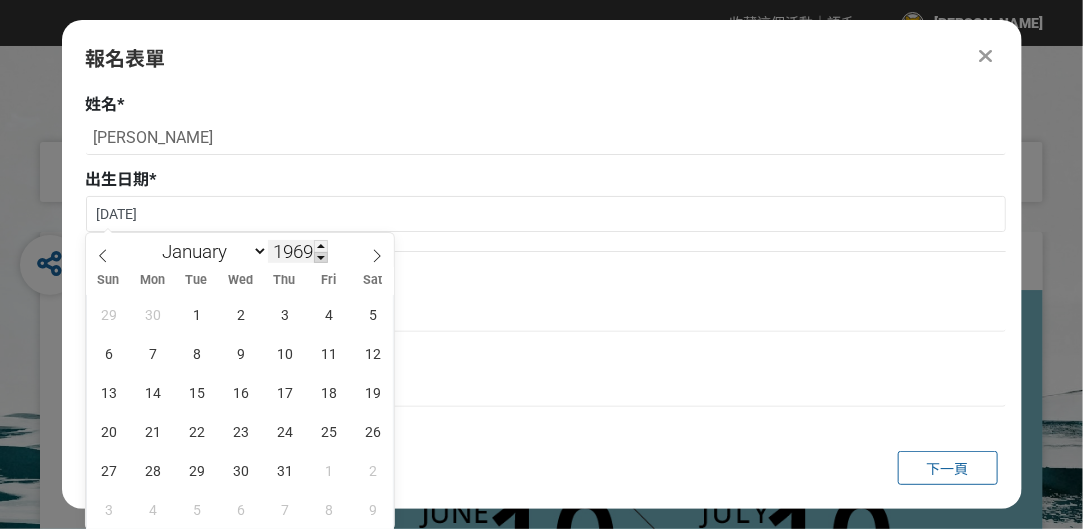 click at bounding box center (321, 258) 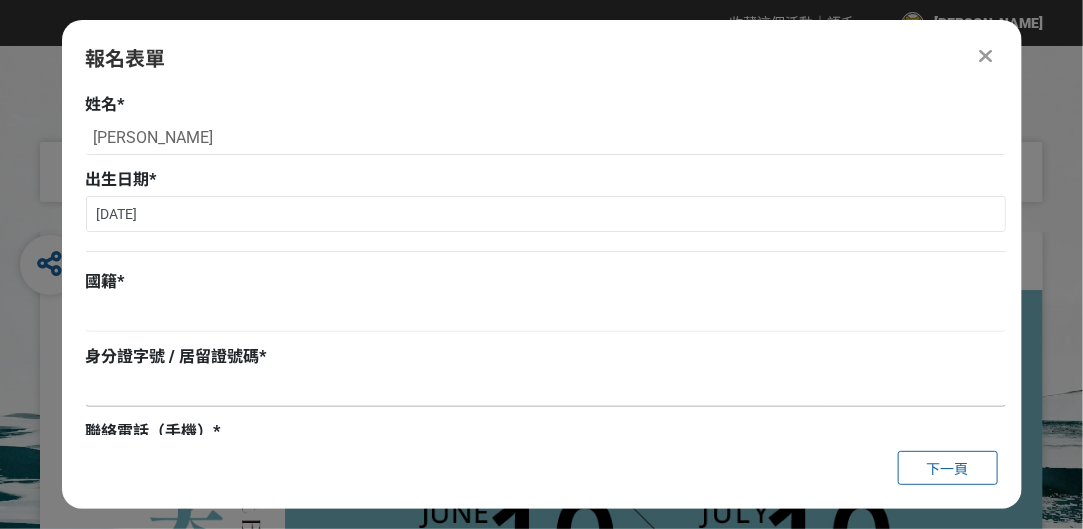 click at bounding box center [546, 390] 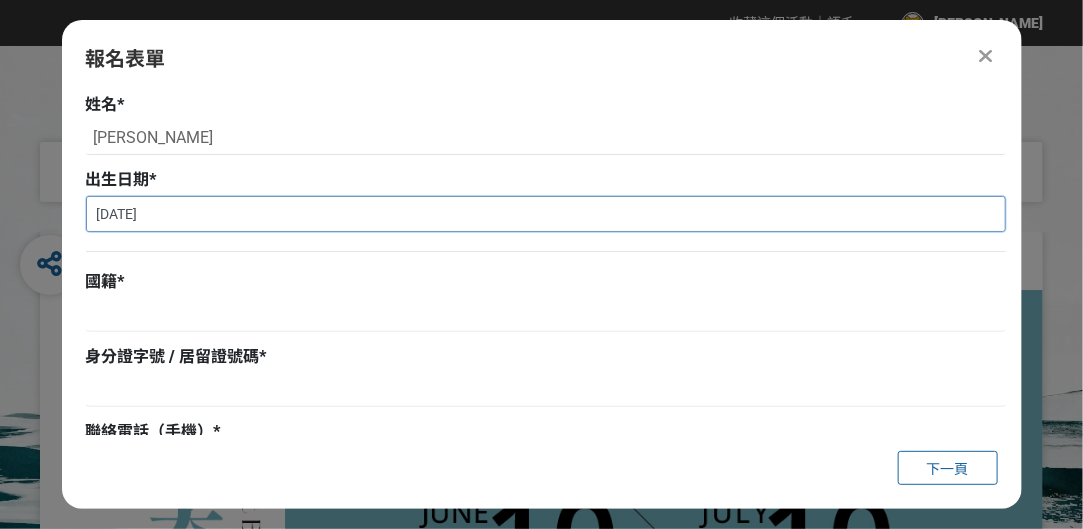 click on "[DATE]" at bounding box center [546, 214] 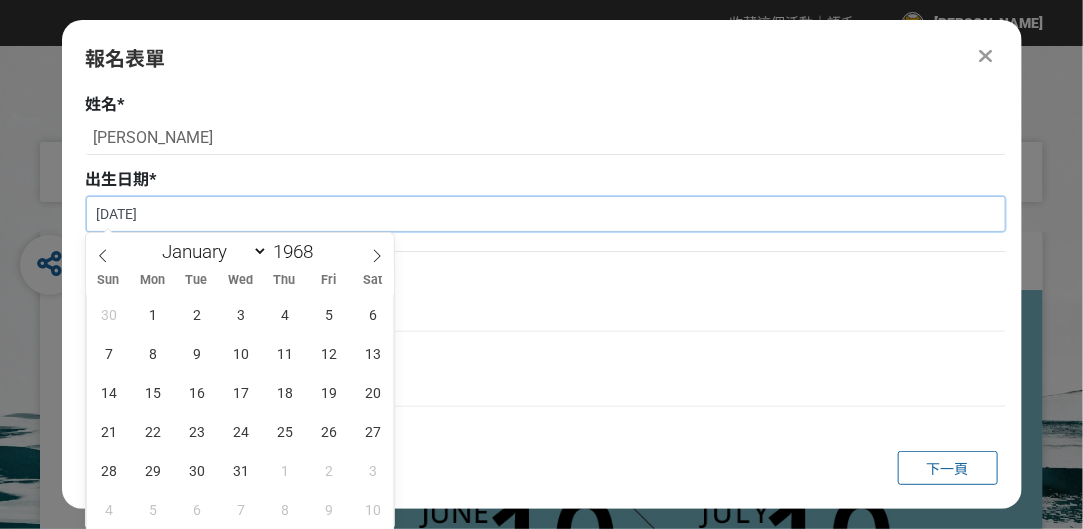 type on "2025" 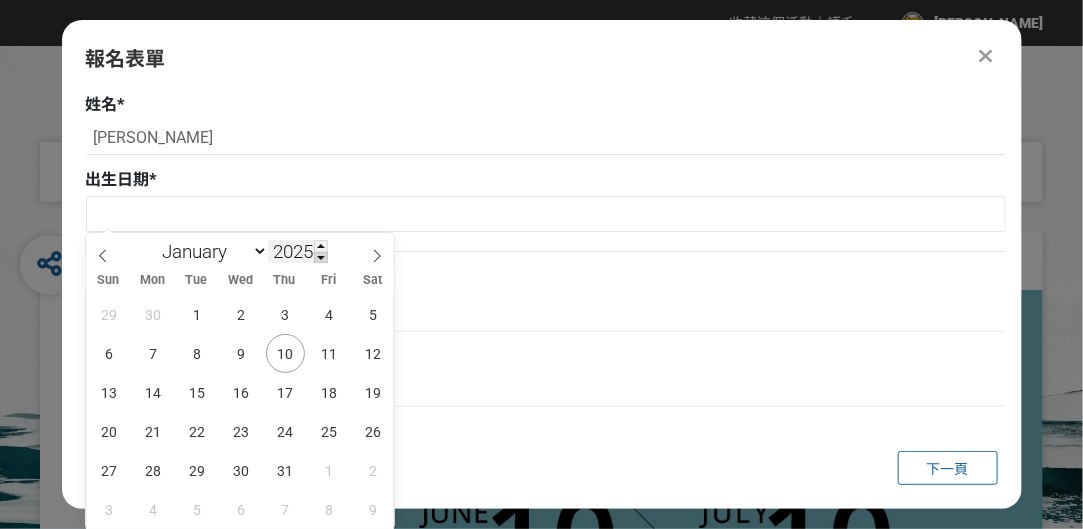 click at bounding box center [321, 258] 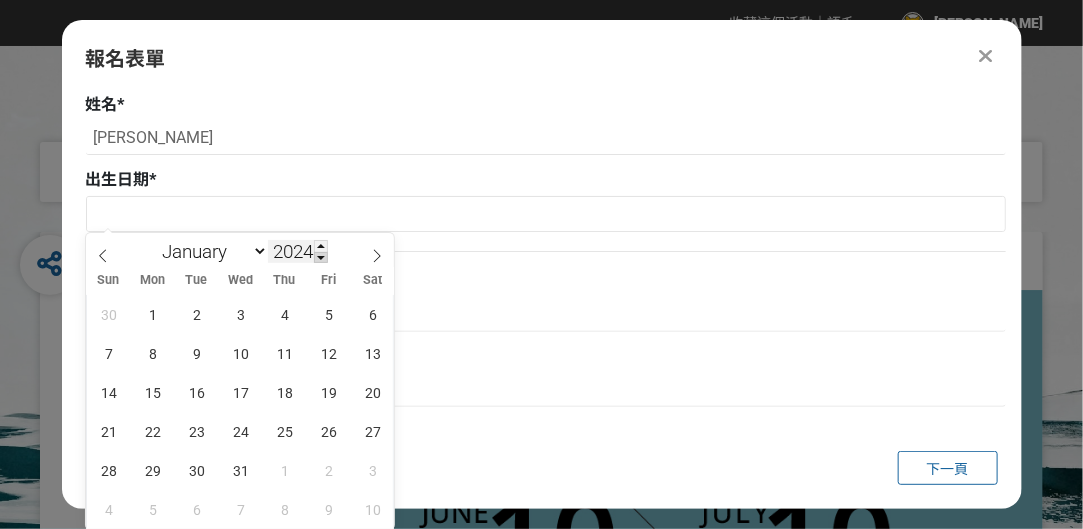 click at bounding box center (321, 258) 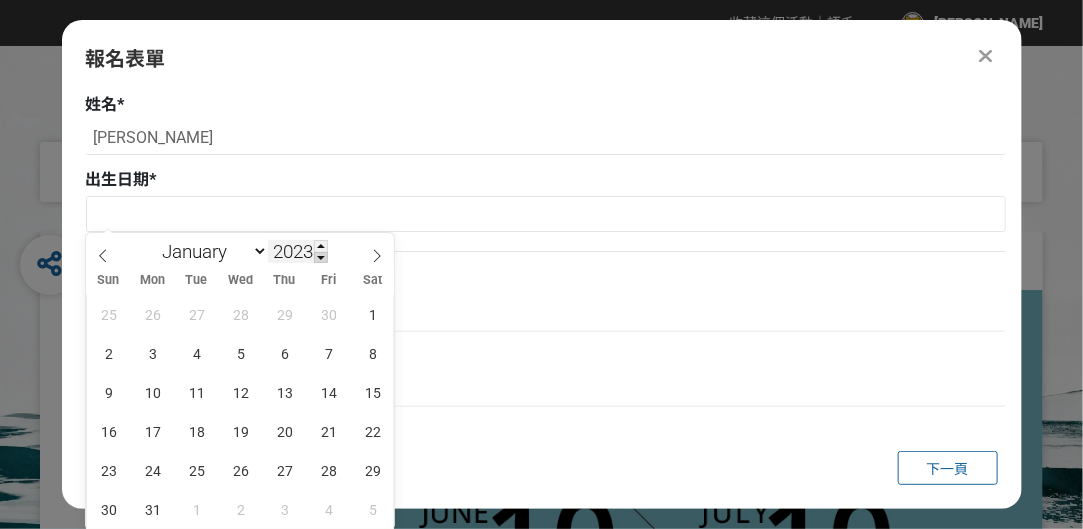 click at bounding box center (321, 258) 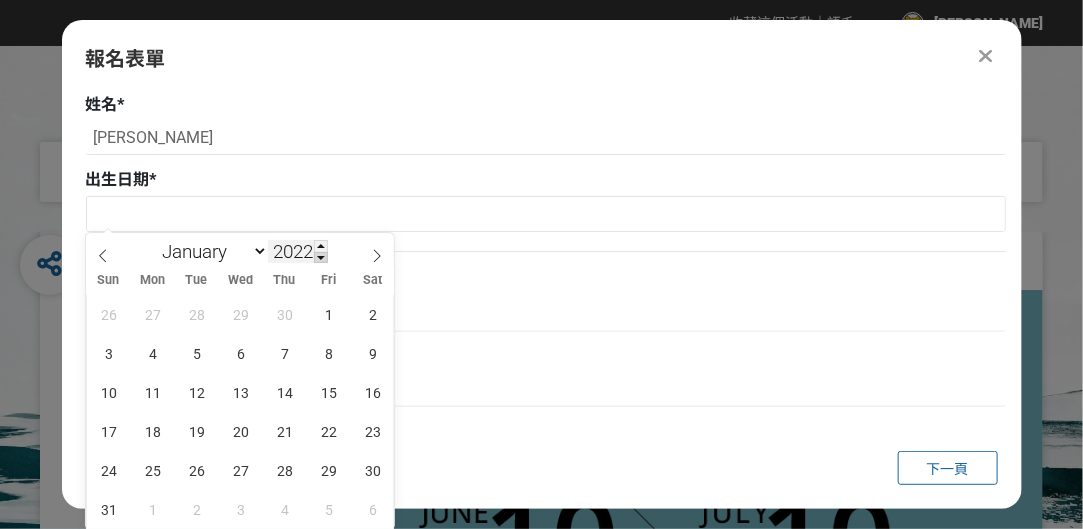 click at bounding box center [321, 258] 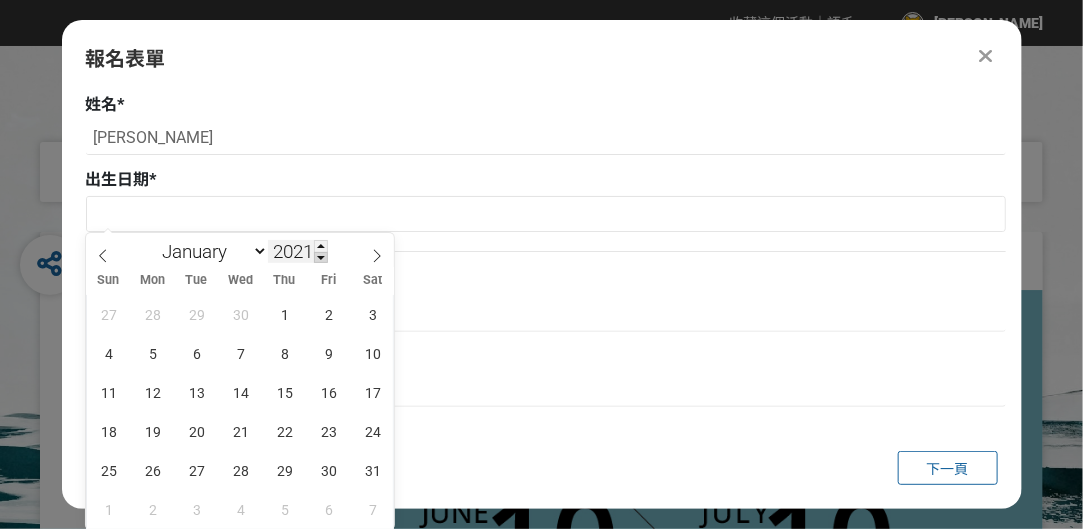 click at bounding box center (321, 258) 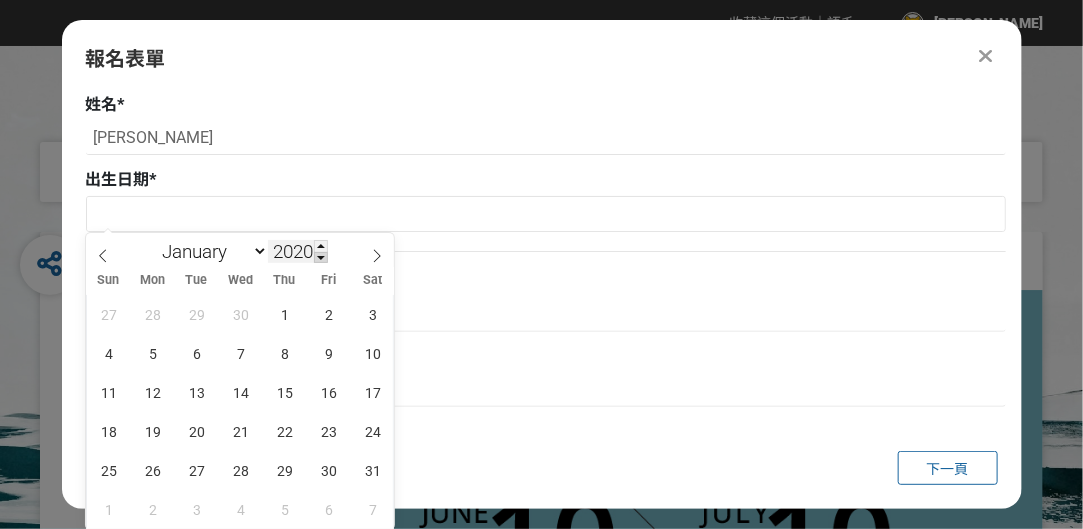 click at bounding box center (321, 258) 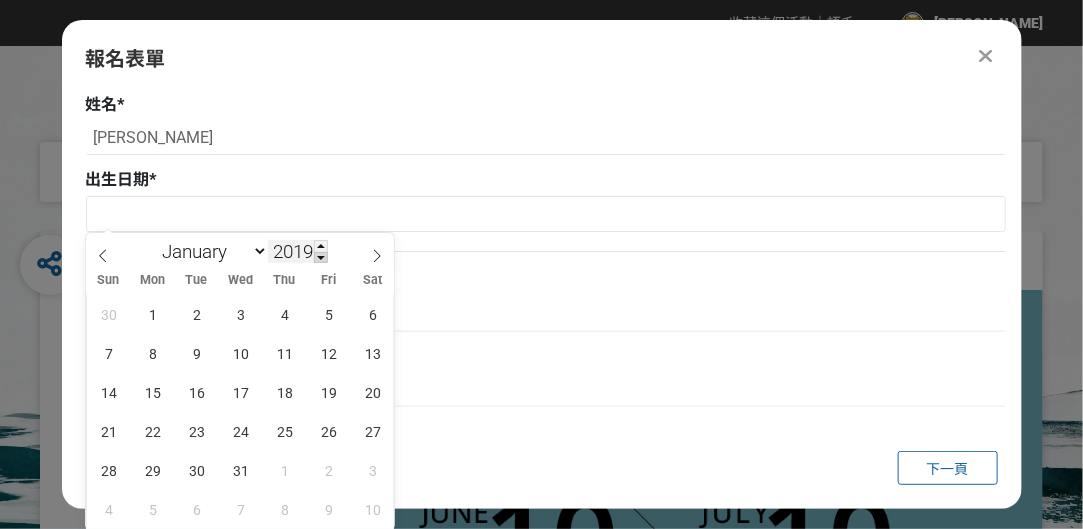click at bounding box center [321, 258] 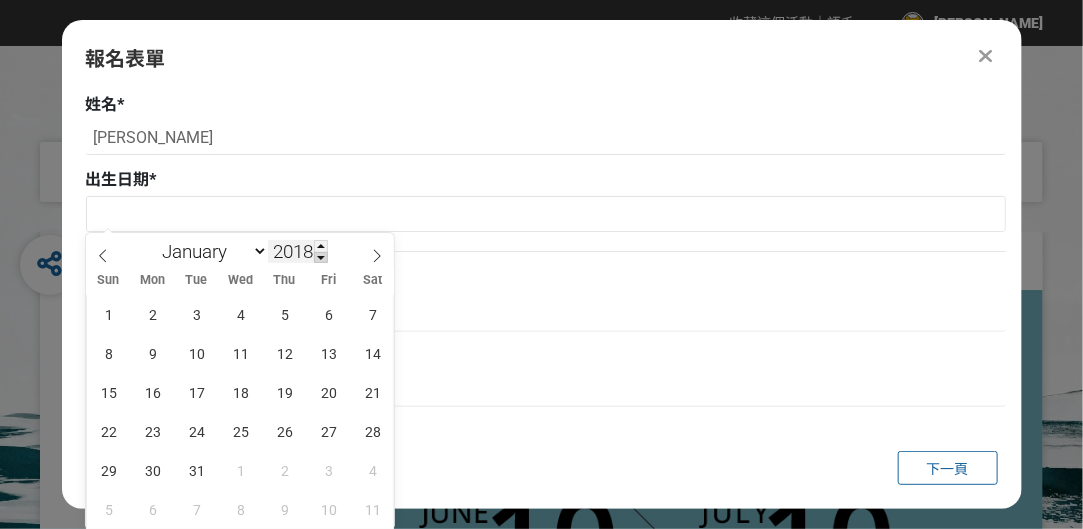 click at bounding box center (321, 258) 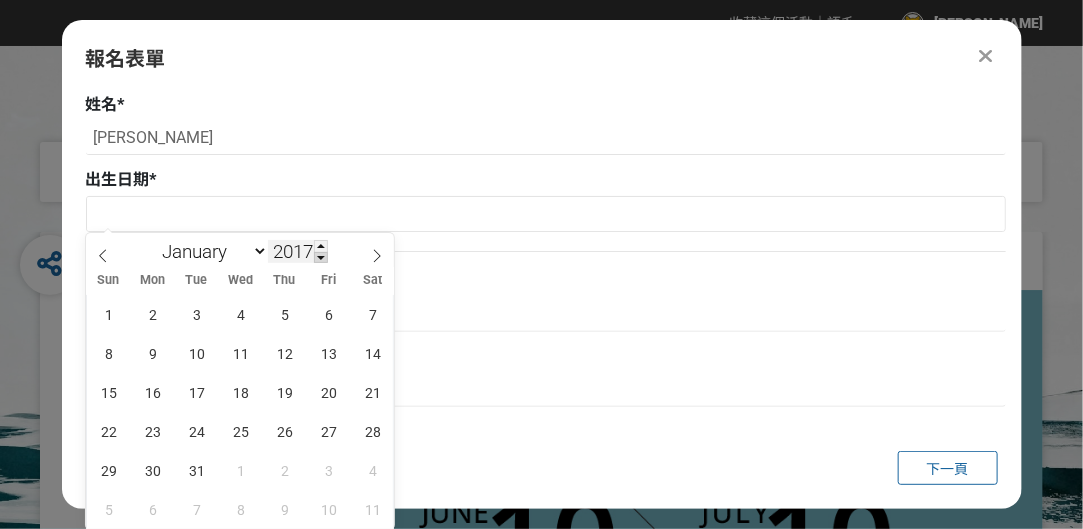 click at bounding box center (321, 258) 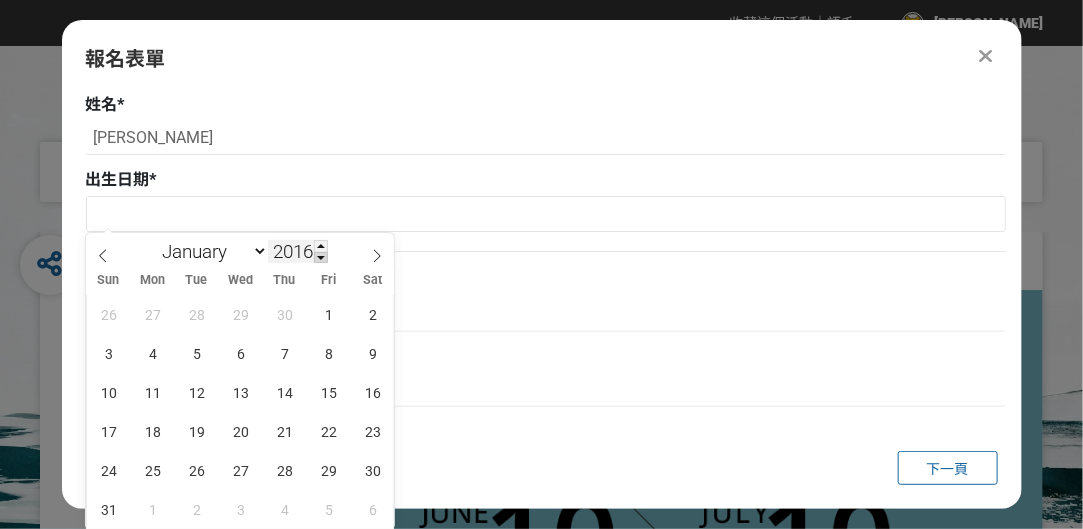 click at bounding box center (321, 258) 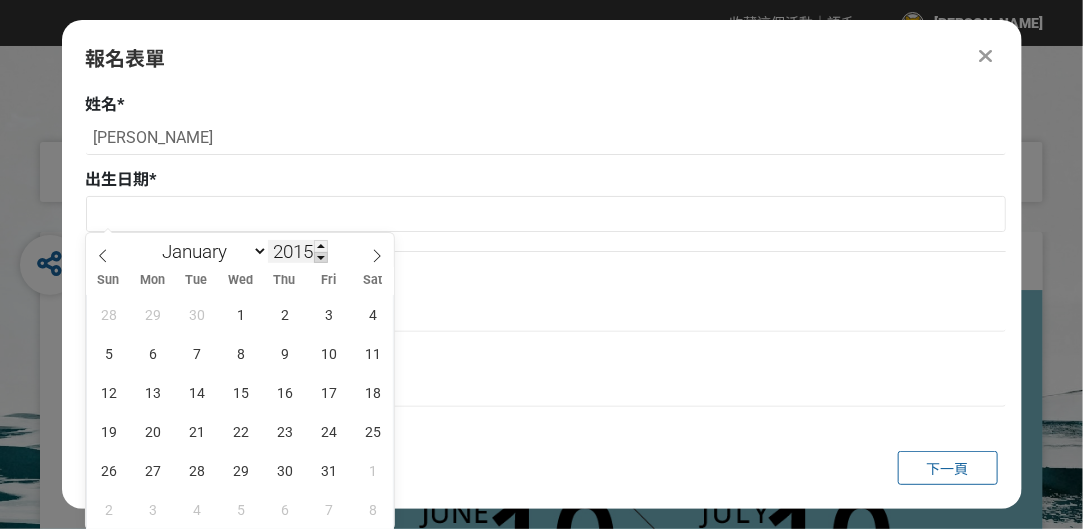 click at bounding box center (321, 258) 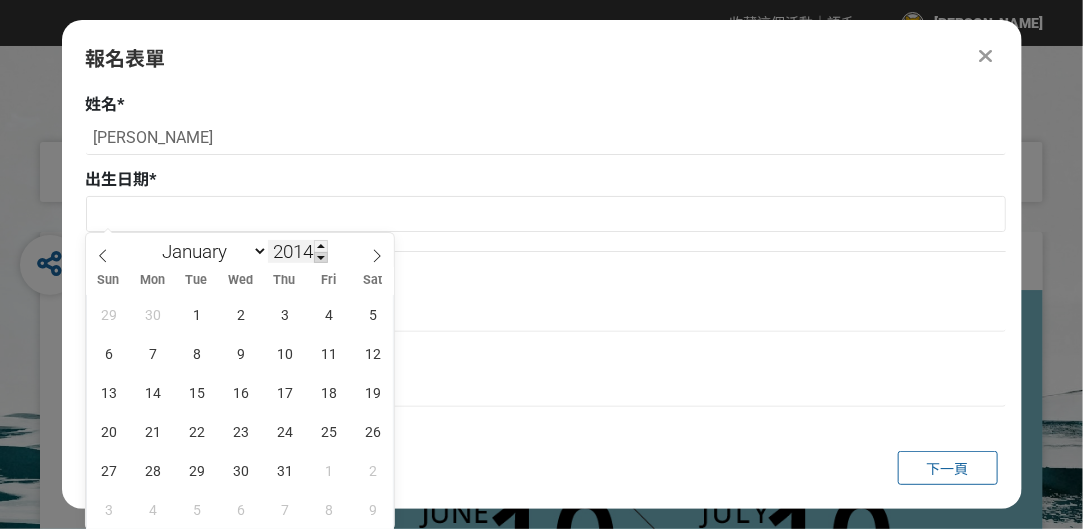 click at bounding box center (321, 258) 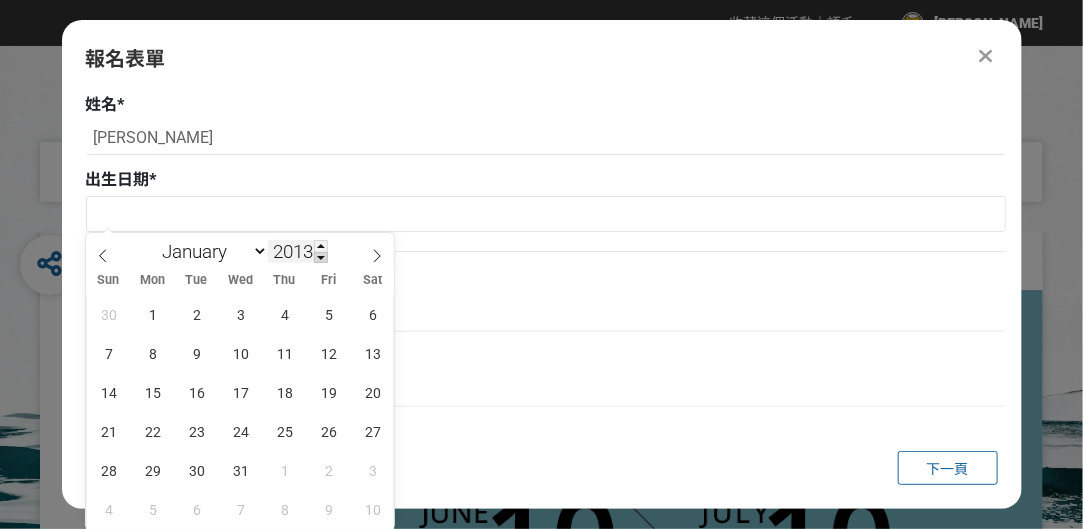 click at bounding box center [321, 258] 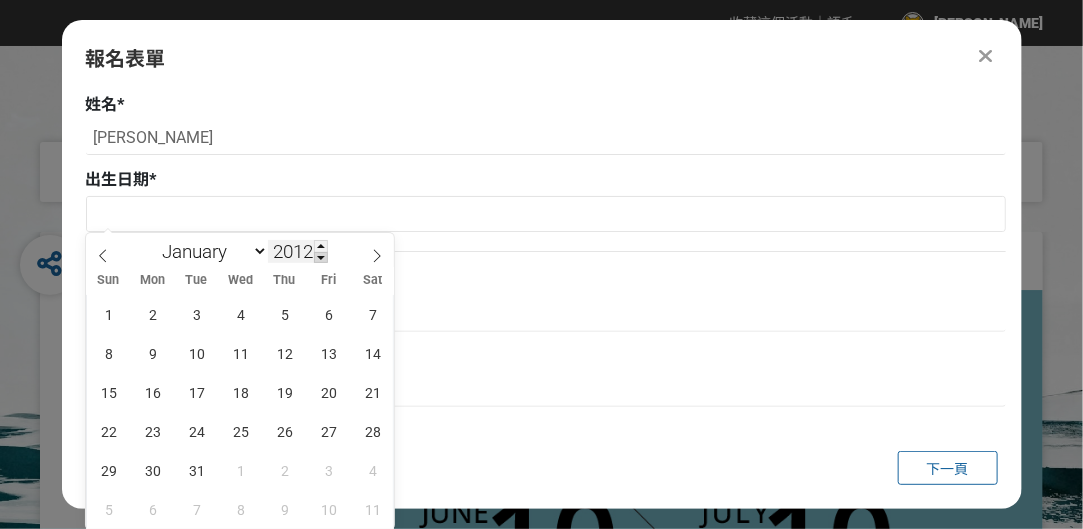 click at bounding box center (321, 258) 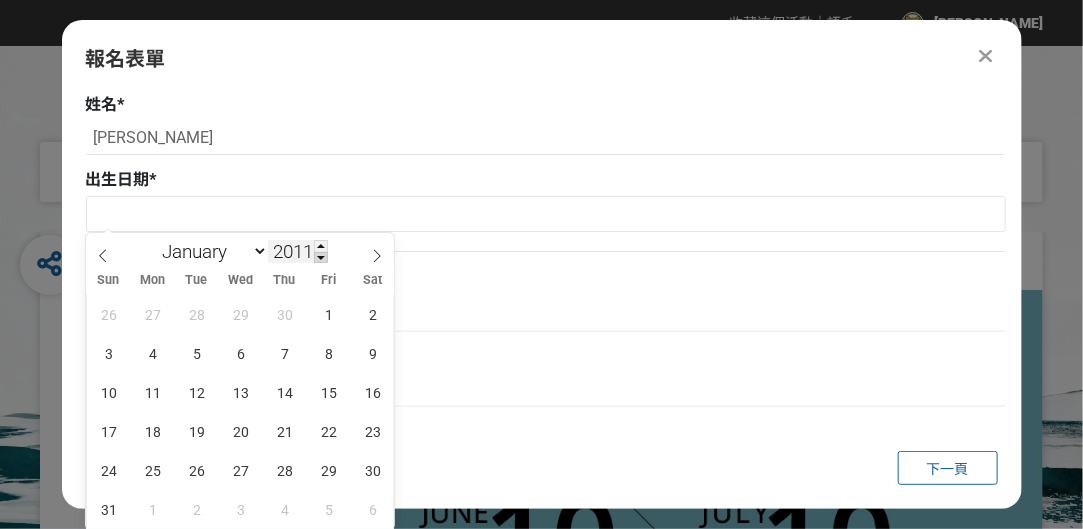 click at bounding box center [321, 258] 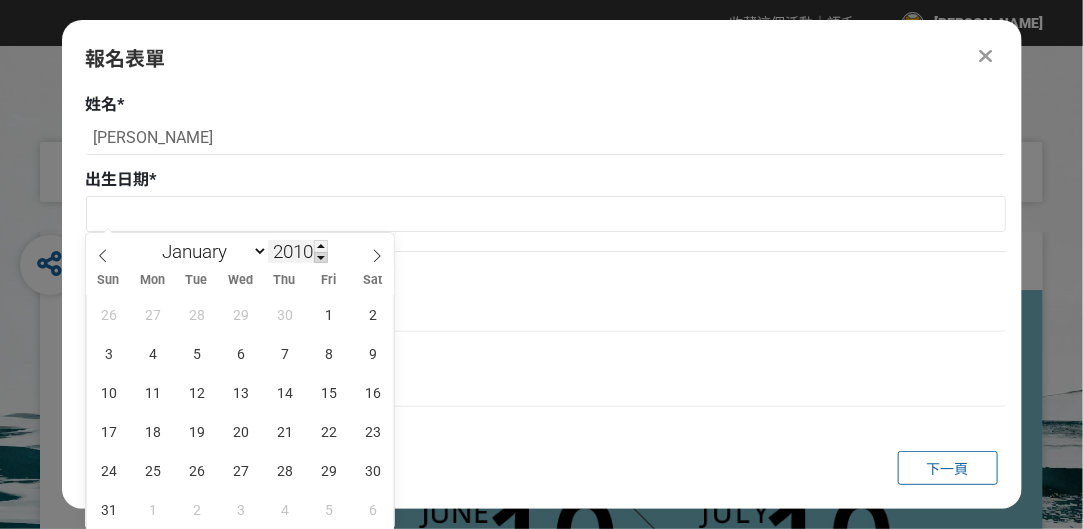 click at bounding box center [321, 258] 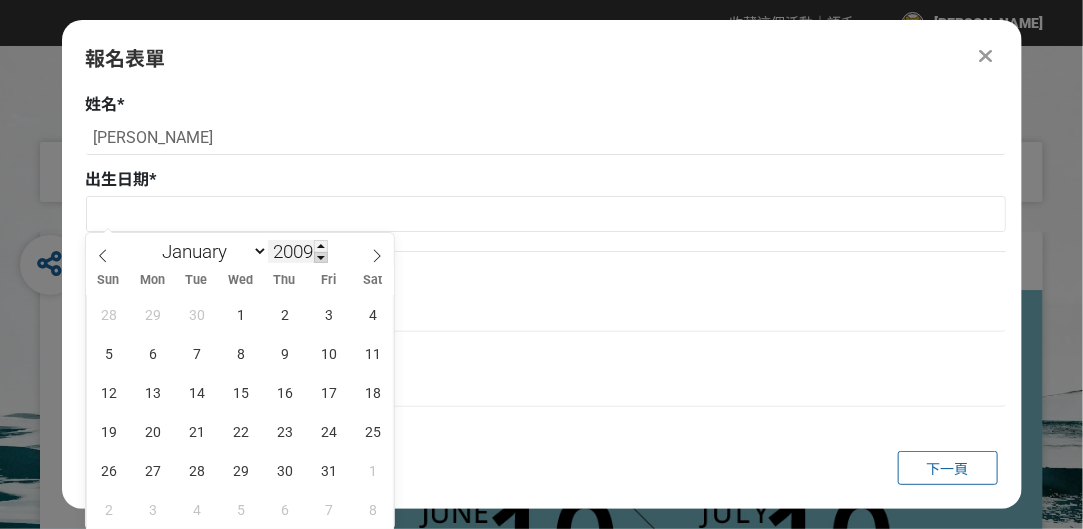 click at bounding box center [321, 258] 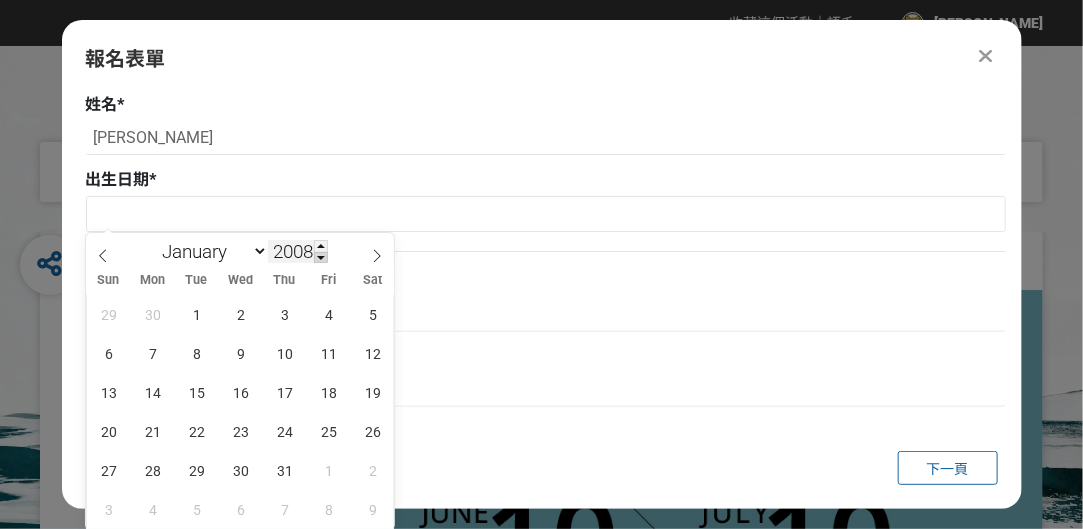 click at bounding box center (321, 258) 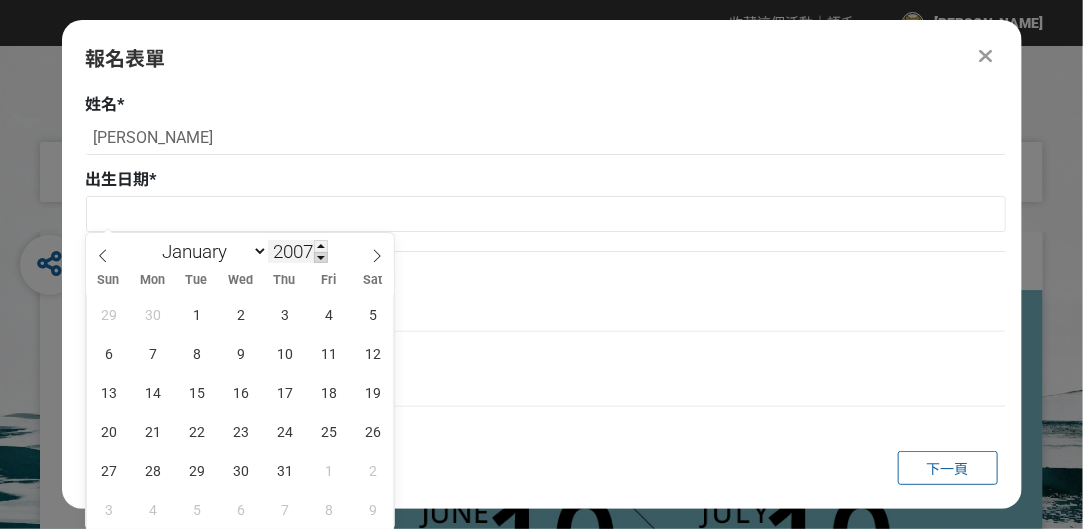 click at bounding box center [321, 258] 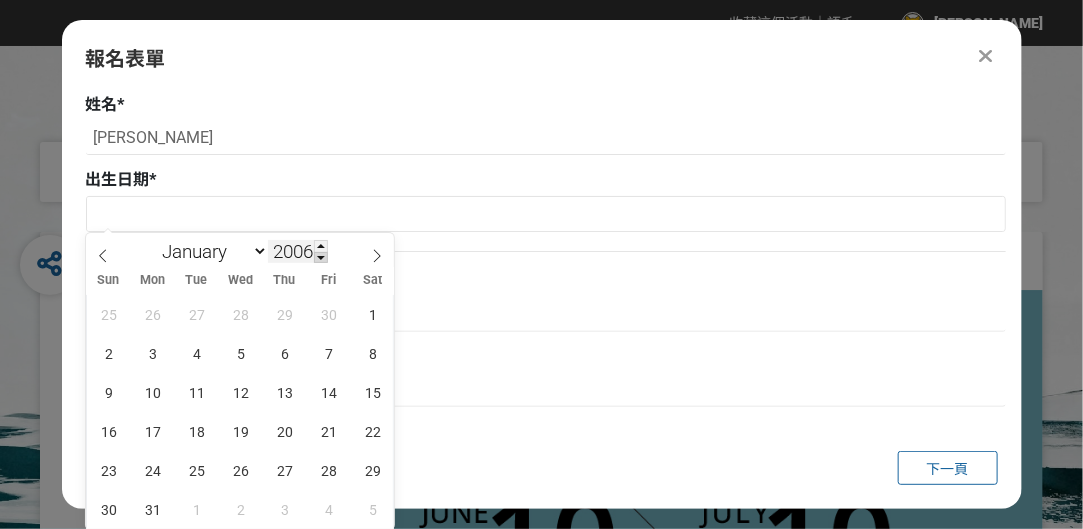 click at bounding box center (321, 258) 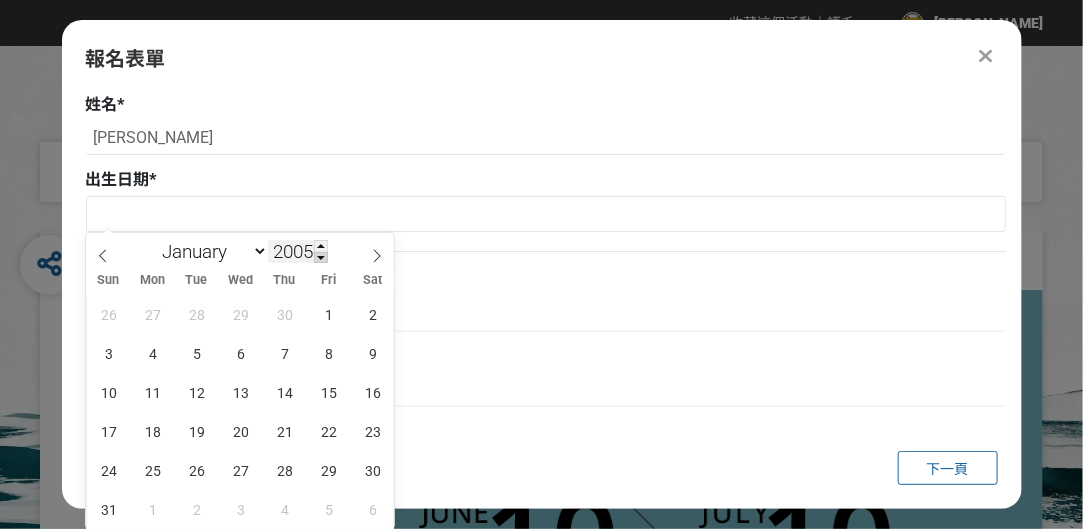 click at bounding box center (321, 258) 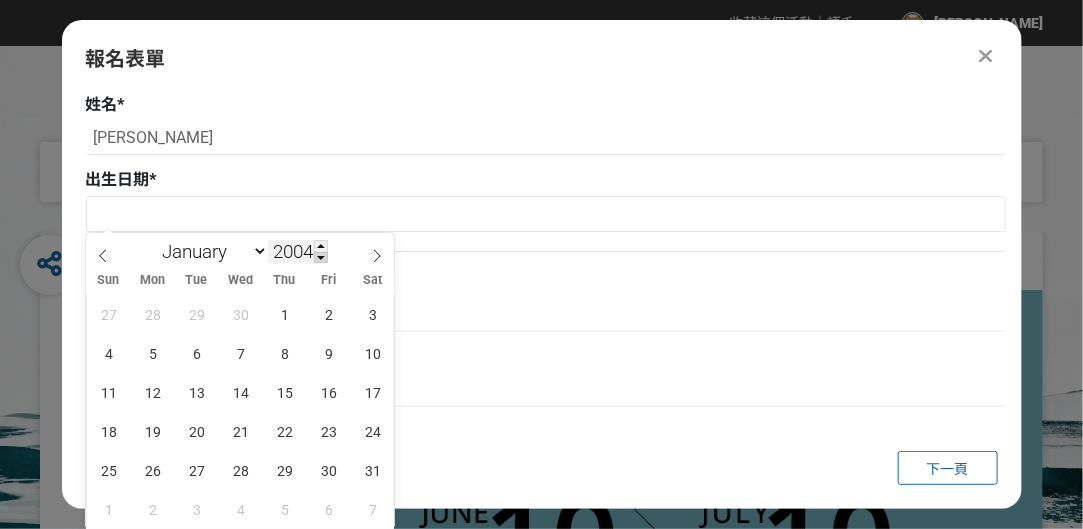 click at bounding box center [321, 258] 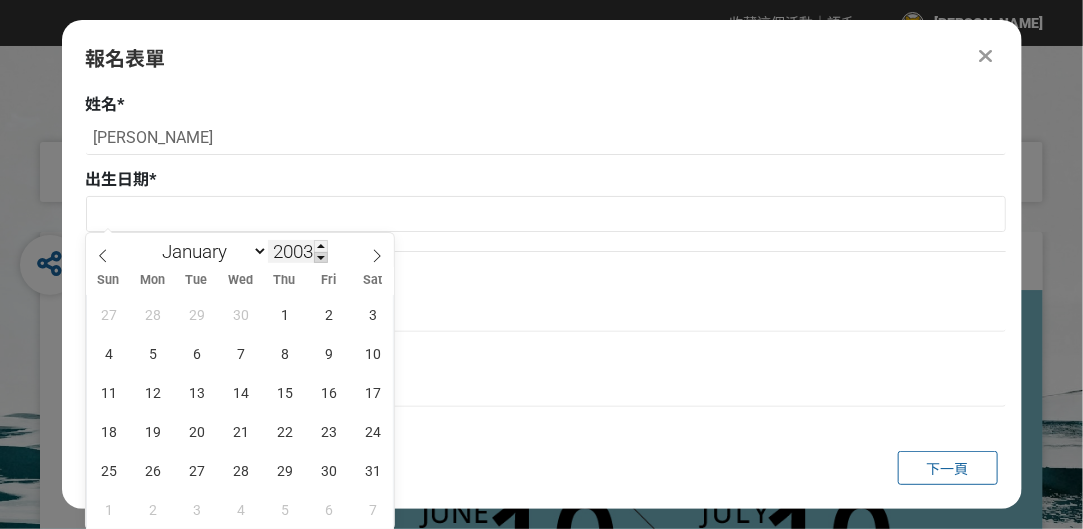 click at bounding box center [321, 258] 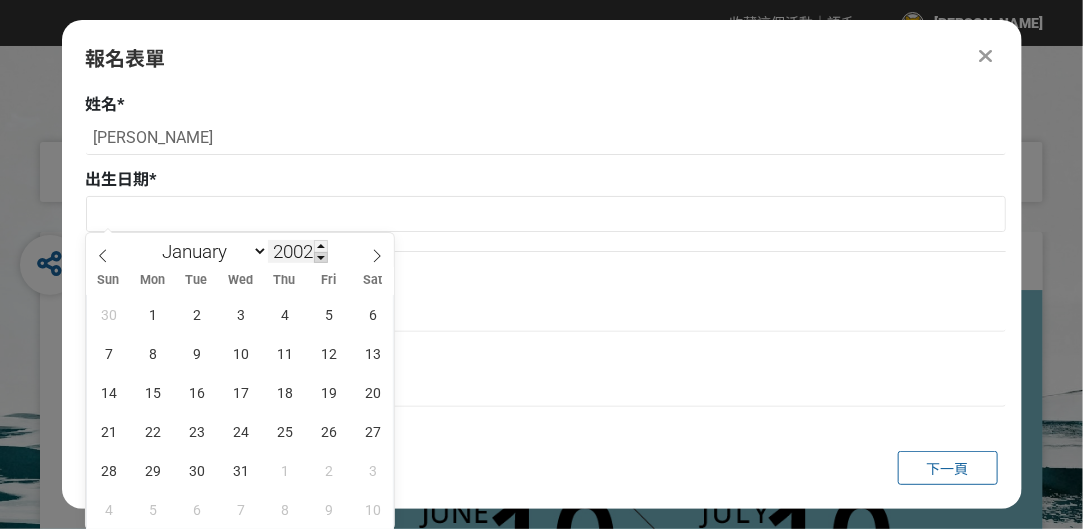 click at bounding box center [321, 258] 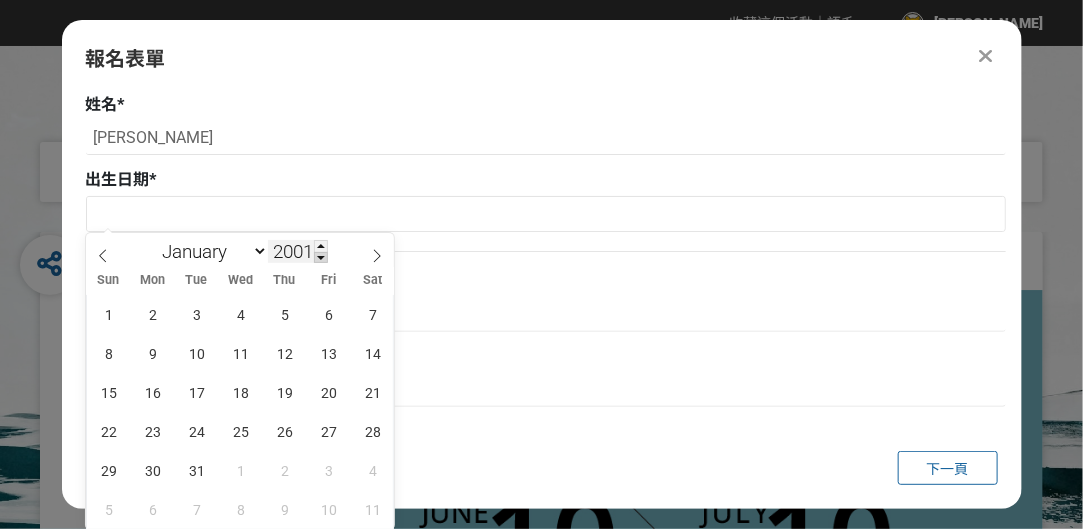 click at bounding box center (321, 258) 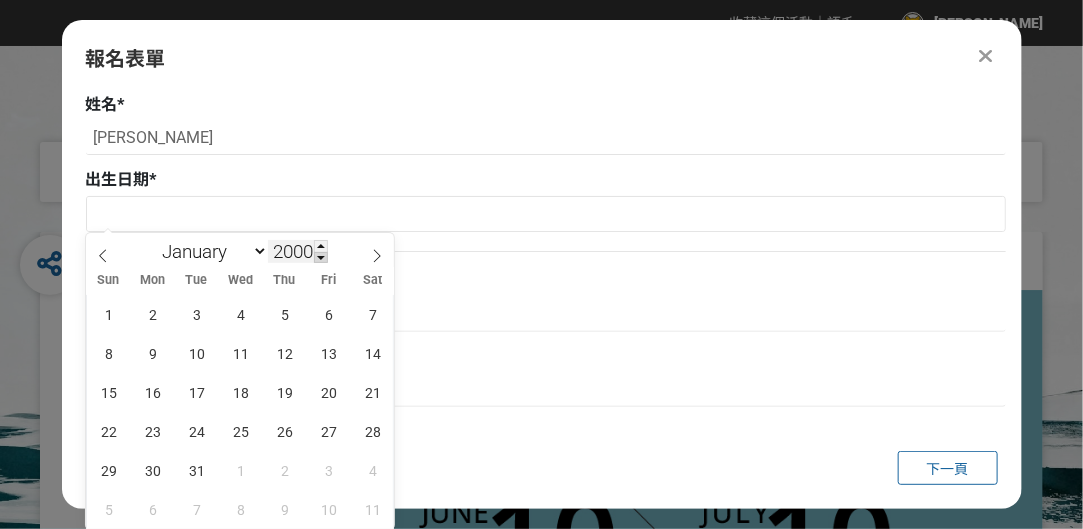 click at bounding box center [321, 258] 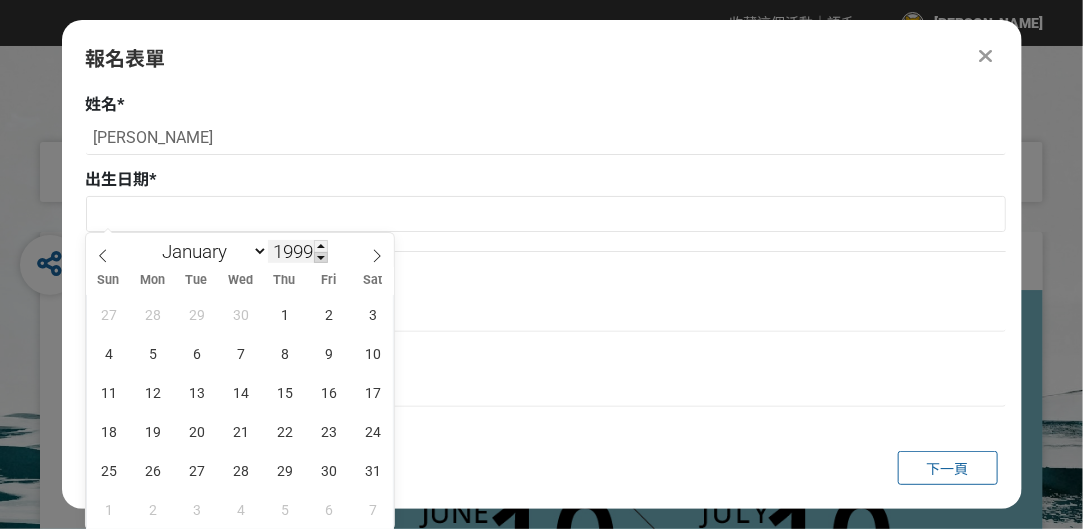 click at bounding box center (321, 258) 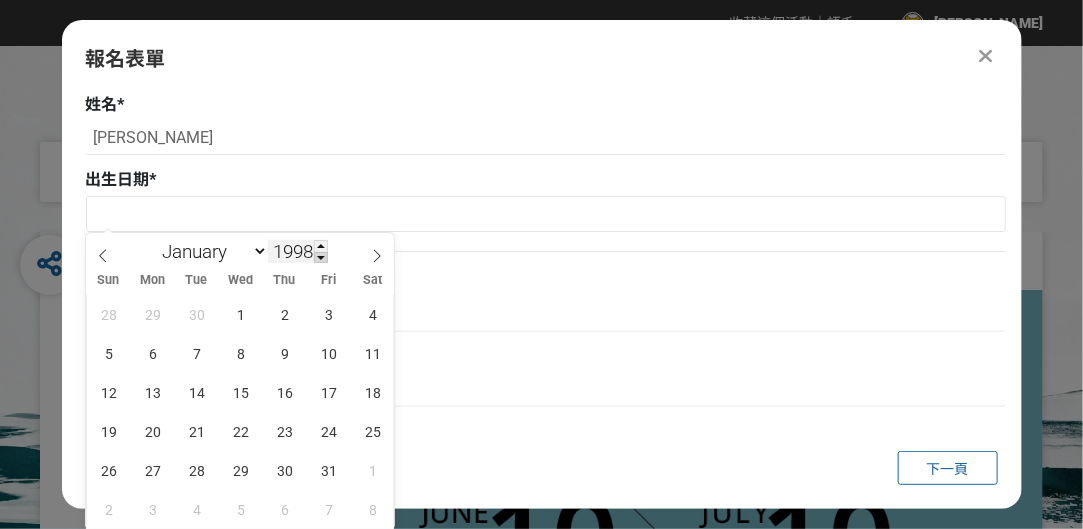 click at bounding box center (321, 258) 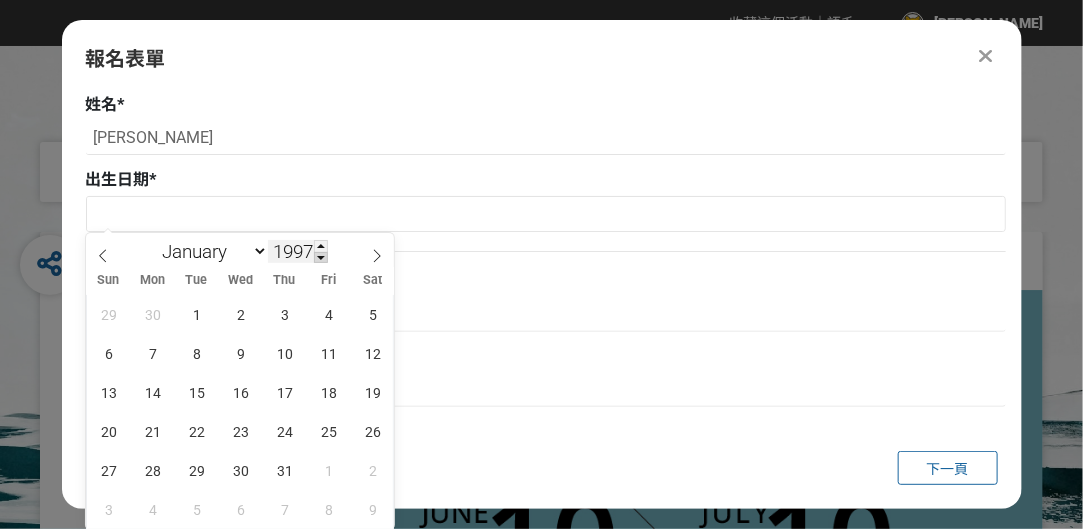 click at bounding box center (321, 258) 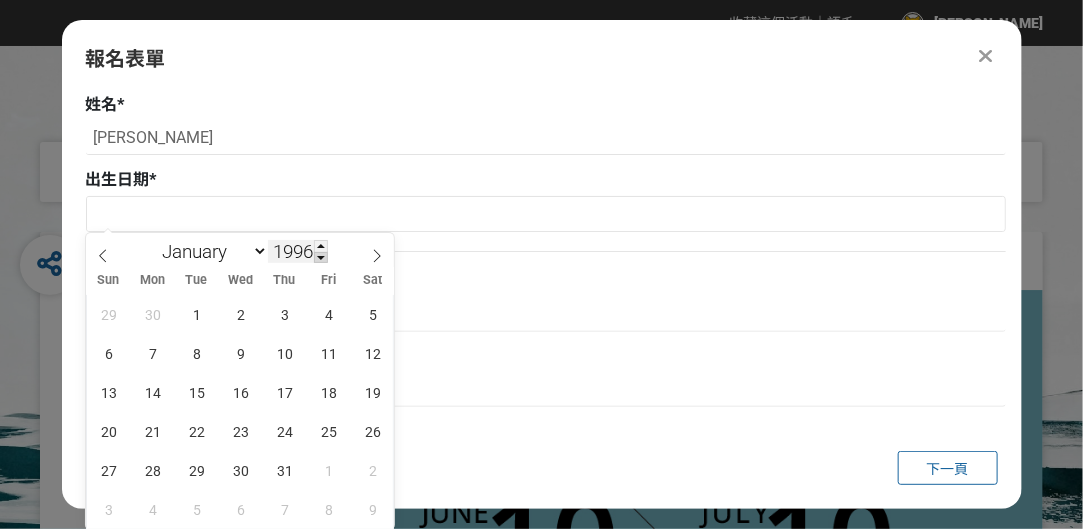click at bounding box center (321, 258) 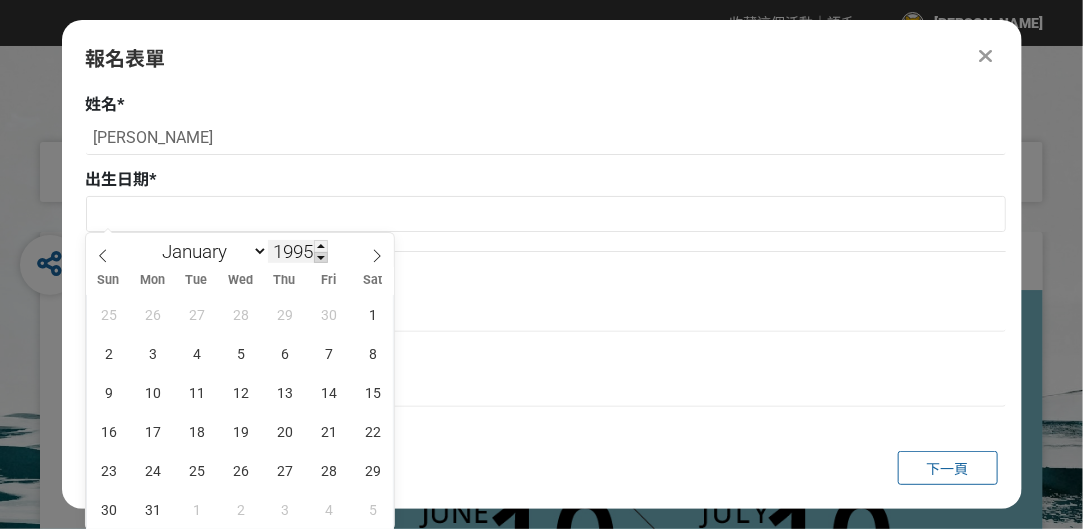 click at bounding box center [321, 258] 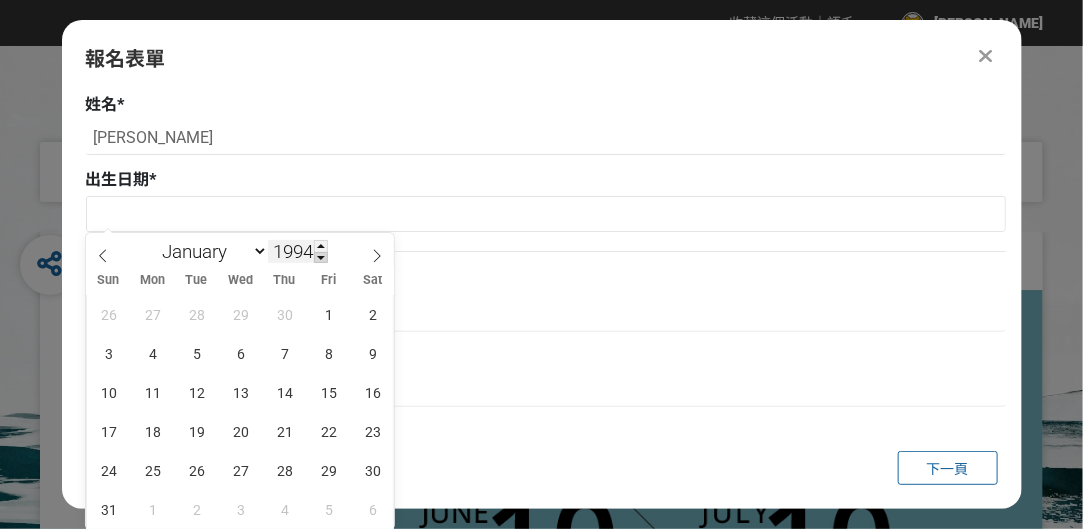 click at bounding box center [321, 258] 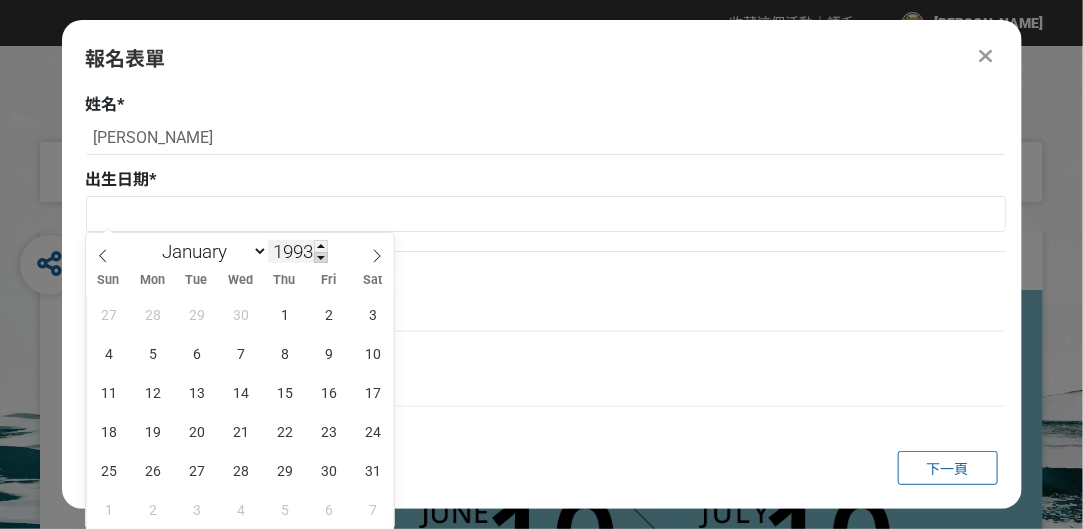 click at bounding box center [321, 258] 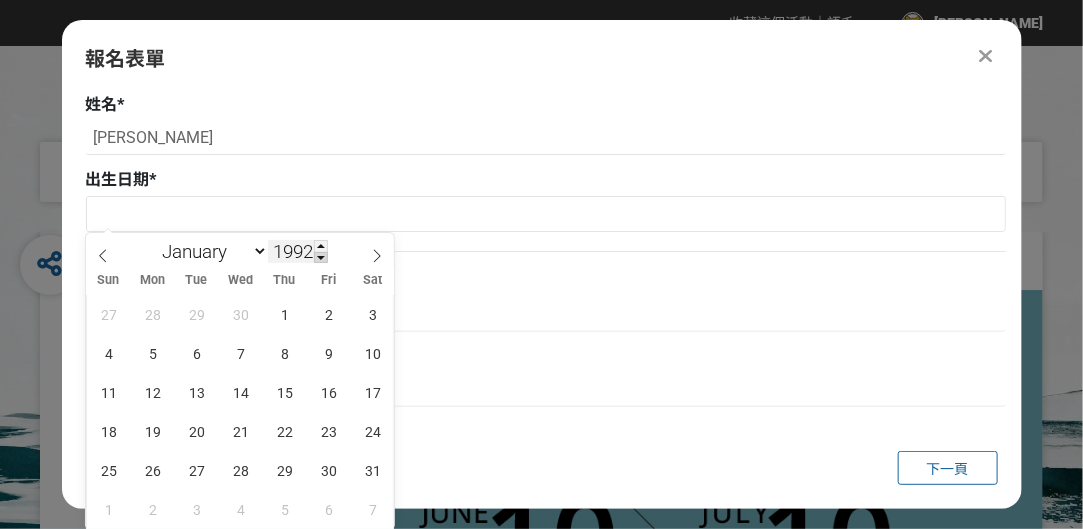 click at bounding box center (321, 258) 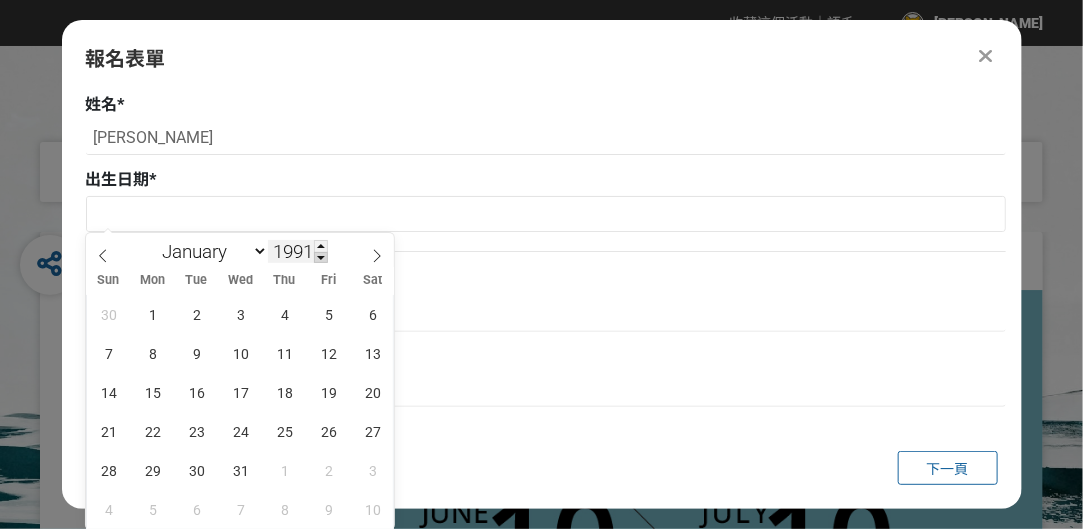 click at bounding box center (321, 258) 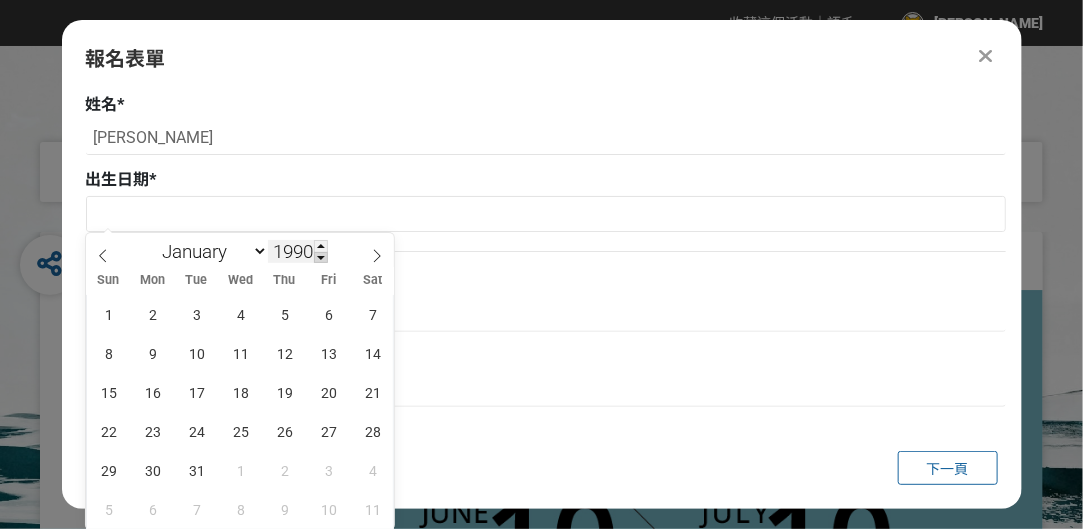 click at bounding box center (321, 258) 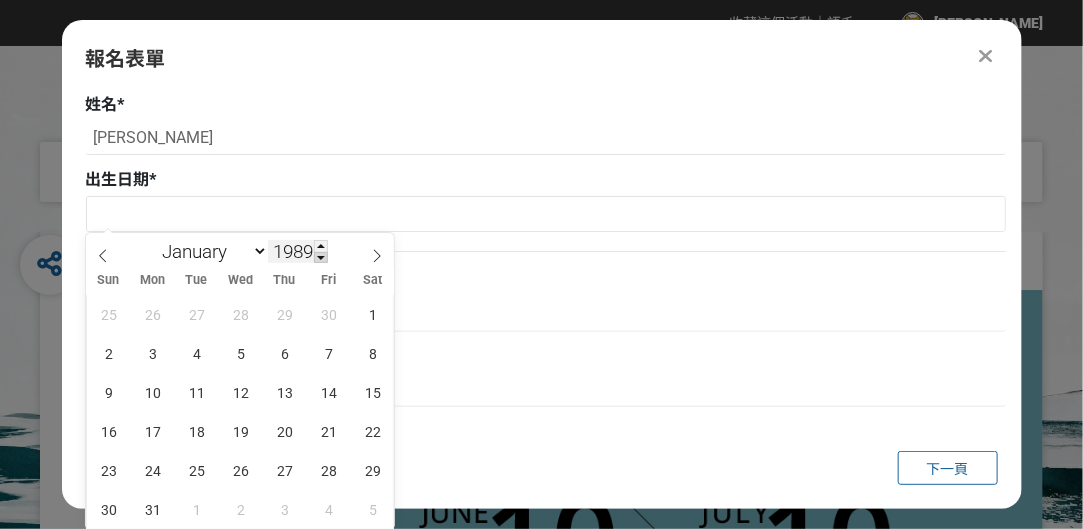 click at bounding box center [321, 258] 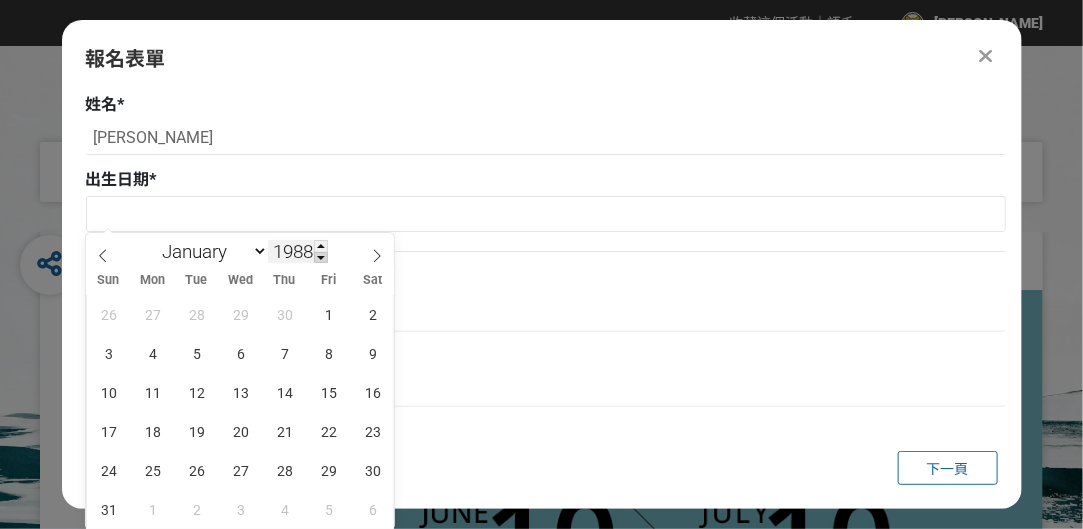 click at bounding box center [321, 258] 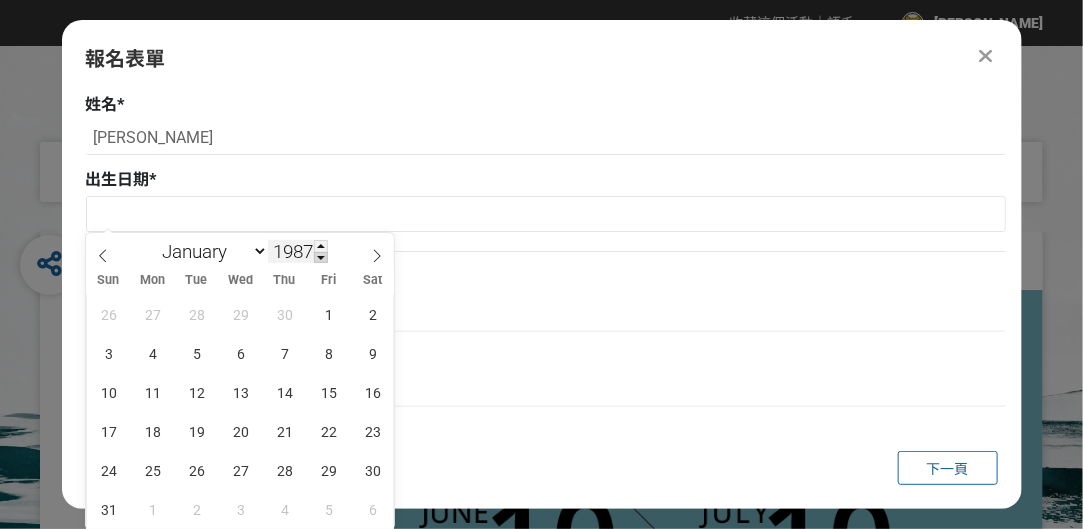 click at bounding box center [321, 258] 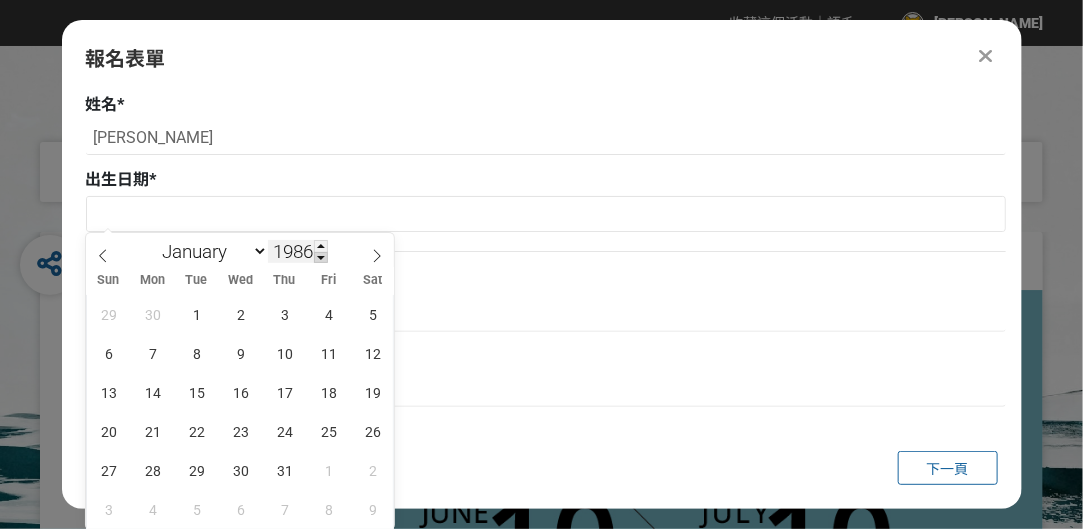 click at bounding box center [321, 258] 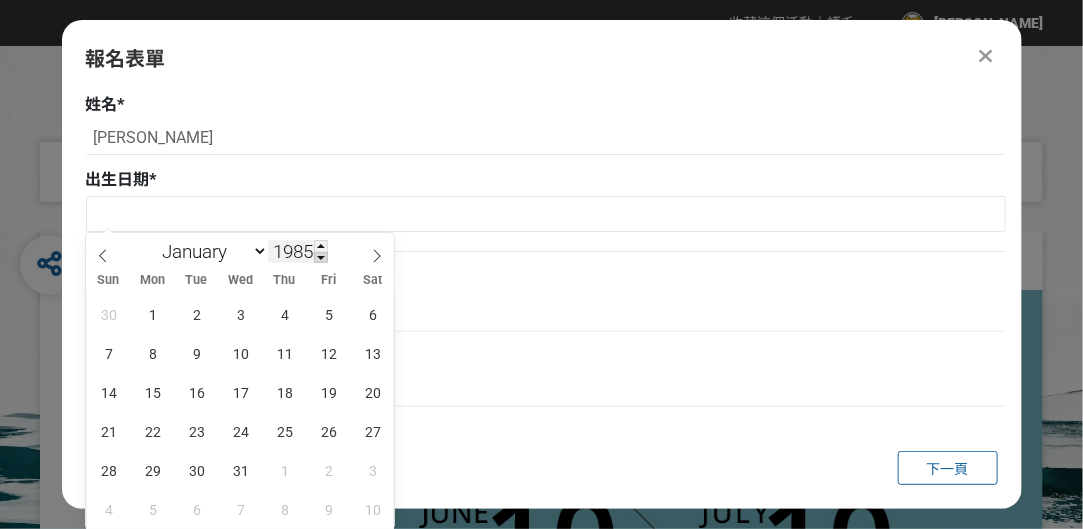 click at bounding box center [321, 258] 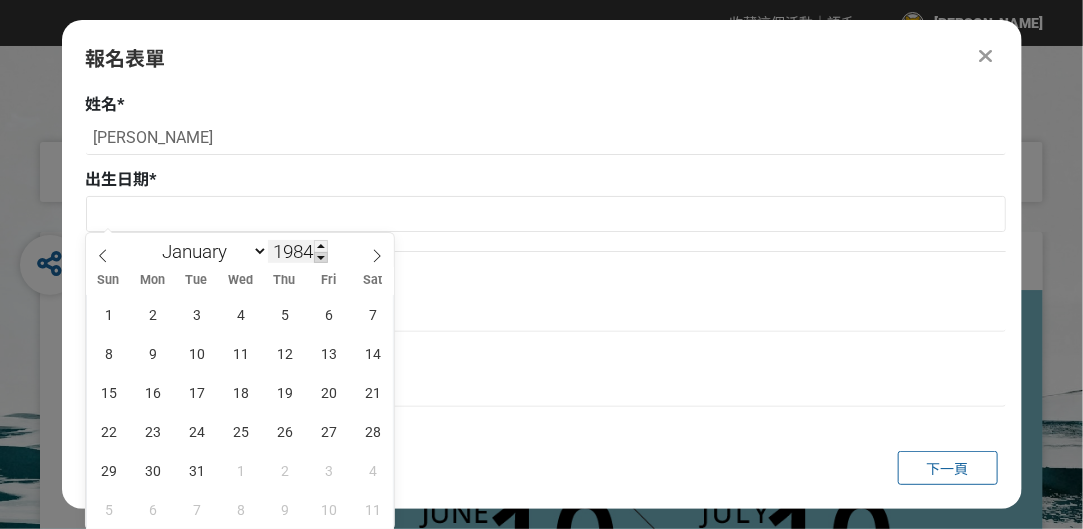 click at bounding box center [321, 258] 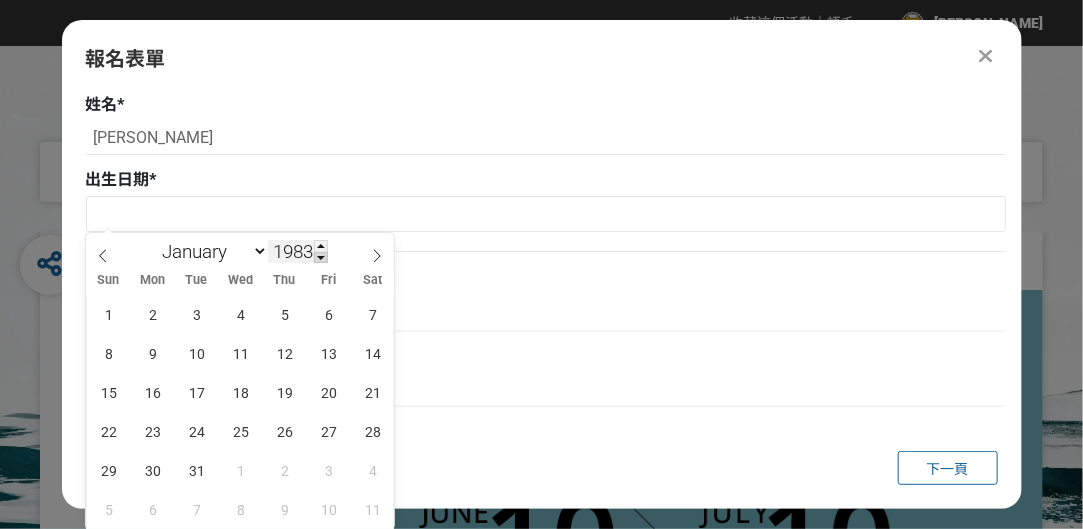 click at bounding box center [321, 258] 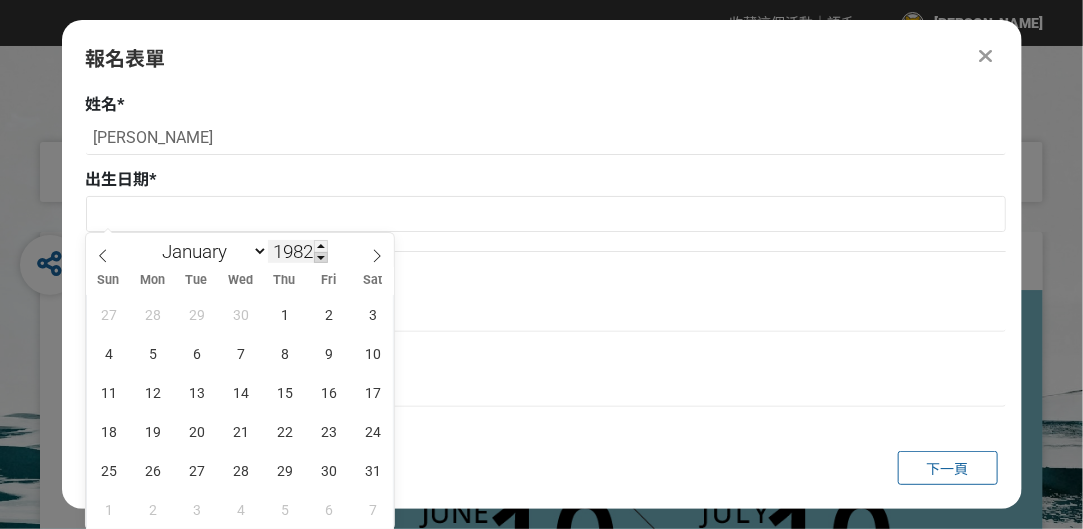 click at bounding box center (321, 258) 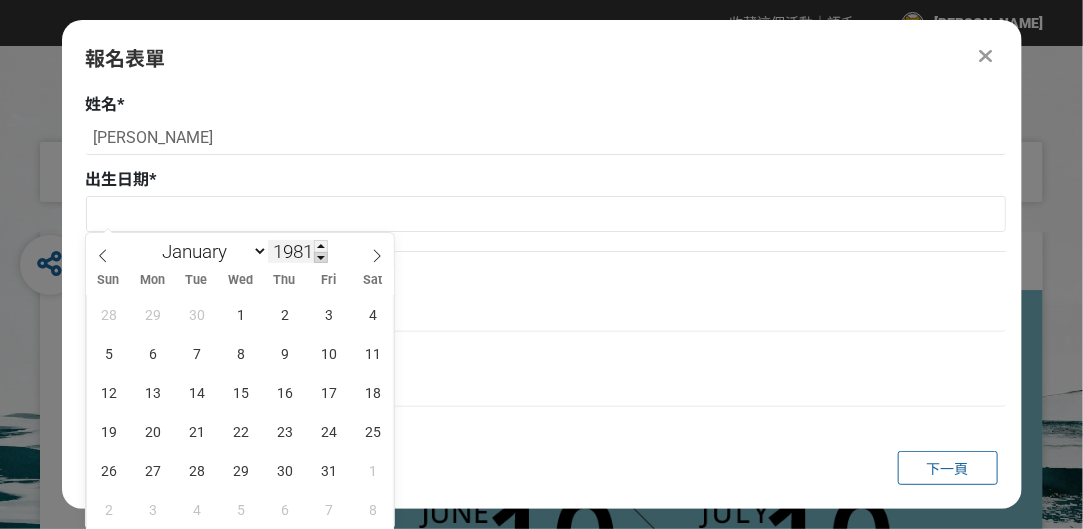 click at bounding box center [321, 258] 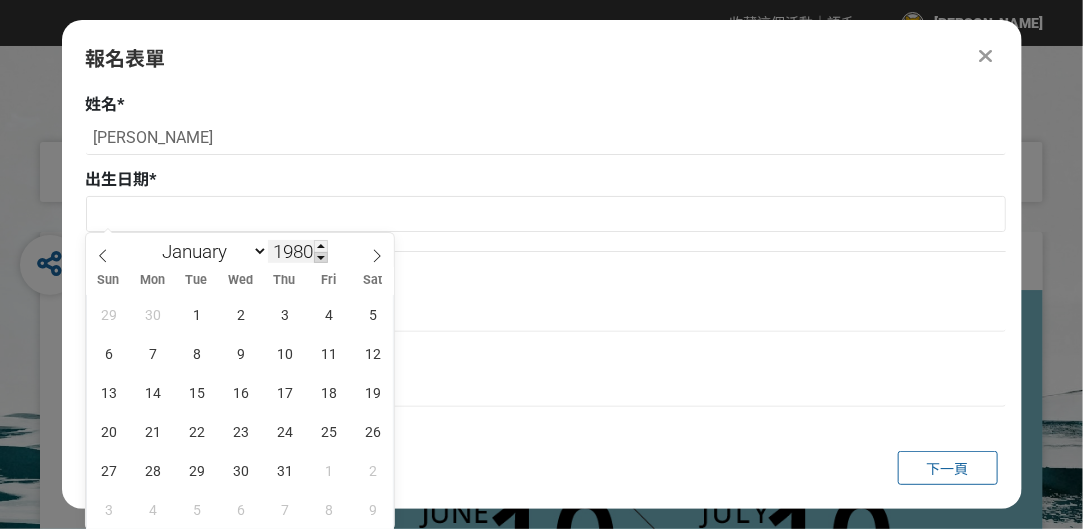 click at bounding box center [321, 258] 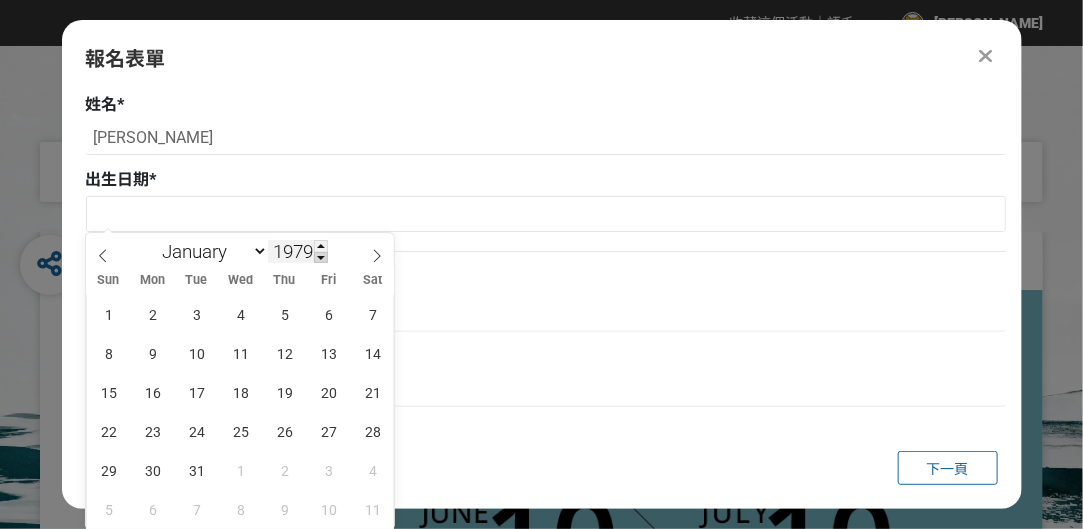 click at bounding box center [321, 258] 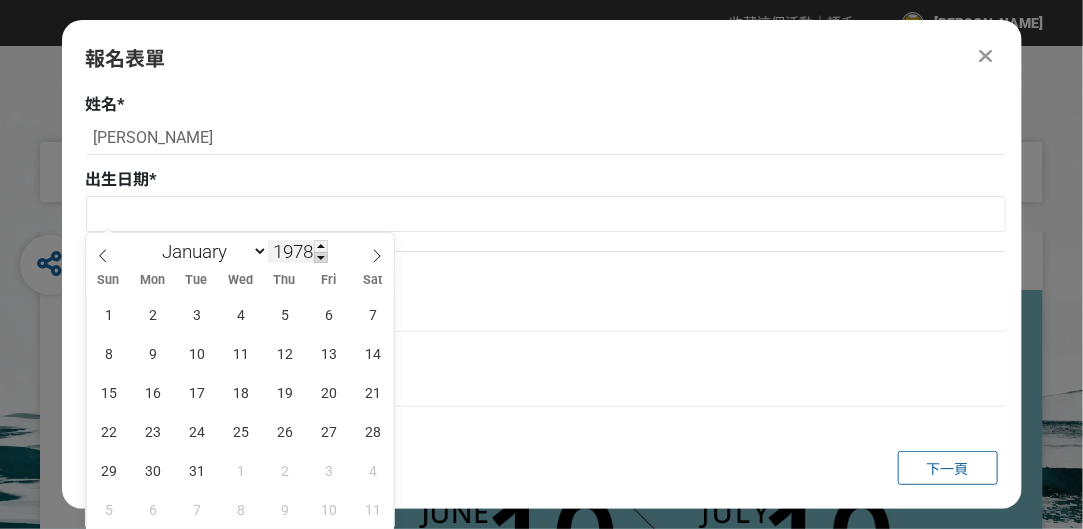 click at bounding box center (321, 258) 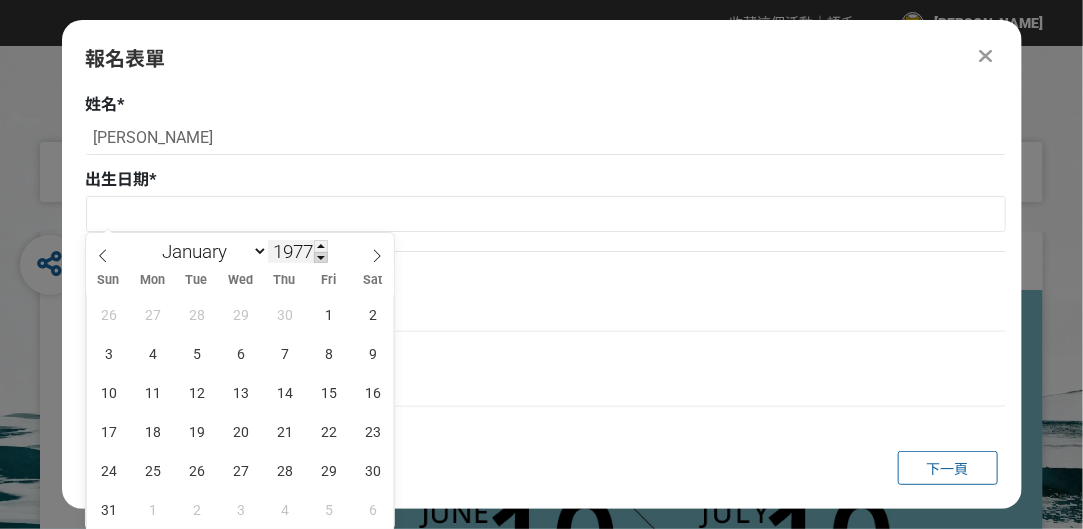 click at bounding box center [321, 258] 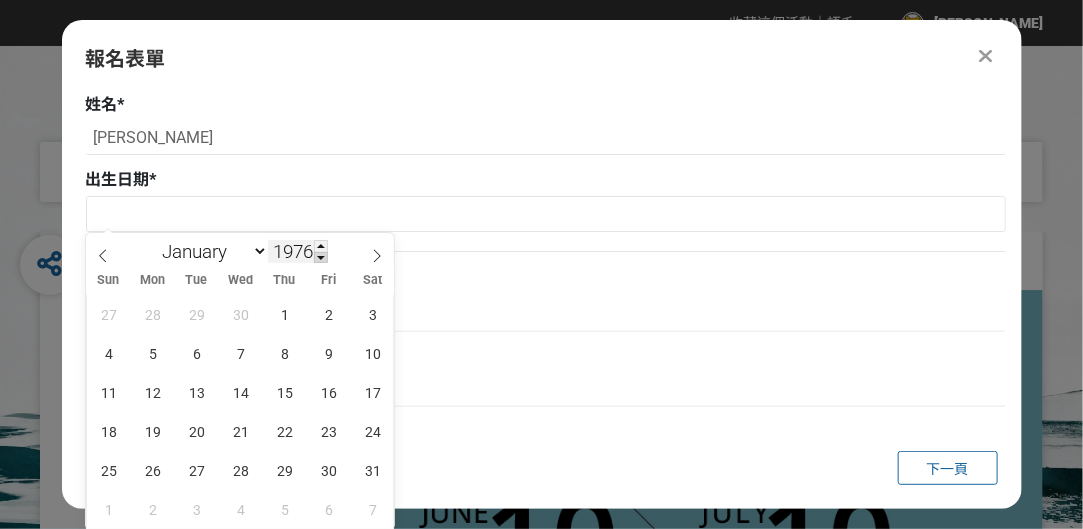 click at bounding box center [321, 258] 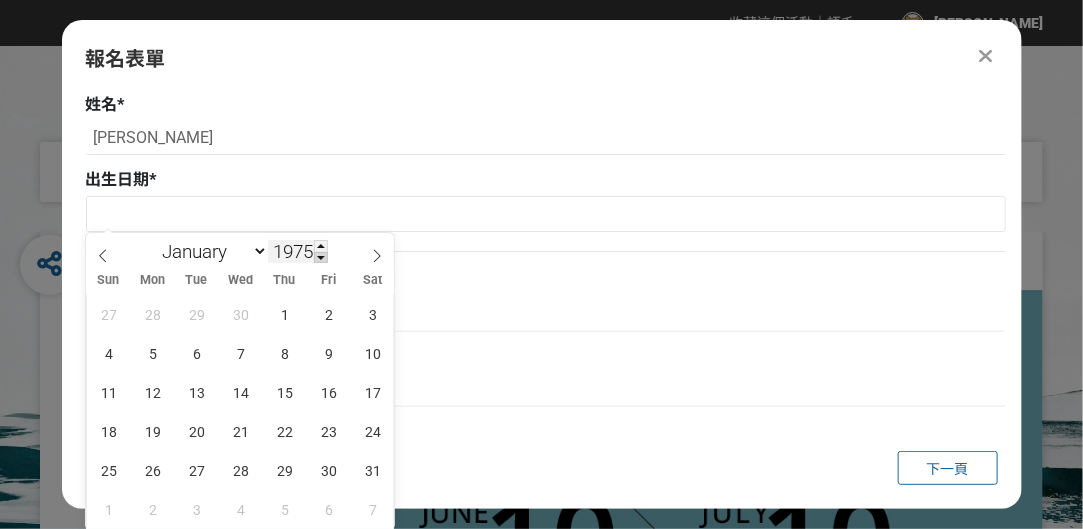 click at bounding box center [321, 258] 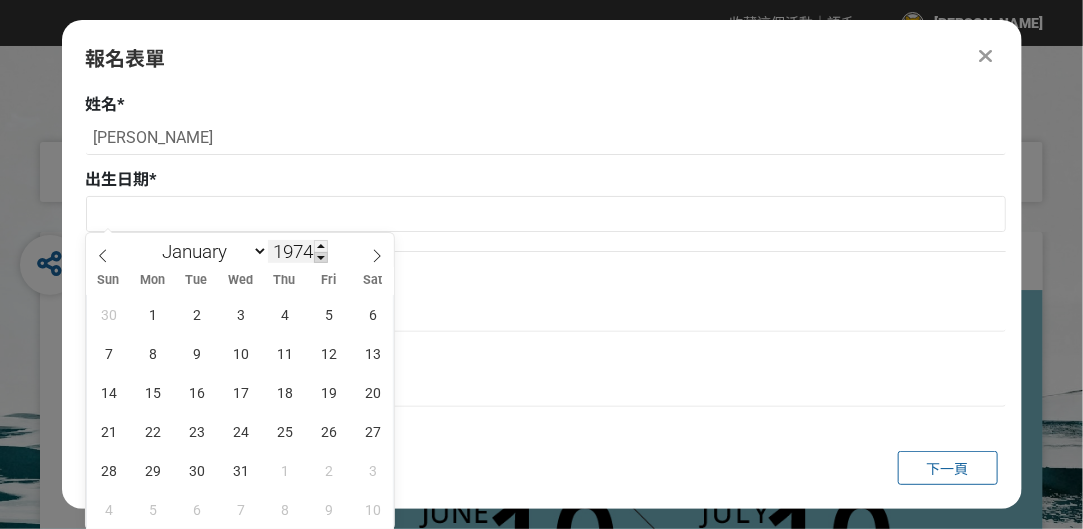 click at bounding box center (321, 258) 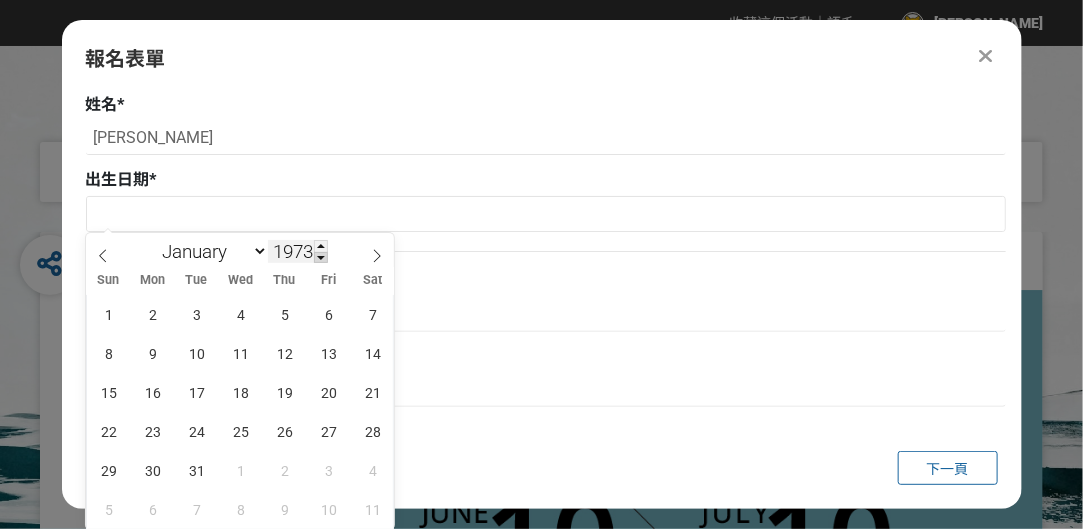 click at bounding box center [321, 258] 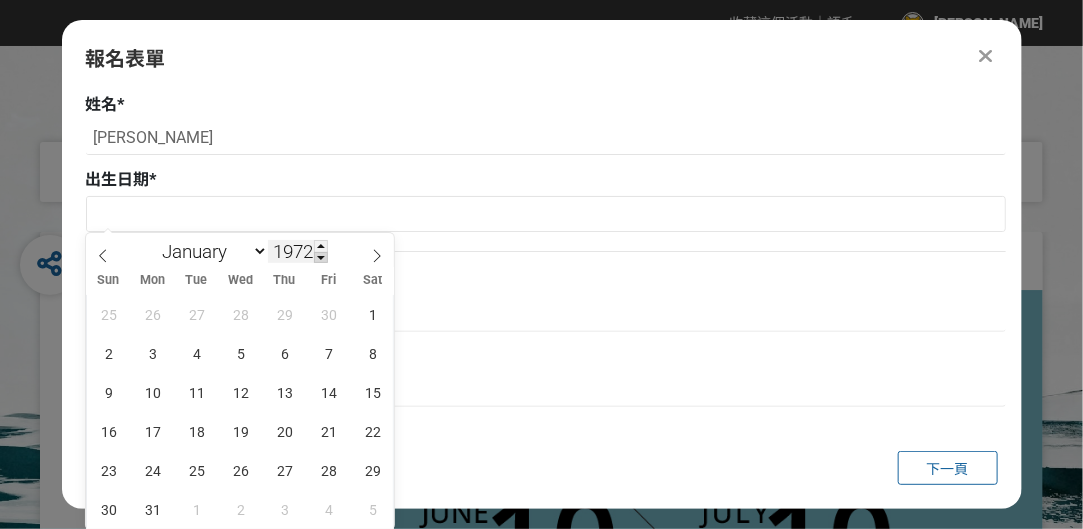 click at bounding box center [321, 258] 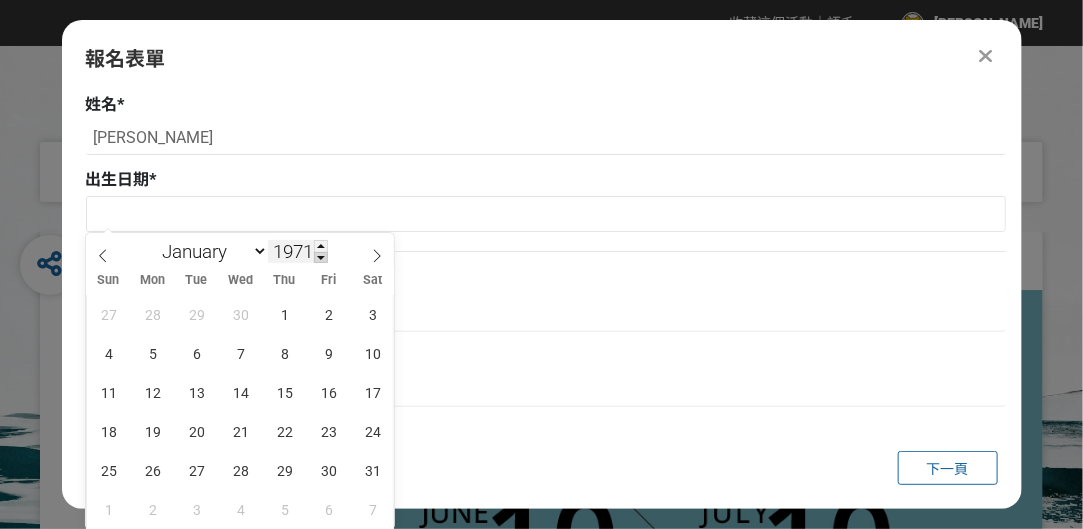 click at bounding box center (321, 258) 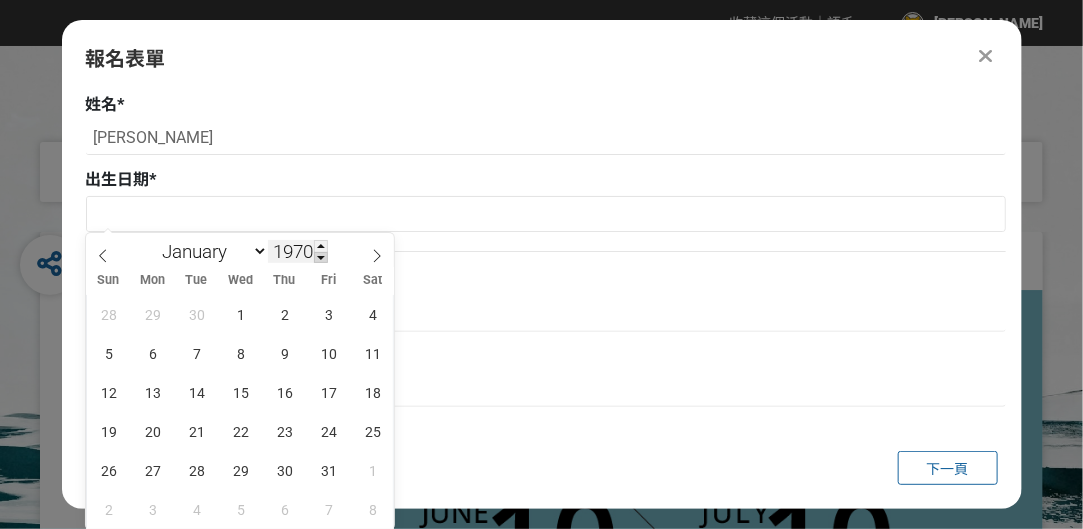 click at bounding box center (321, 258) 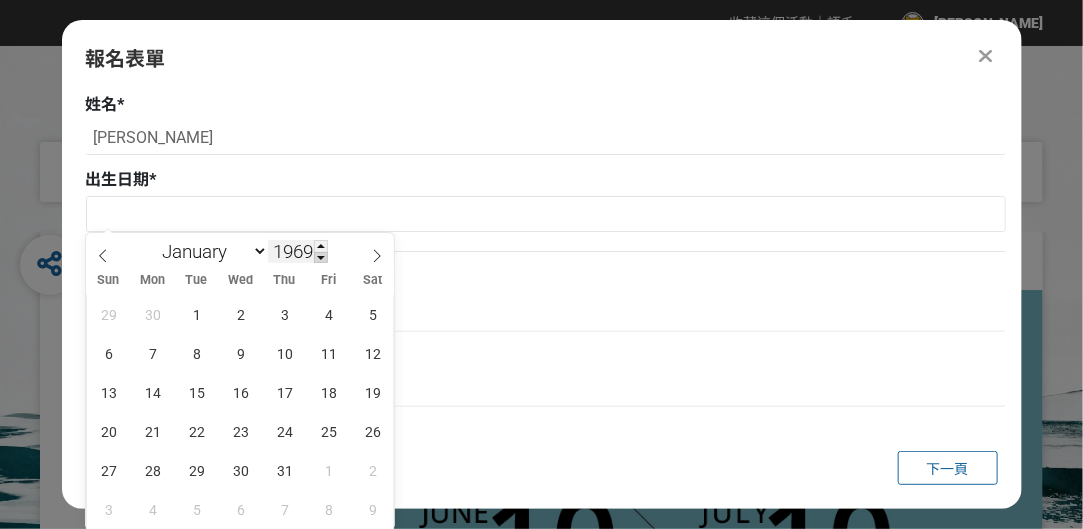click at bounding box center (321, 258) 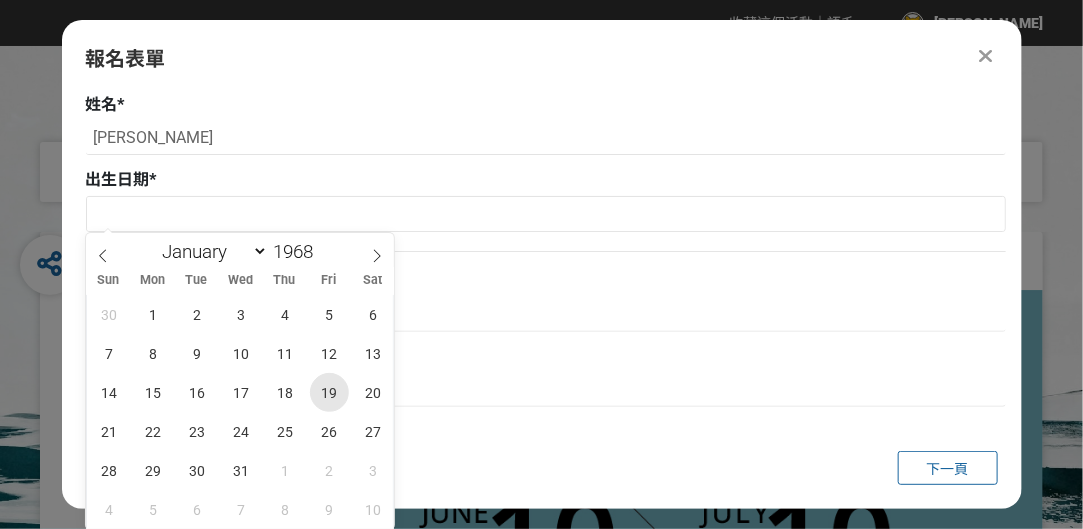 click on "19" at bounding box center [329, 392] 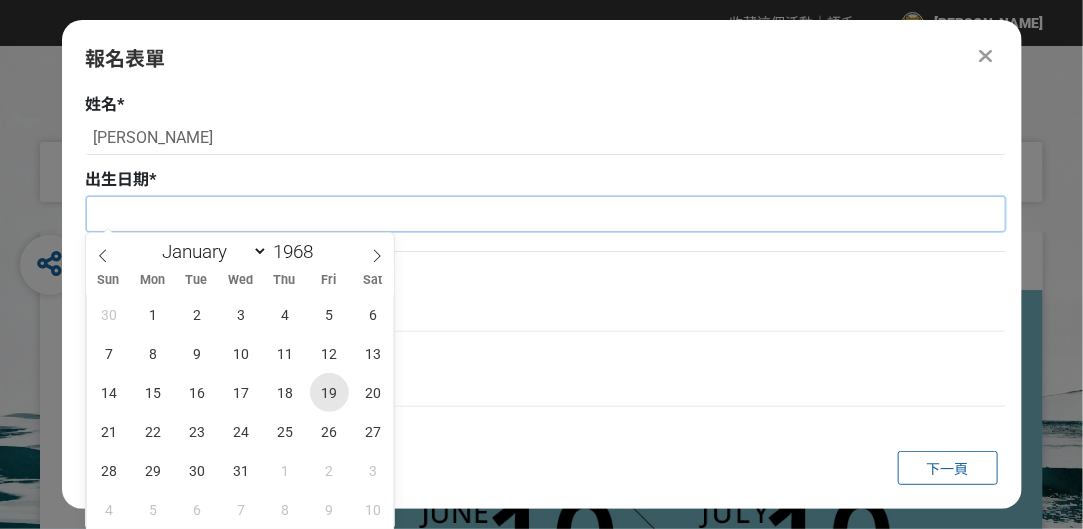 type on "[DATE]" 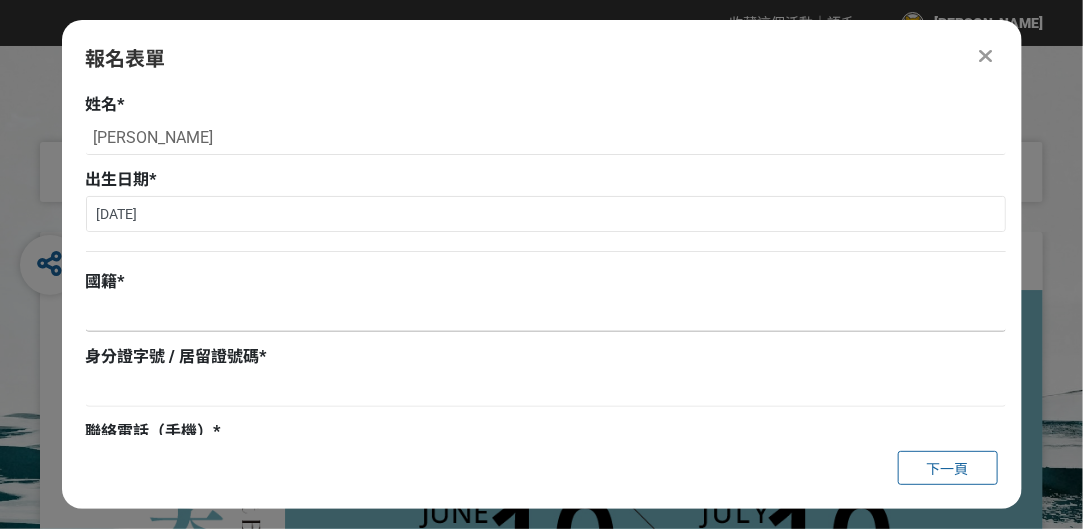 click at bounding box center (546, 315) 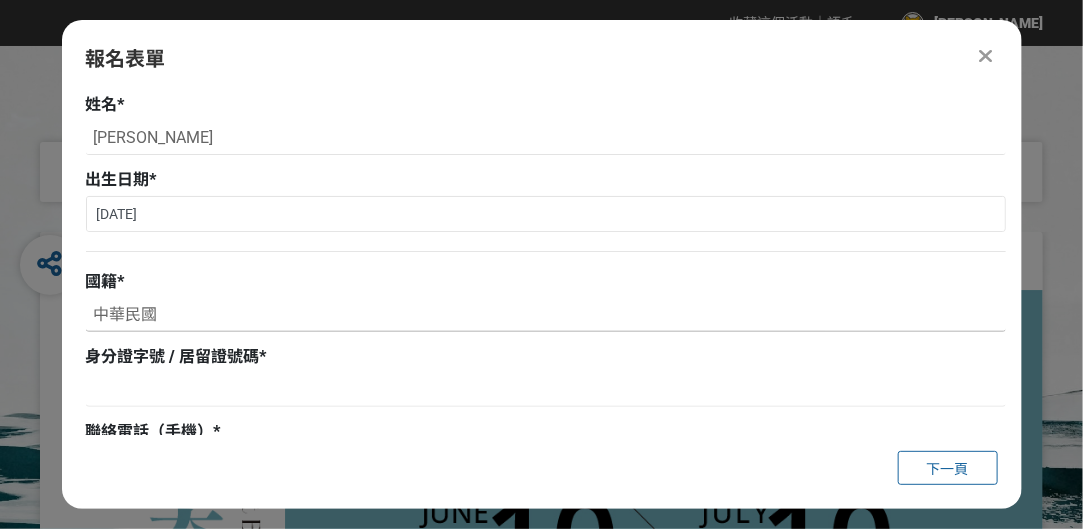 scroll, scrollTop: 200, scrollLeft: 0, axis: vertical 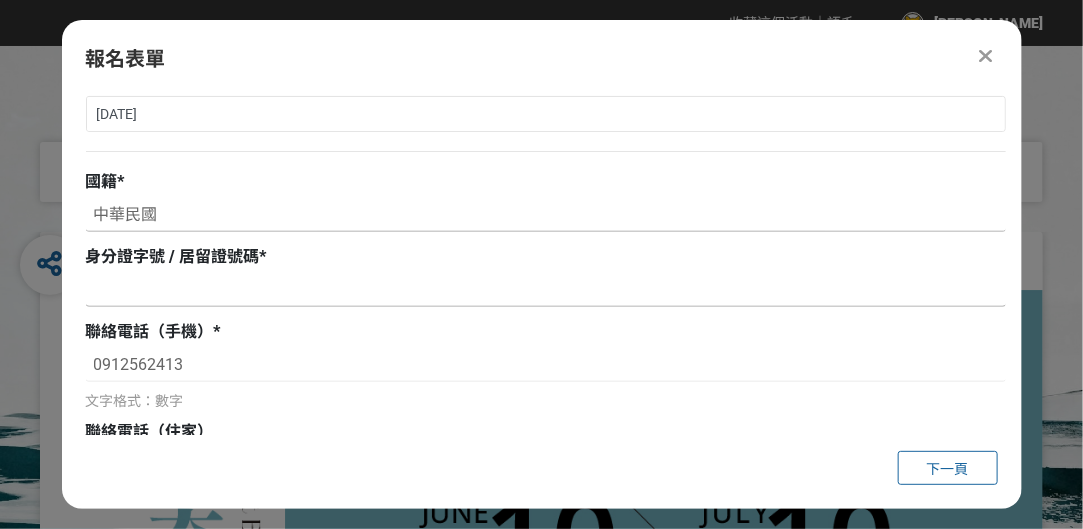 type on "中華民國" 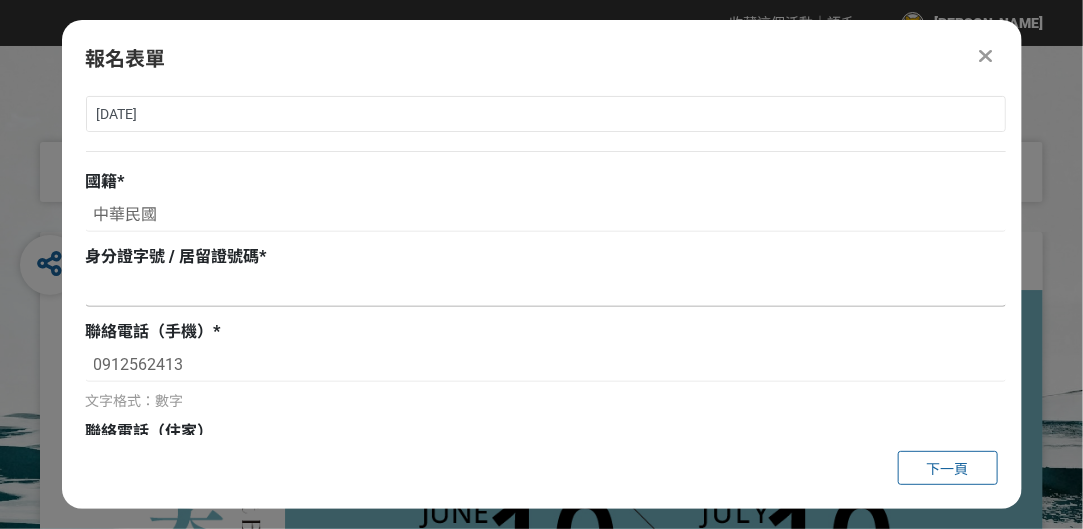 click at bounding box center (546, 290) 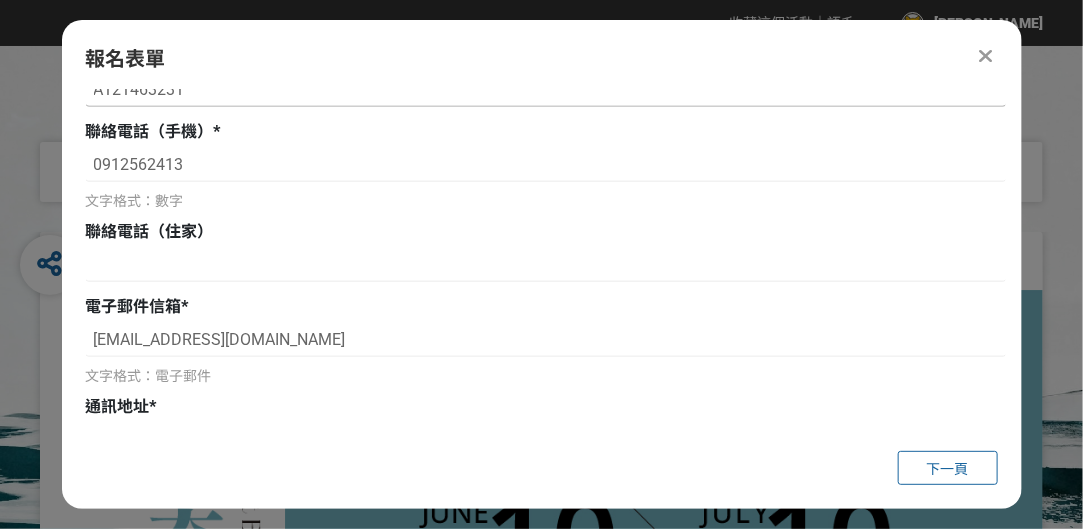 scroll, scrollTop: 500, scrollLeft: 0, axis: vertical 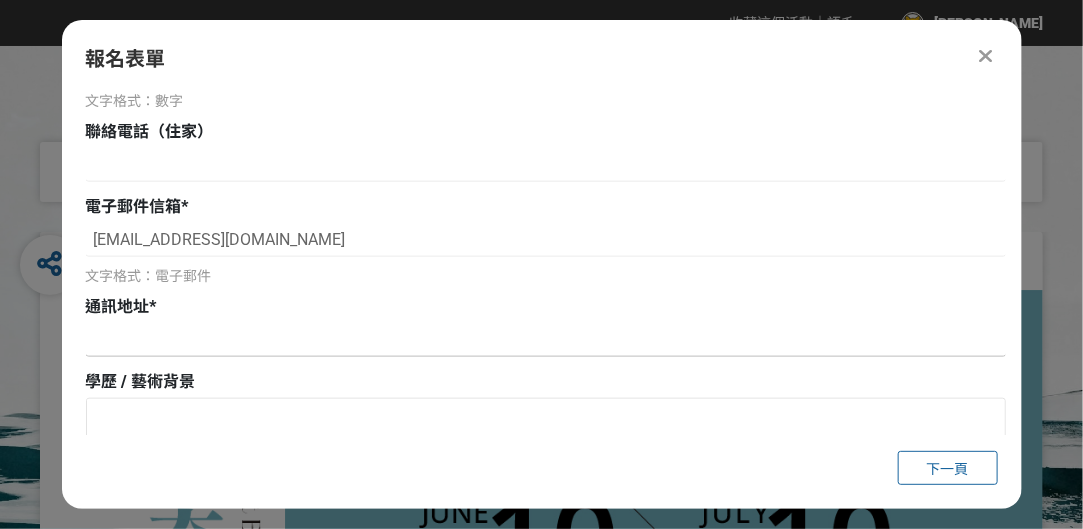 type on "A121463231" 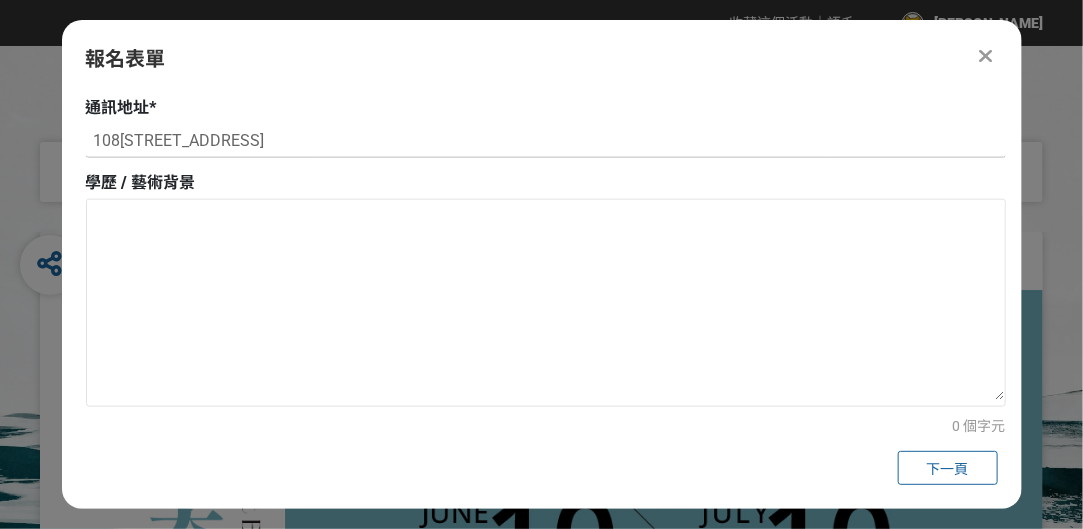 scroll, scrollTop: 700, scrollLeft: 0, axis: vertical 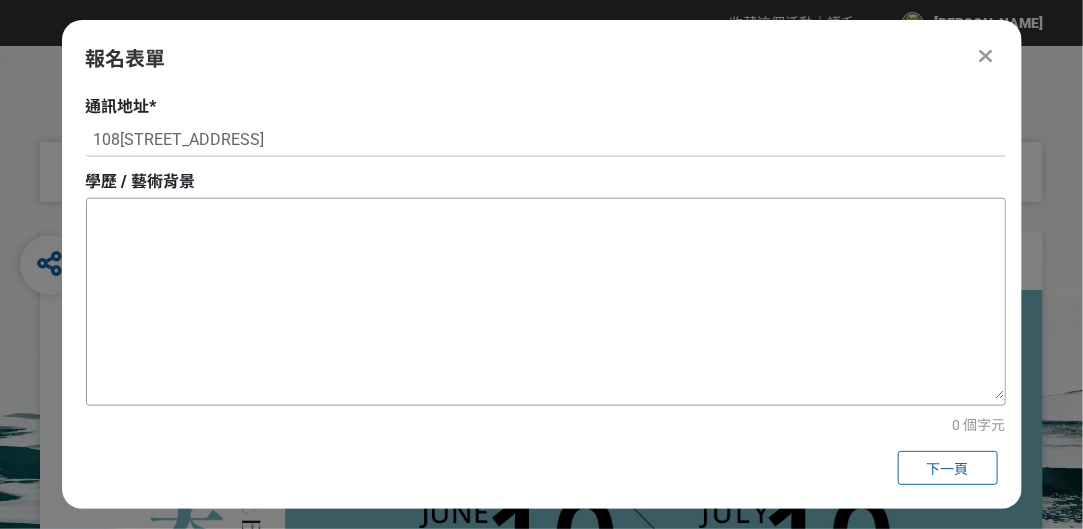 type on "108[STREET_ADDRESS]" 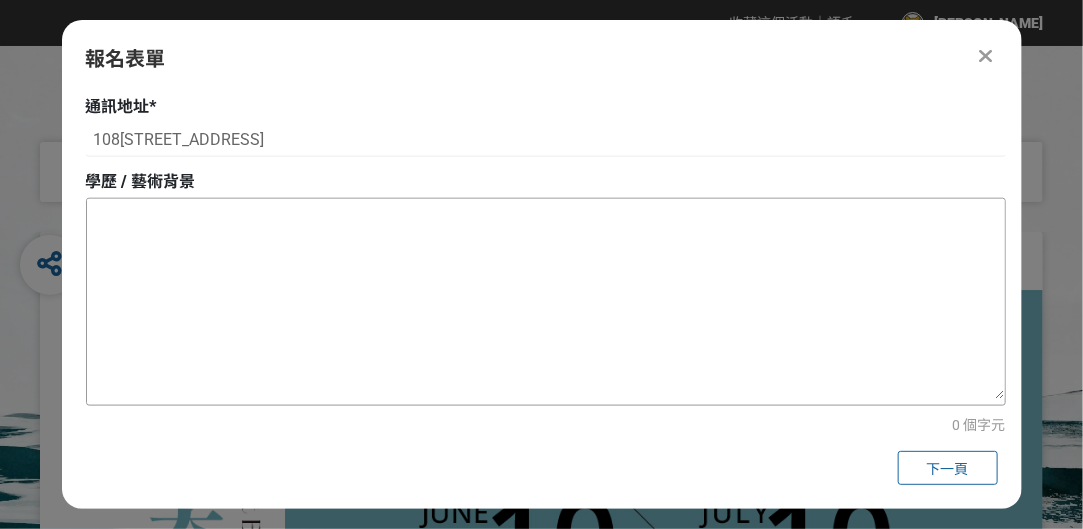 click at bounding box center [546, 299] 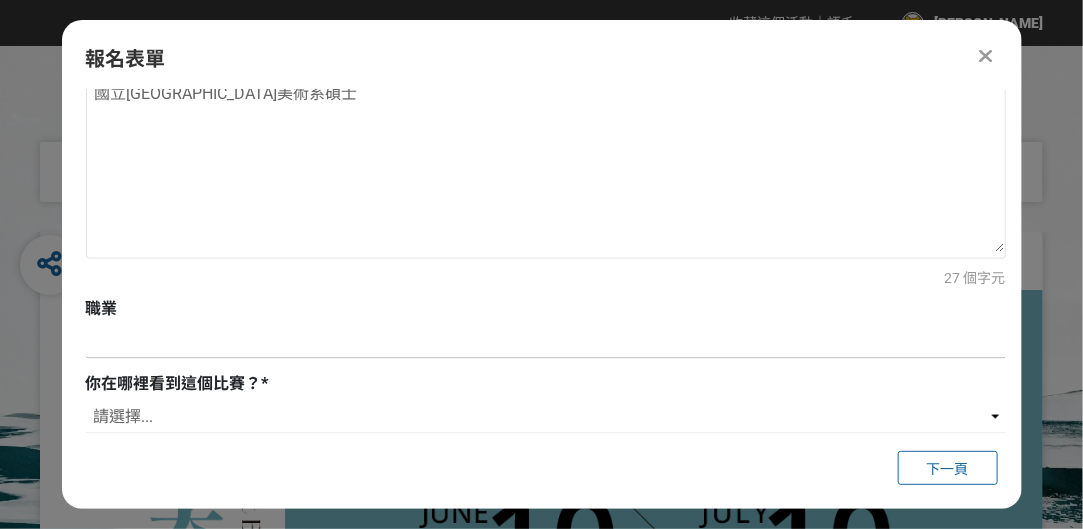 scroll, scrollTop: 848, scrollLeft: 0, axis: vertical 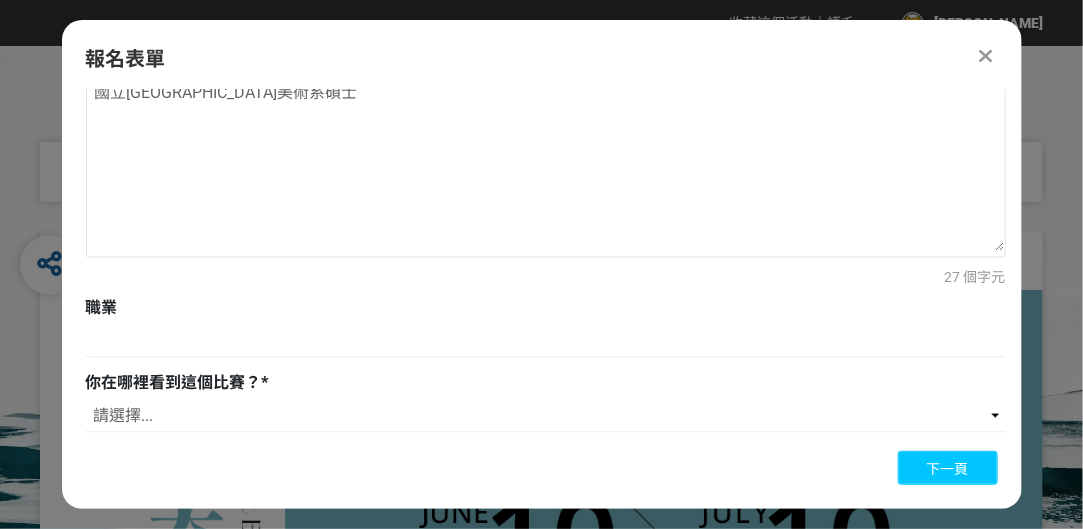 type on "國立[GEOGRAPHIC_DATA]書畫系學士
國立[GEOGRAPHIC_DATA]美術系碩士" 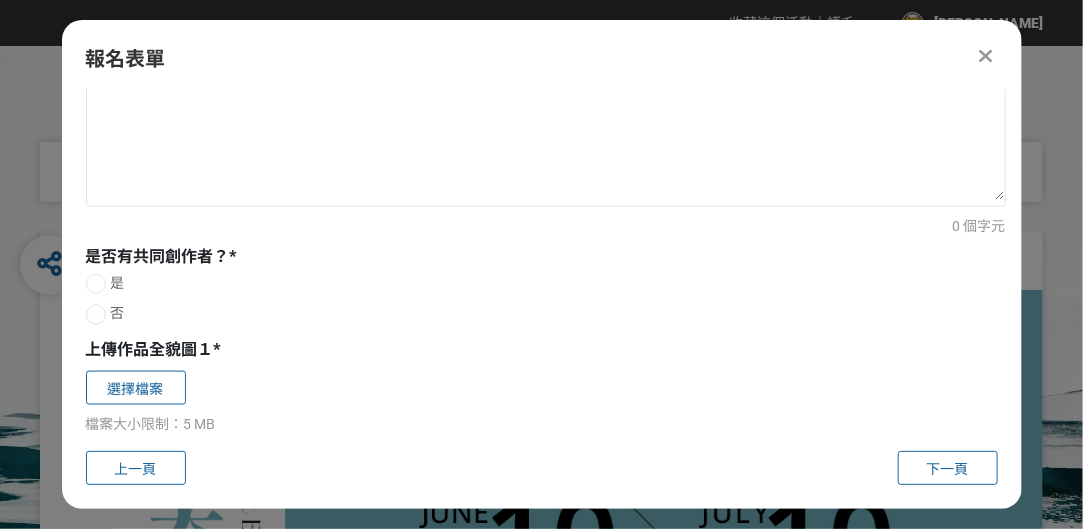 click on "否" at bounding box center [546, 313] 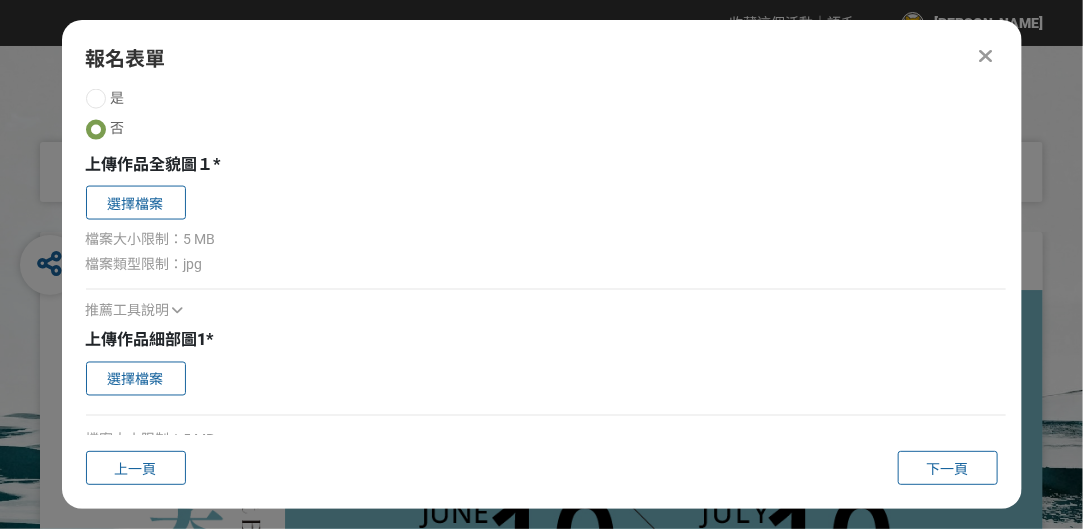 scroll, scrollTop: 1048, scrollLeft: 0, axis: vertical 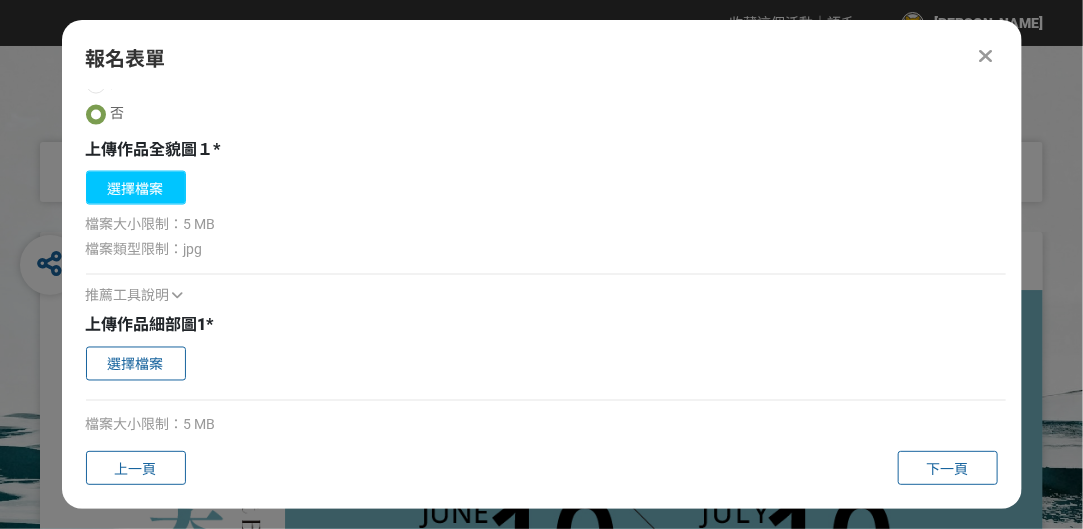 click on "選擇檔案" at bounding box center [136, 188] 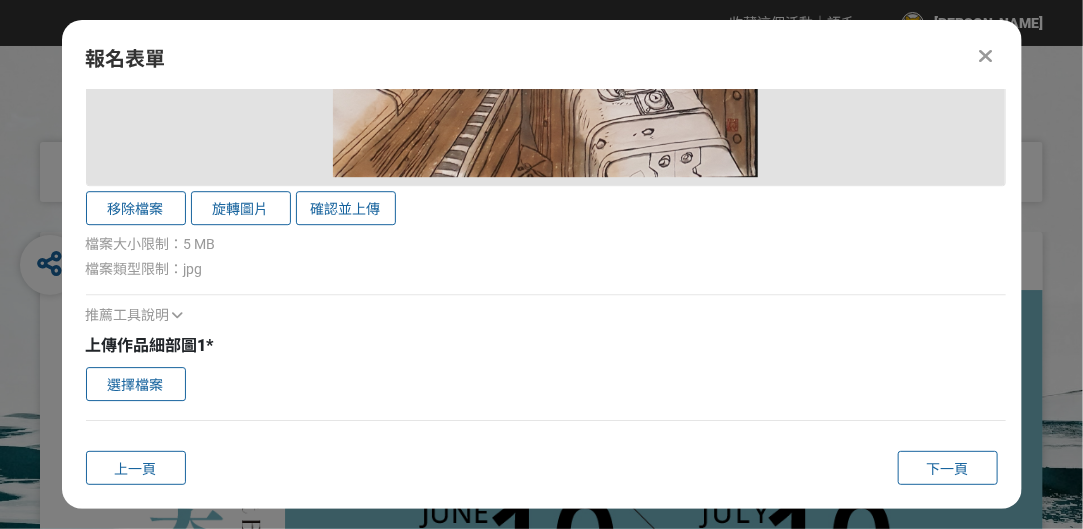 scroll, scrollTop: 1848, scrollLeft: 0, axis: vertical 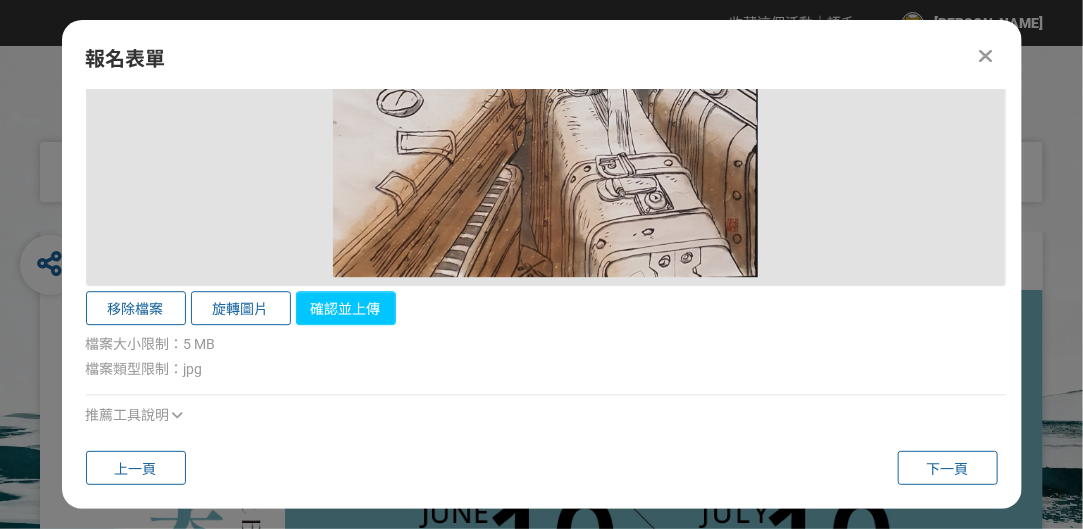 click on "確認並上傳" at bounding box center (346, 308) 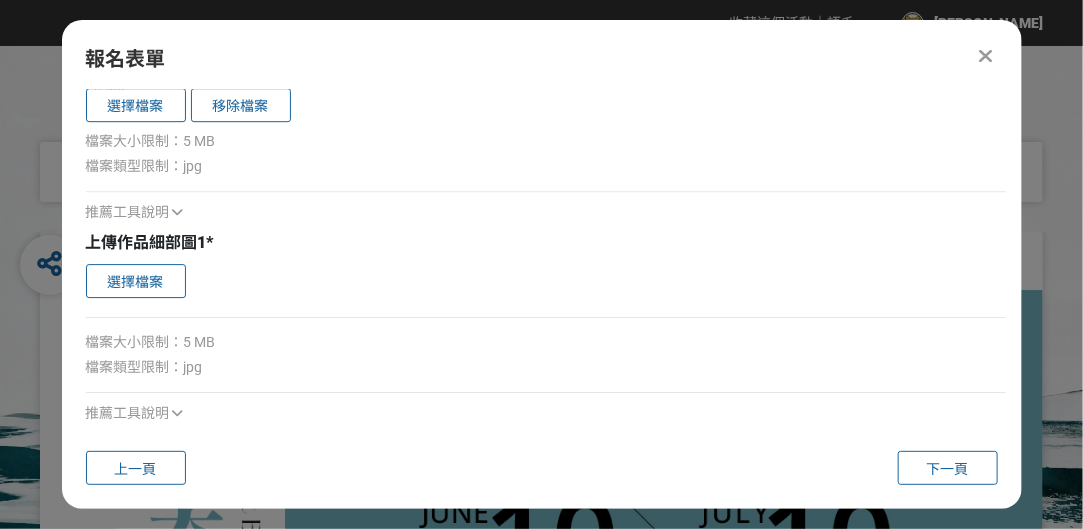 scroll, scrollTop: 2148, scrollLeft: 0, axis: vertical 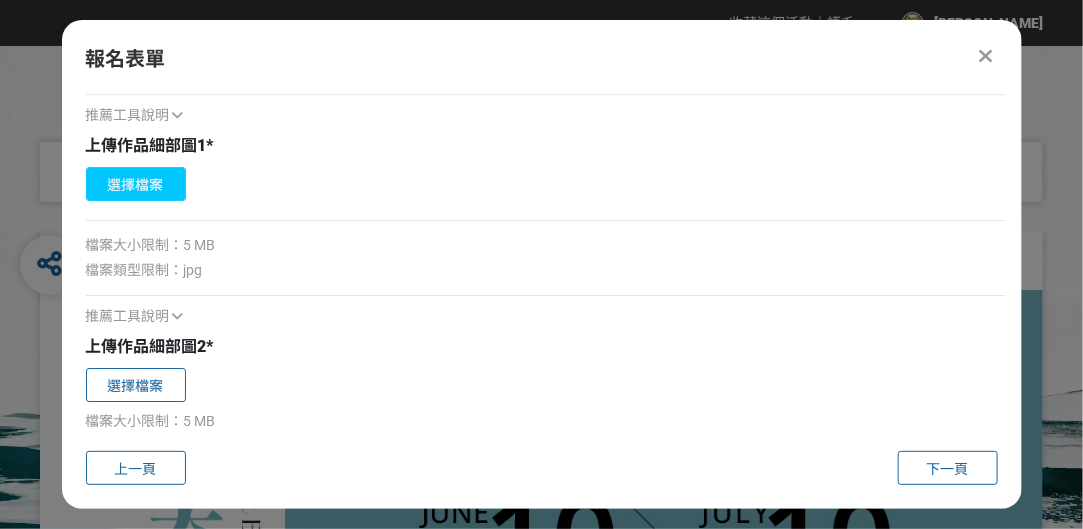 click on "選擇檔案" at bounding box center [136, 184] 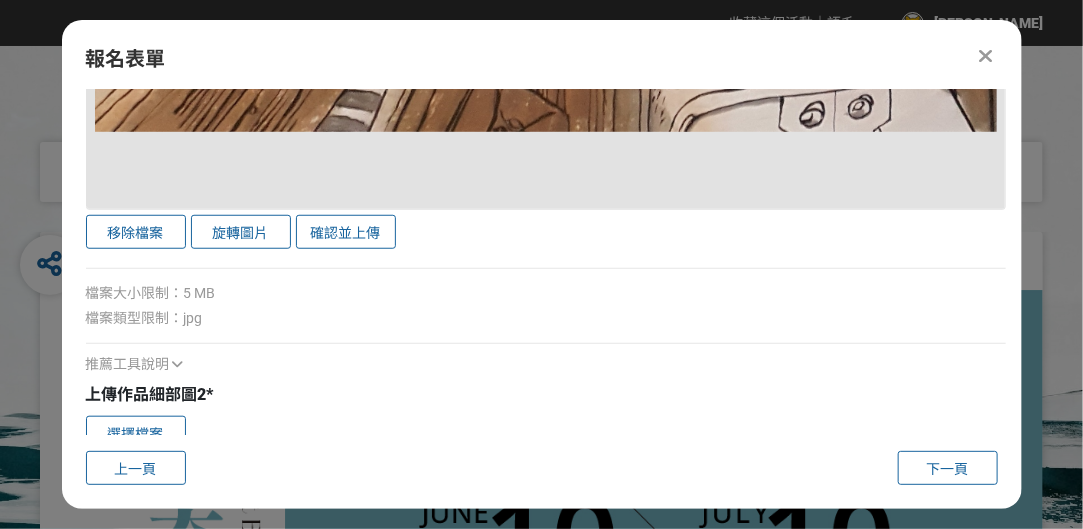 scroll, scrollTop: 3048, scrollLeft: 0, axis: vertical 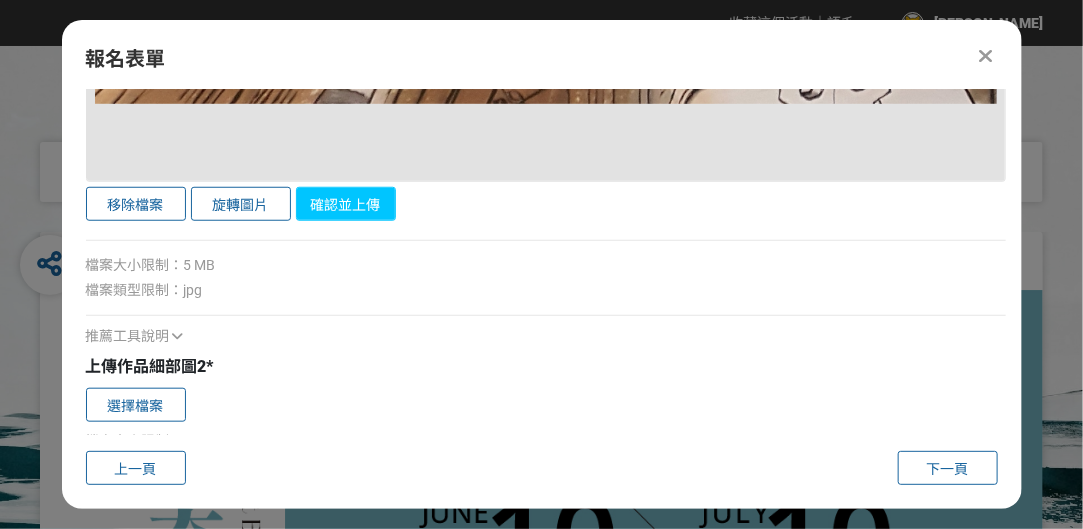 click on "確認並上傳" at bounding box center [346, 204] 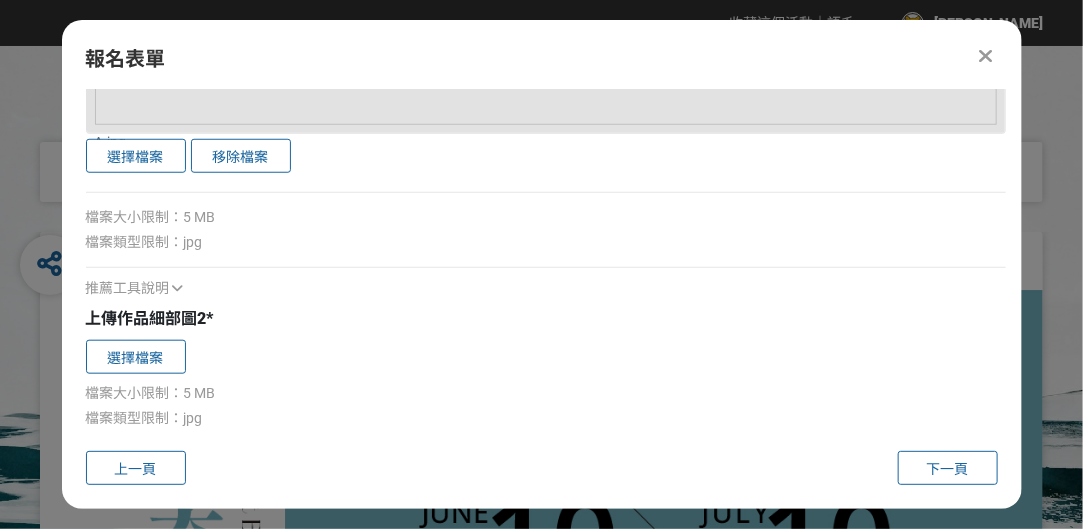 scroll, scrollTop: 3121, scrollLeft: 0, axis: vertical 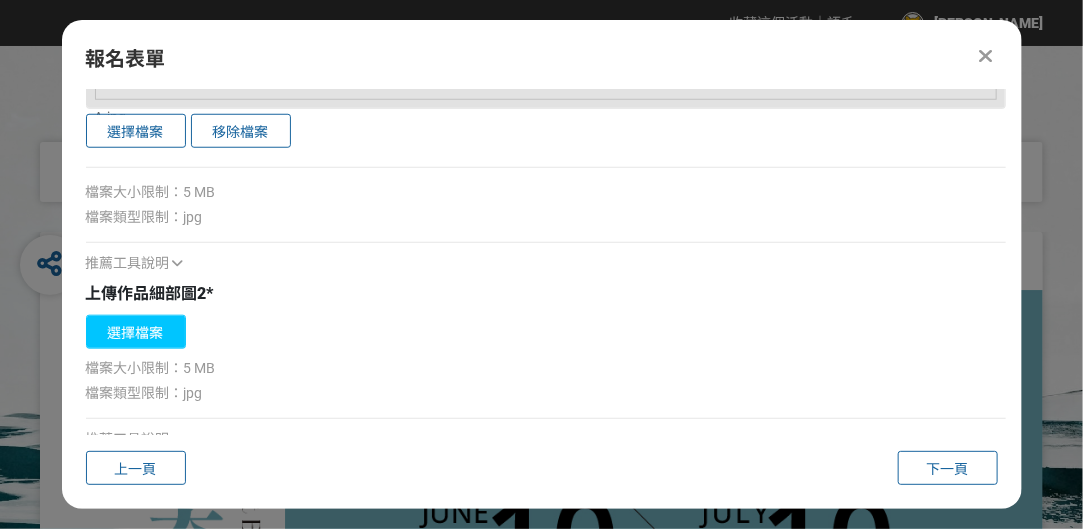 click on "選擇檔案" at bounding box center (136, 332) 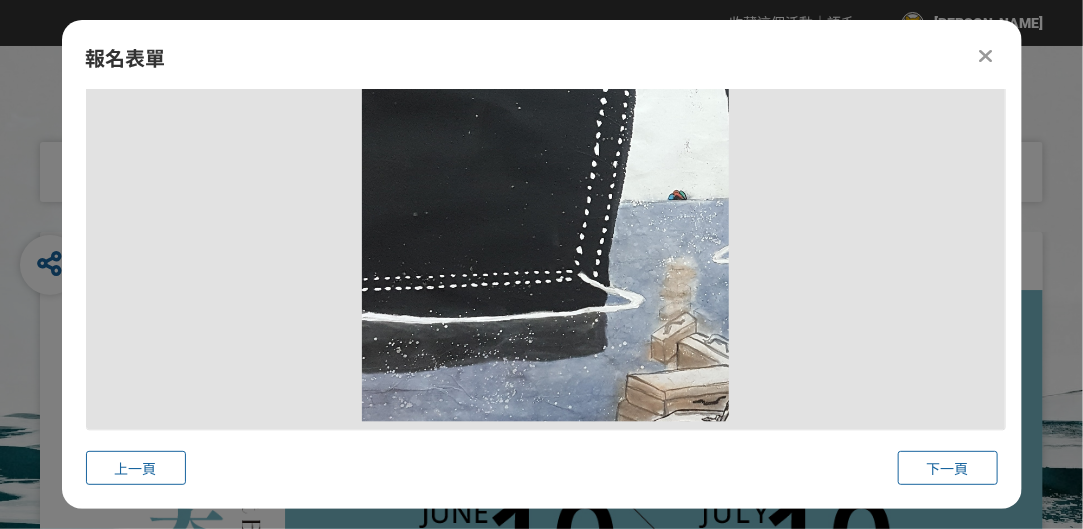 scroll, scrollTop: 4036, scrollLeft: 0, axis: vertical 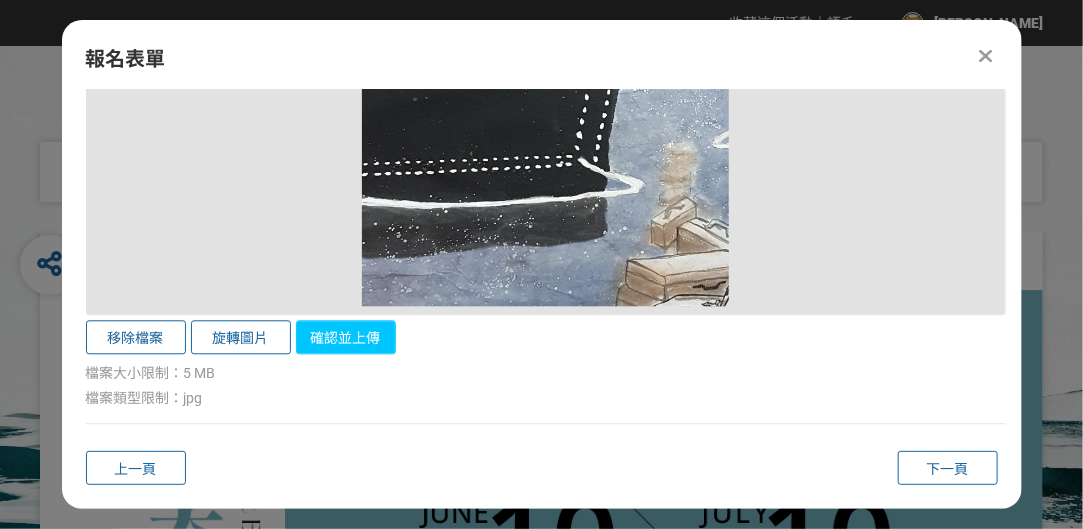 click on "確認並上傳" at bounding box center [346, 337] 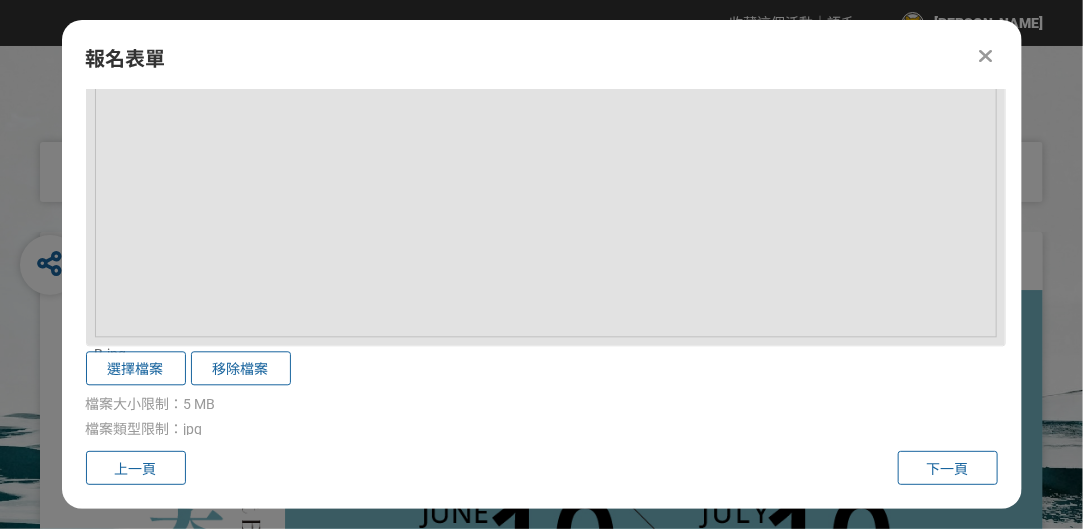 scroll, scrollTop: 4036, scrollLeft: 0, axis: vertical 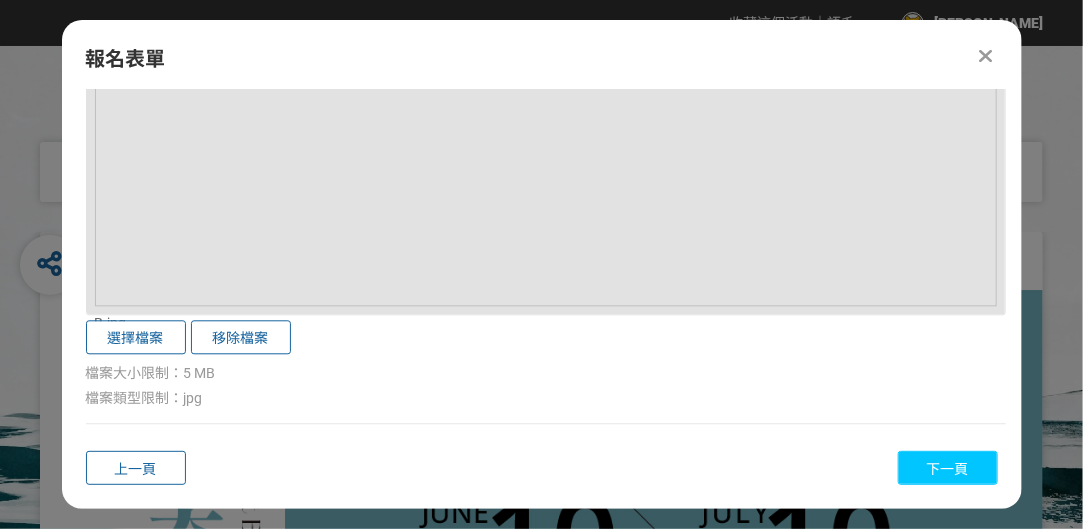 click on "下一頁" at bounding box center [948, 469] 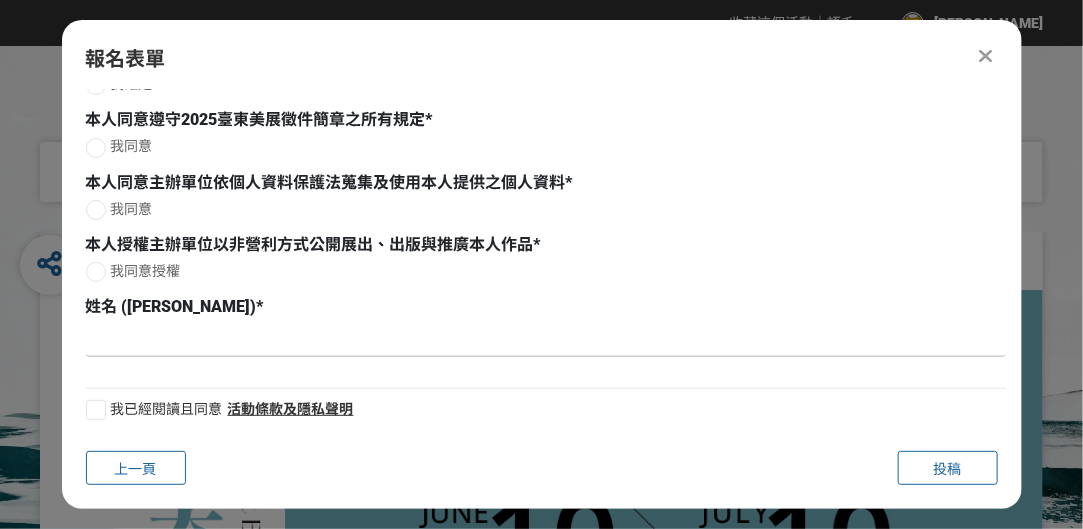 scroll, scrollTop: 146, scrollLeft: 0, axis: vertical 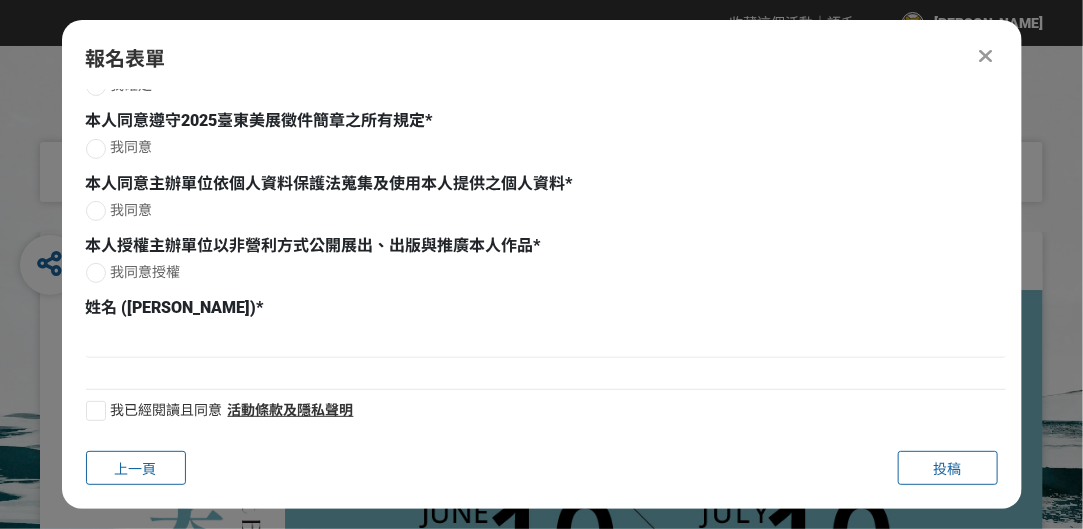 click on "我同意" at bounding box center (546, 150) 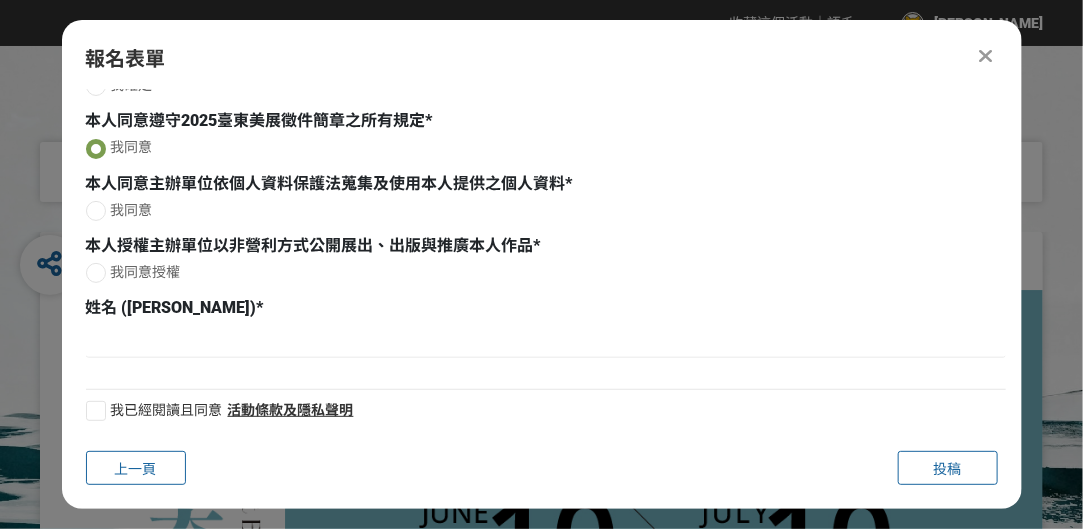 click on "我同意" at bounding box center (132, 210) 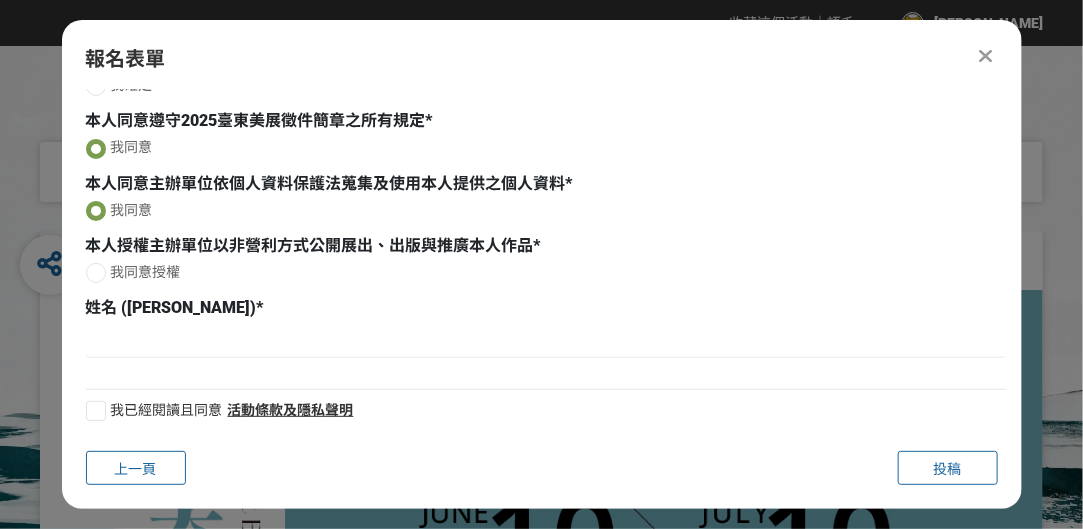 click on "我同意授權" at bounding box center (146, 272) 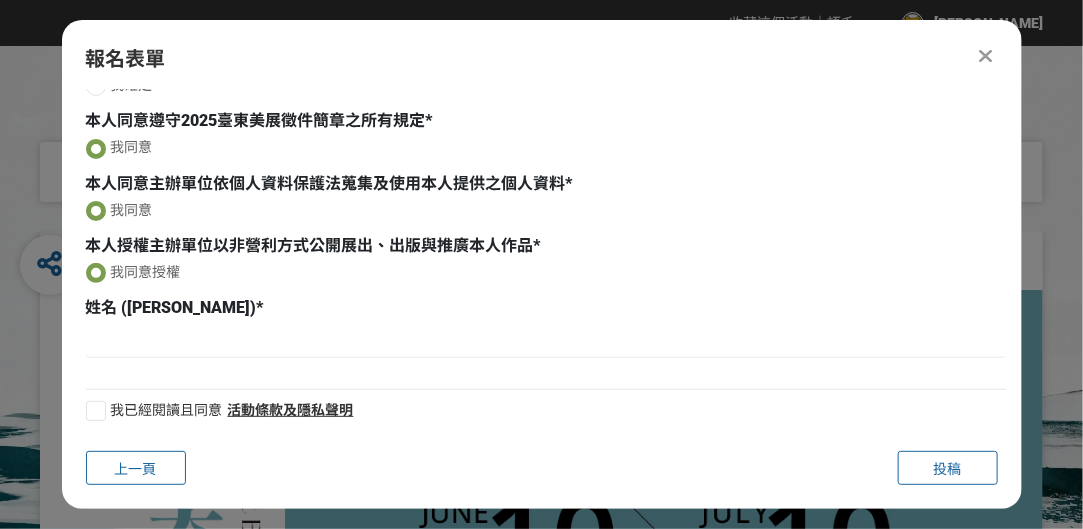 scroll, scrollTop: 145, scrollLeft: 0, axis: vertical 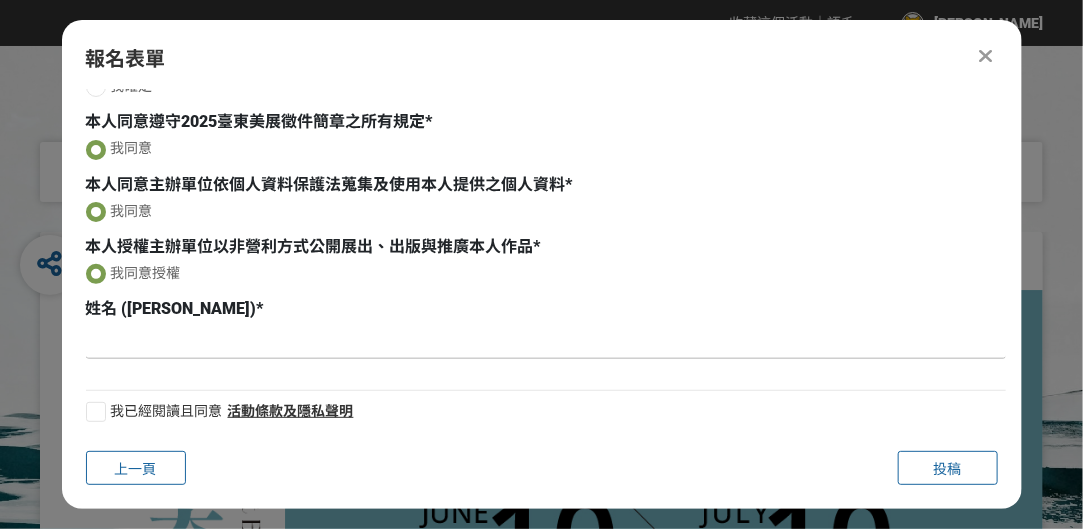 click at bounding box center (546, 342) 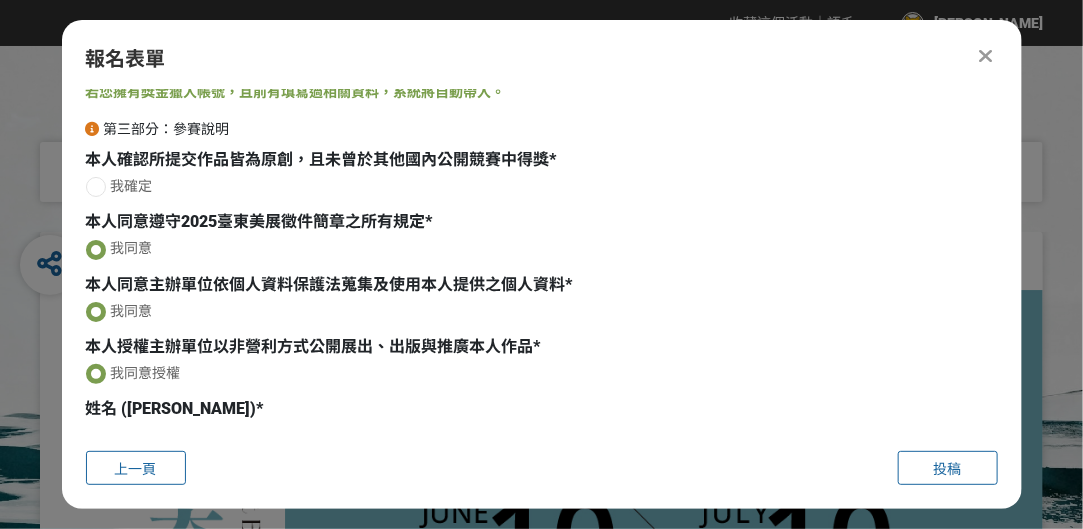 scroll, scrollTop: 0, scrollLeft: 0, axis: both 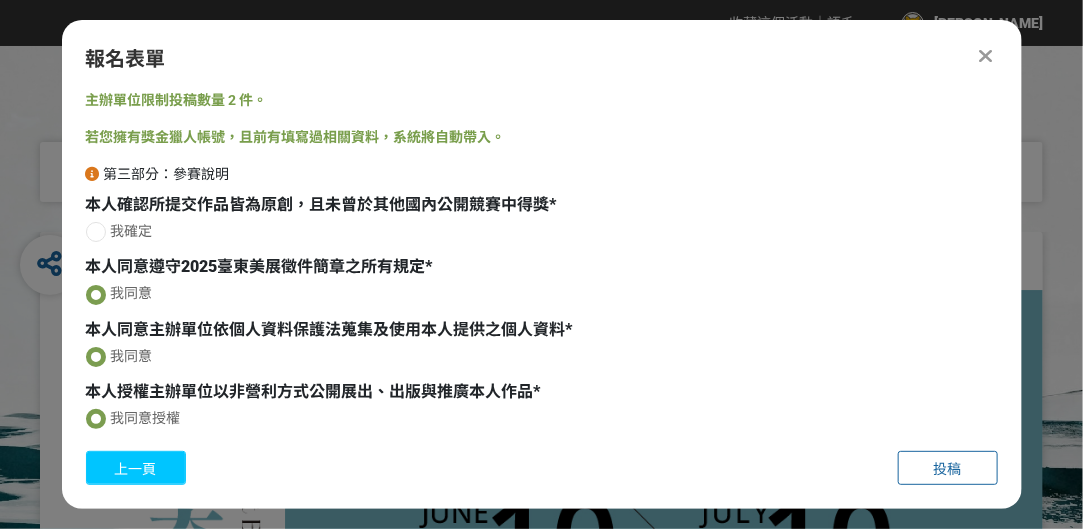 click on "上一頁" at bounding box center [136, 469] 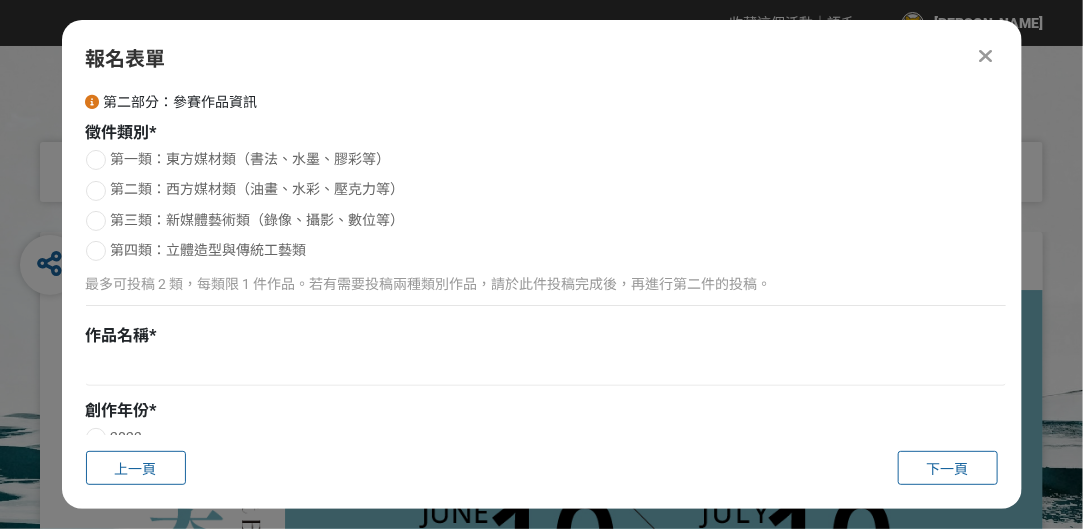 scroll, scrollTop: 100, scrollLeft: 0, axis: vertical 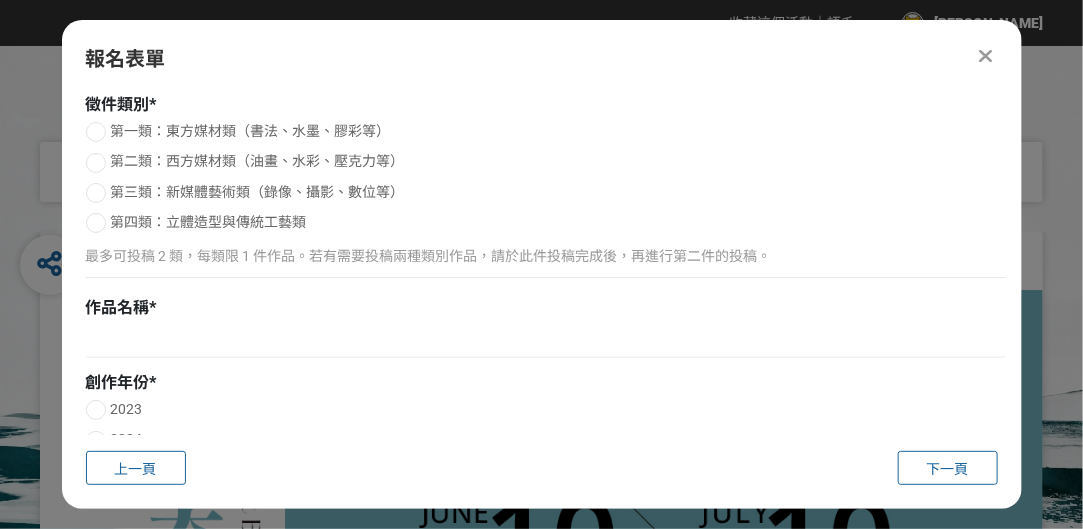 click on "第一類：東方媒材類（書法、水墨、膠彩等）" at bounding box center (251, 131) 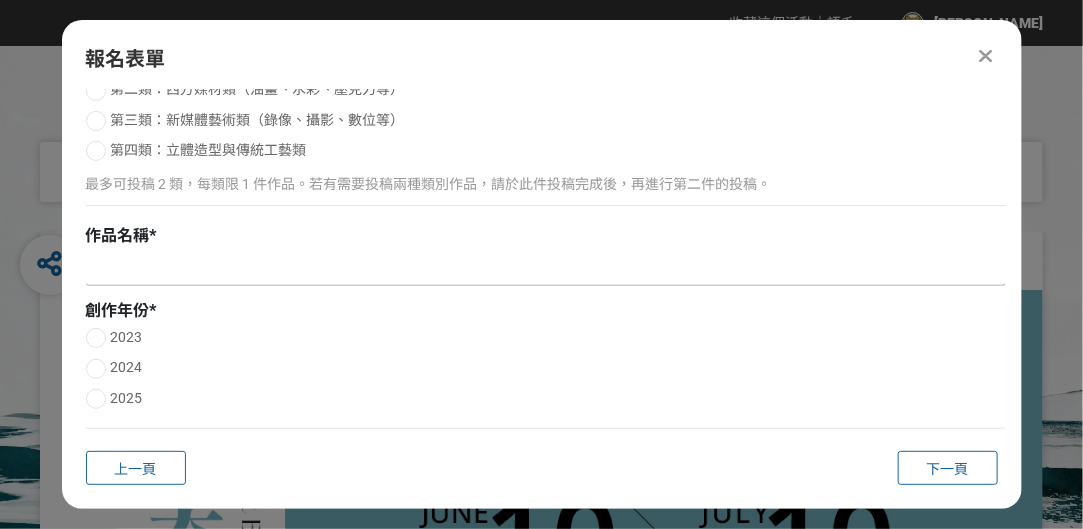 scroll, scrollTop: 200, scrollLeft: 0, axis: vertical 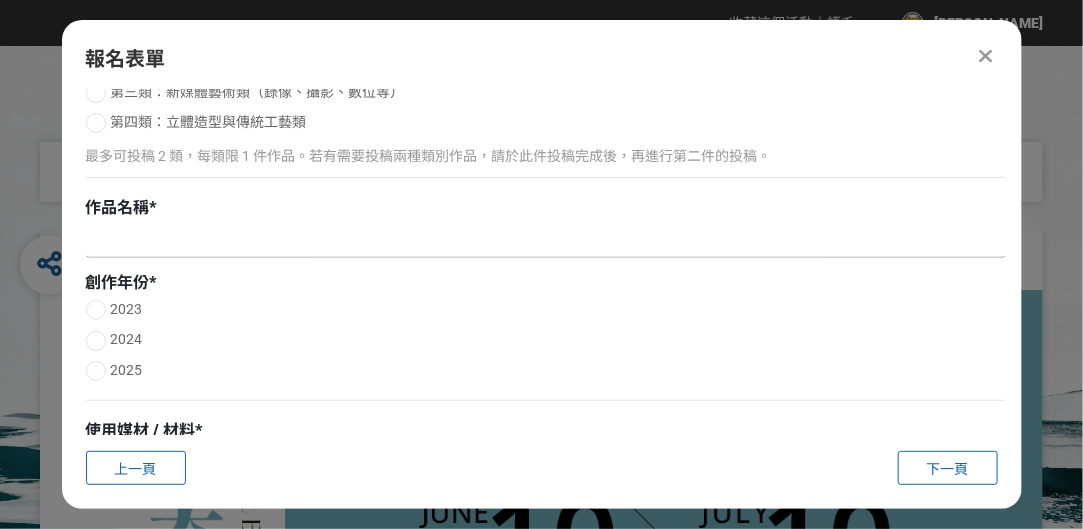 click at bounding box center (546, 241) 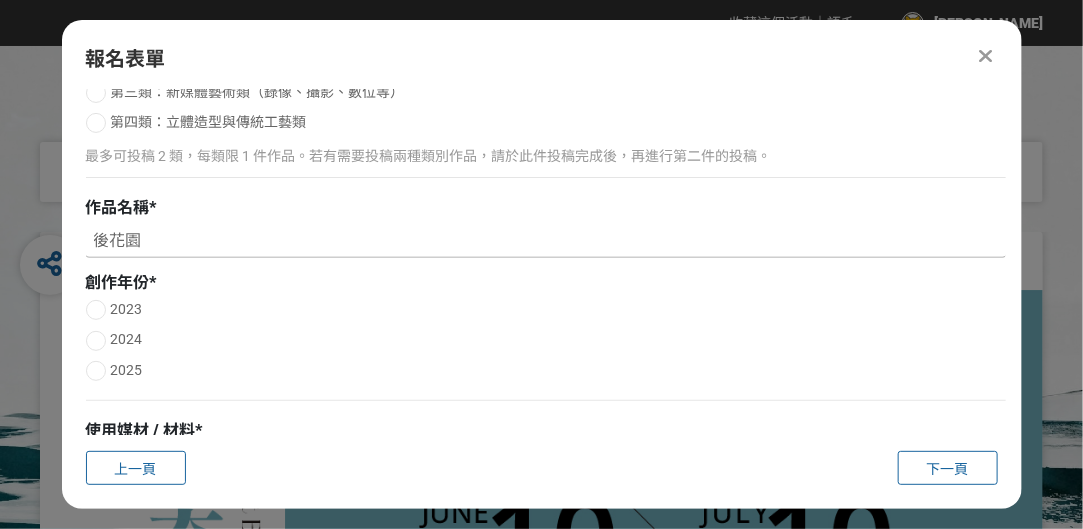 type on "後花園" 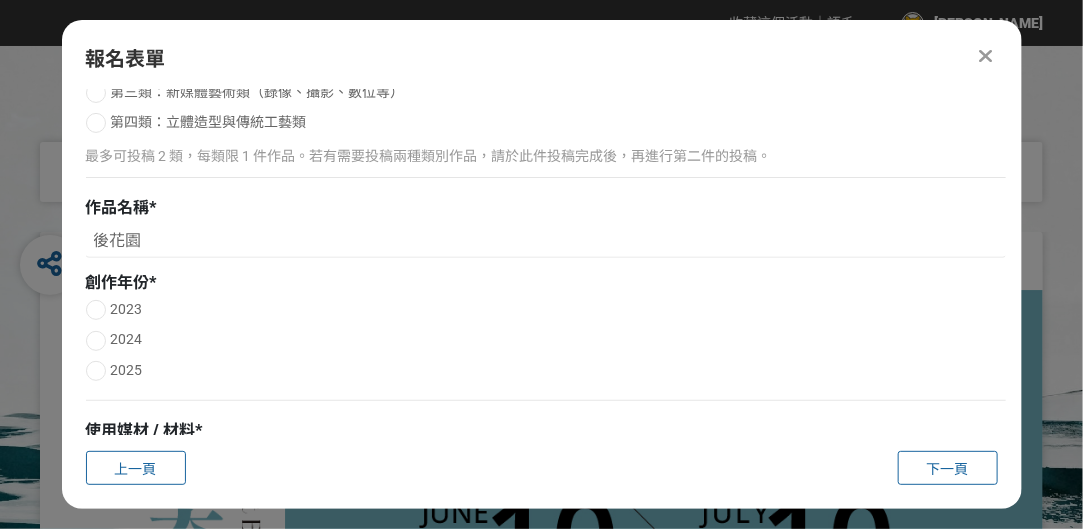 click on "2024" at bounding box center [546, 339] 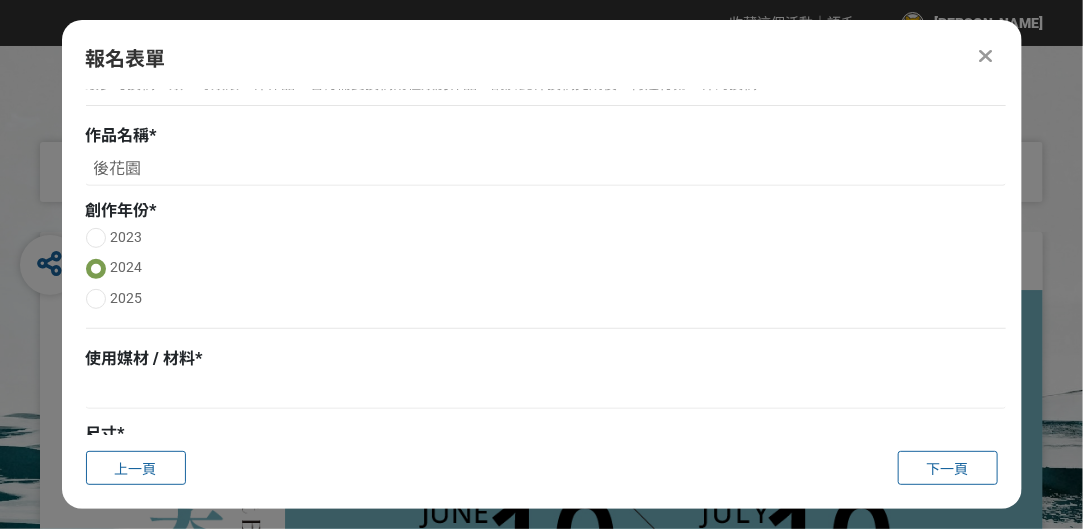 scroll, scrollTop: 400, scrollLeft: 0, axis: vertical 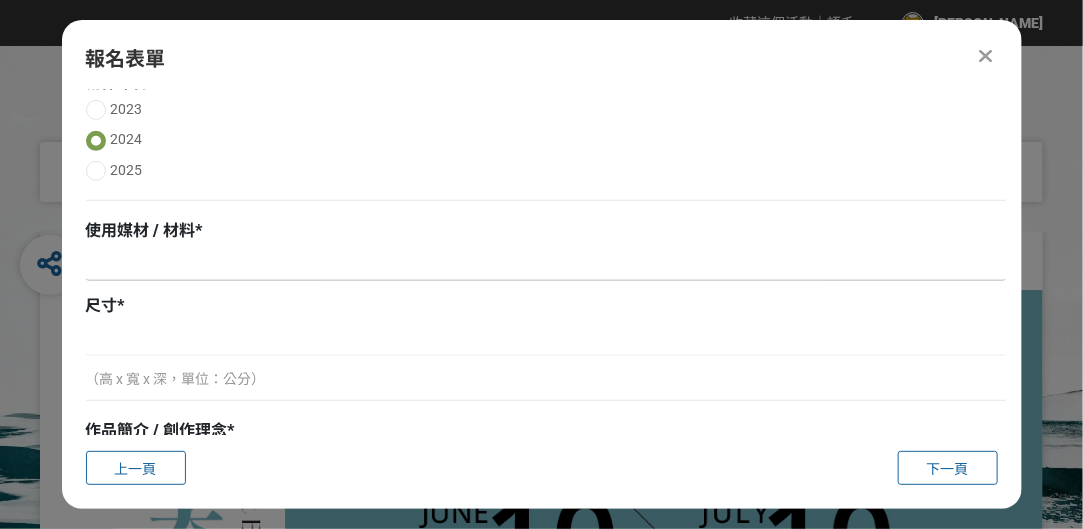 click at bounding box center [546, 264] 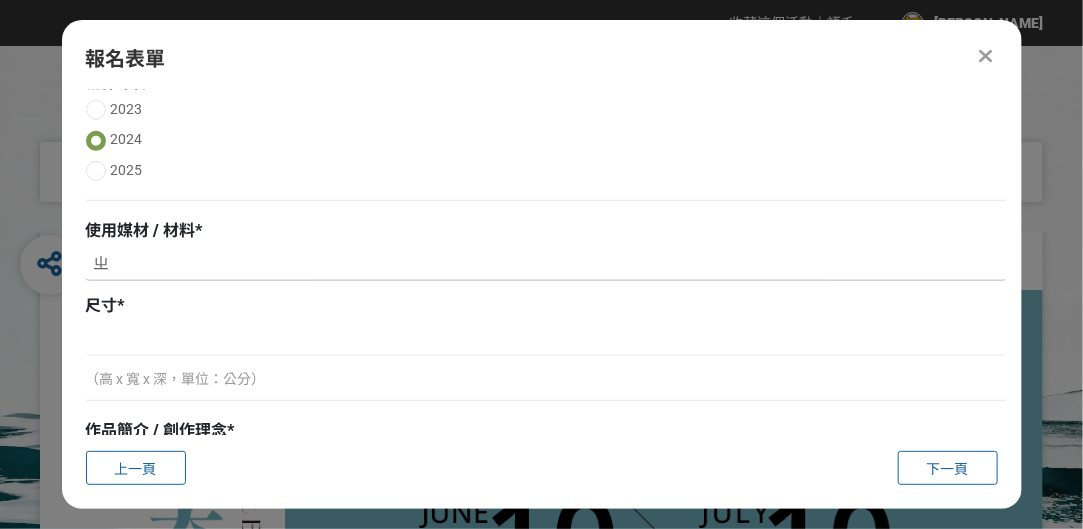type on "ㄉ" 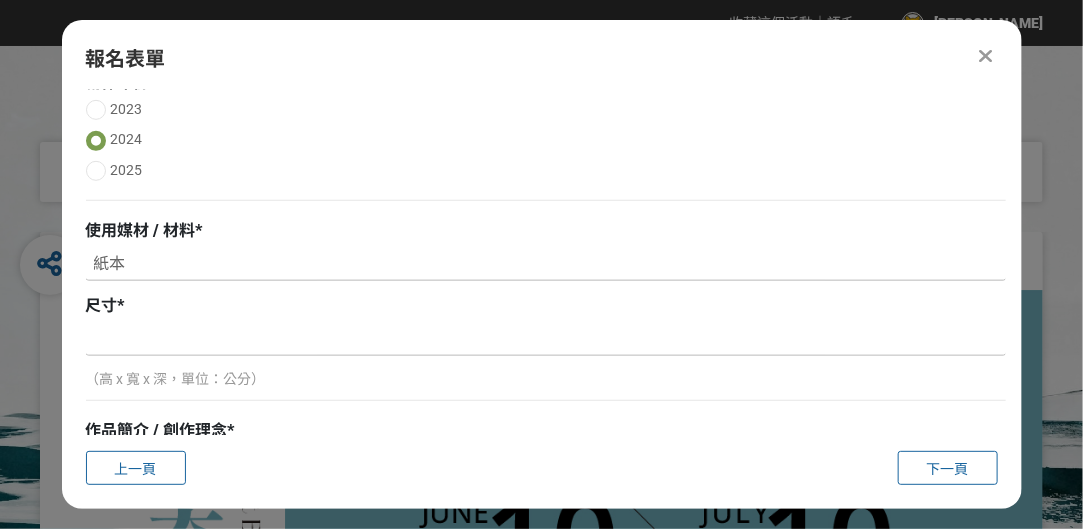 type on "紙本" 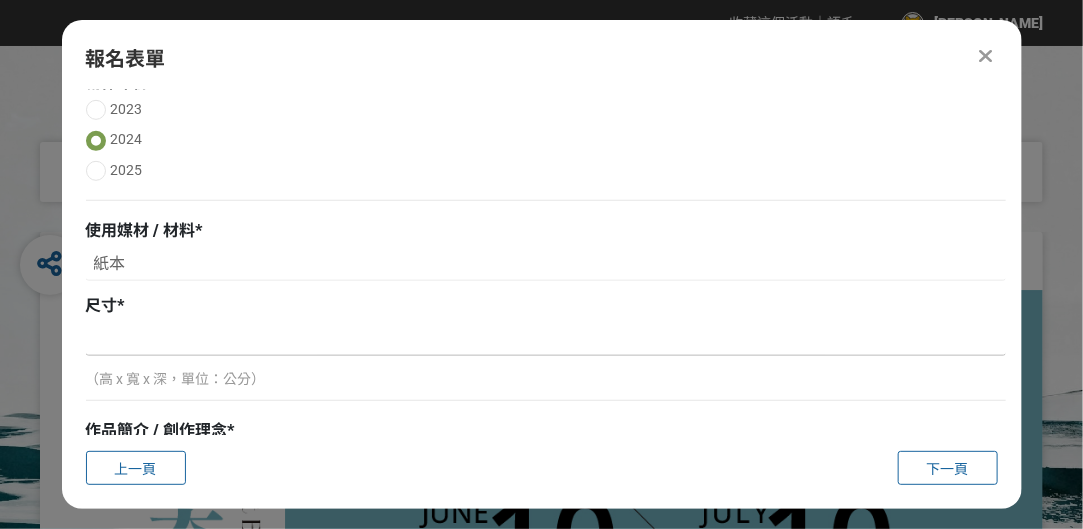click at bounding box center [546, 339] 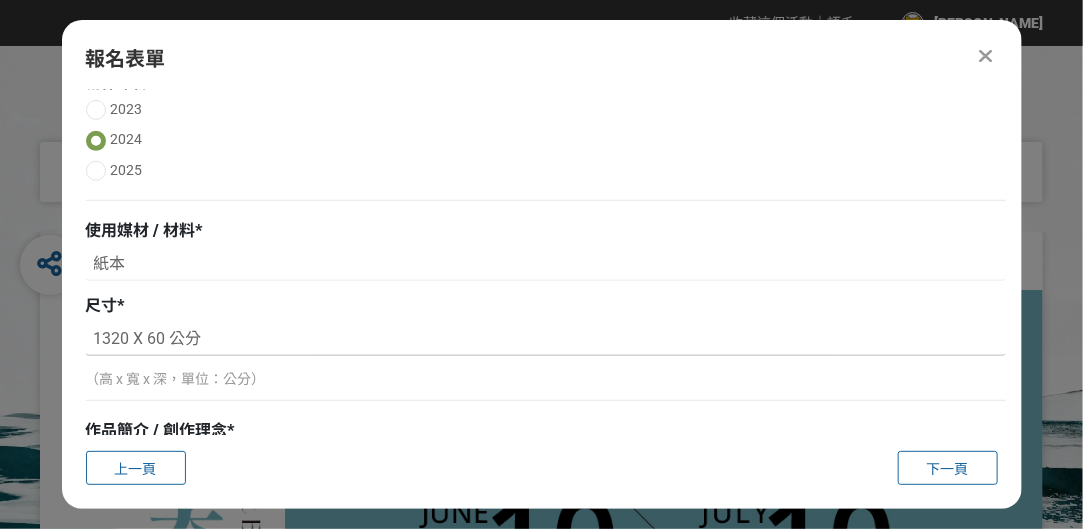 click on "1320 X 60 公分" at bounding box center [546, 339] 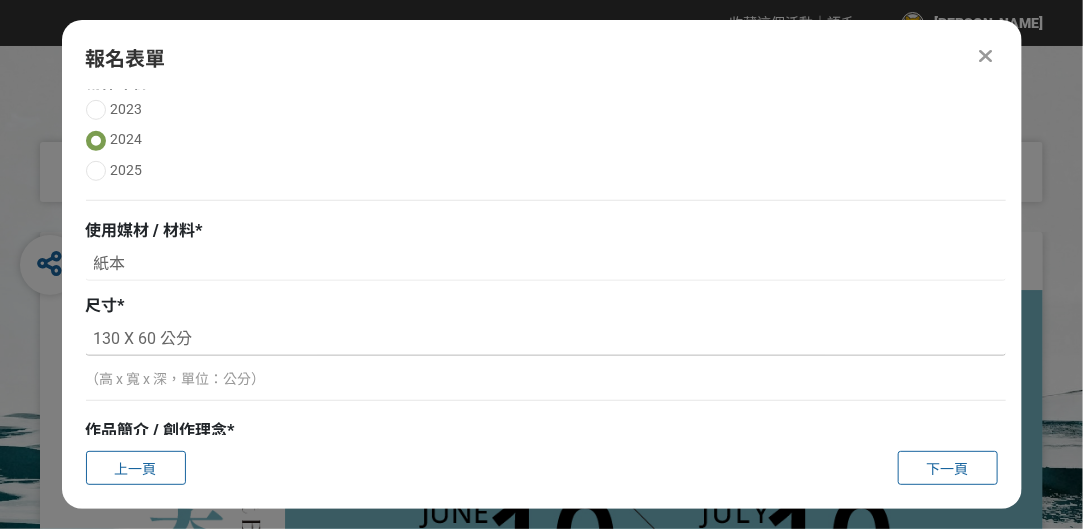 drag, startPoint x: 208, startPoint y: 337, endPoint x: 239, endPoint y: 342, distance: 31.400637 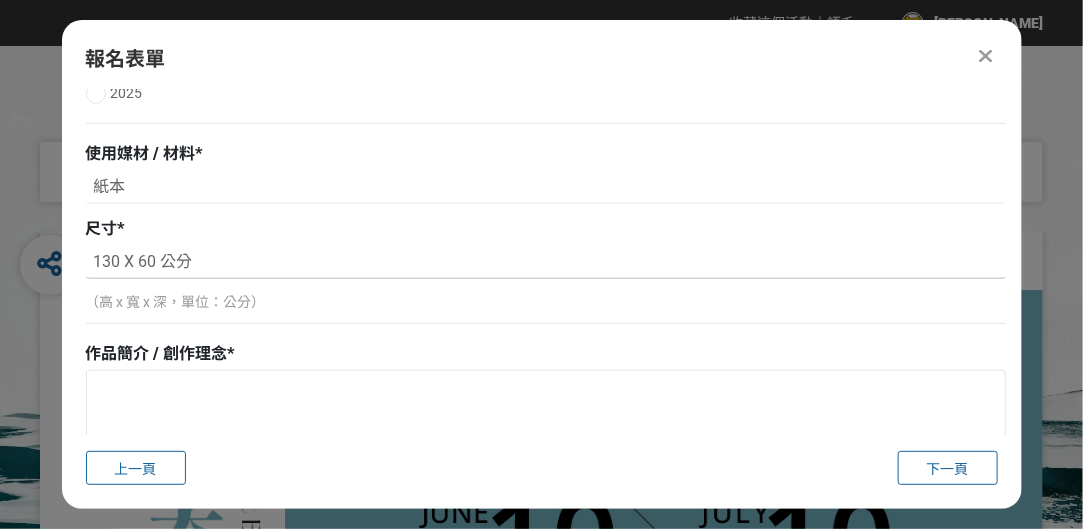 scroll, scrollTop: 600, scrollLeft: 0, axis: vertical 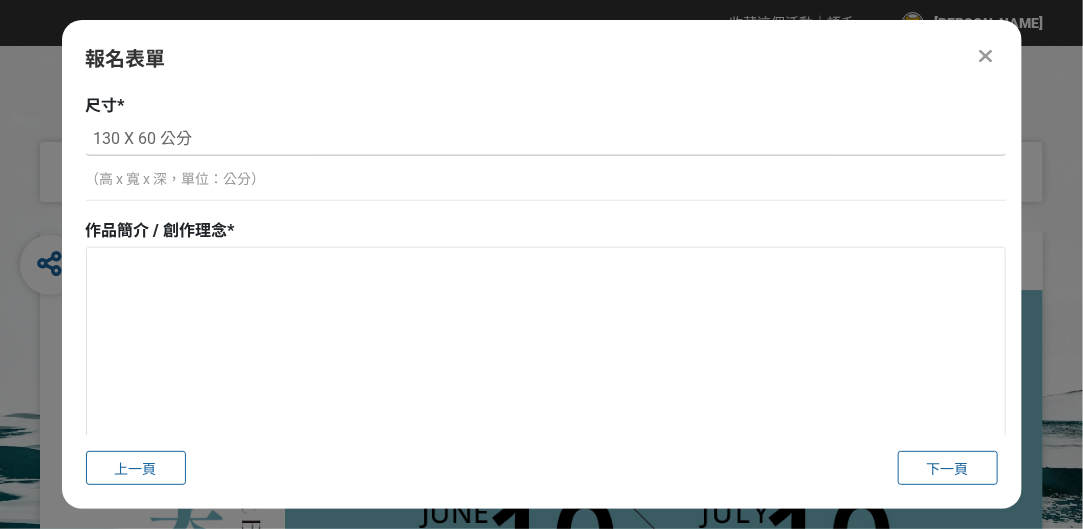 type on "130 X 60 公分" 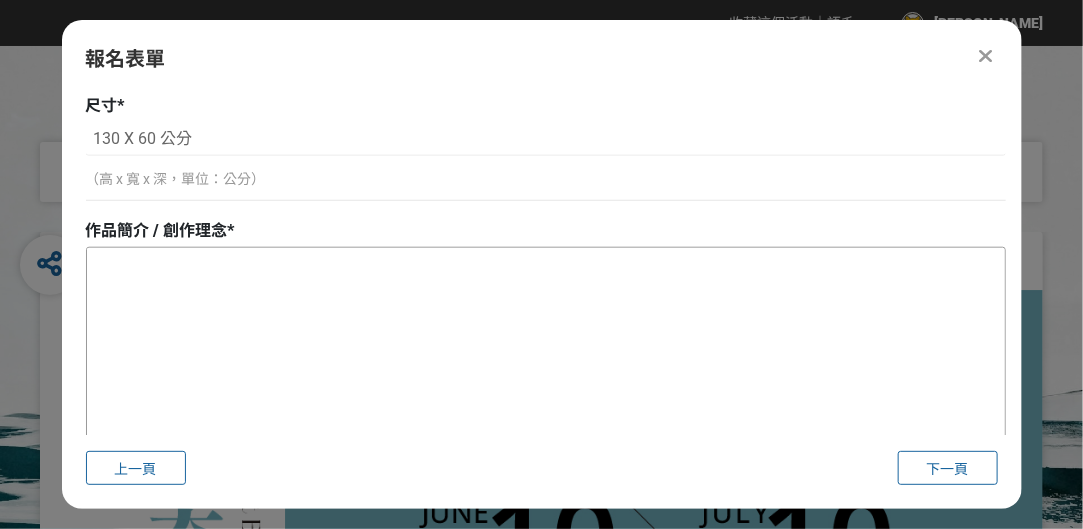 click at bounding box center [546, 348] 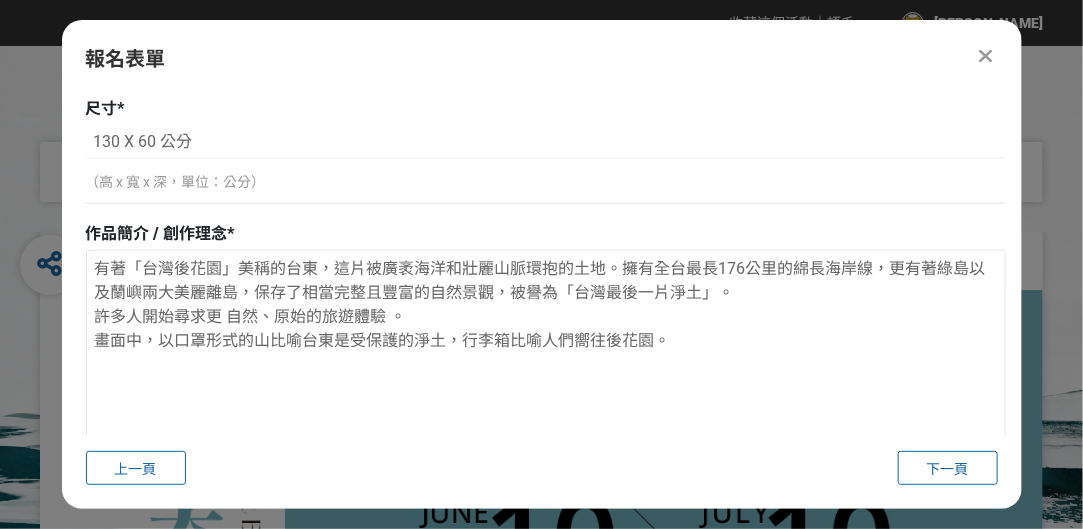 scroll, scrollTop: 600, scrollLeft: 0, axis: vertical 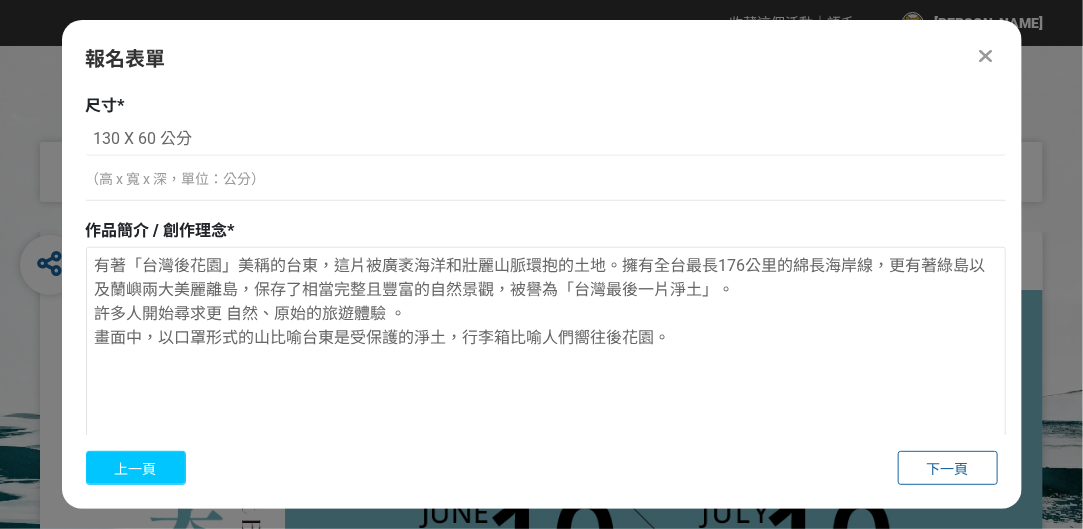 type on "有著「台灣後花園」美稱的台東，這片被廣袤海洋和壯麗山脈環抱的土地。擁有全台最長176公里的綿長海岸線，更有著綠島以及蘭嶼兩大美麗離島，保存了相當完整且豐富的自然景觀，被譽為「台灣最後一片淨土」。
許多人開始尋求更 自然、原始的旅遊體驗 。
畫面中，以口罩形式的山比喻台東是受保護的淨土，行李箱比喻人們嚮往後花園。" 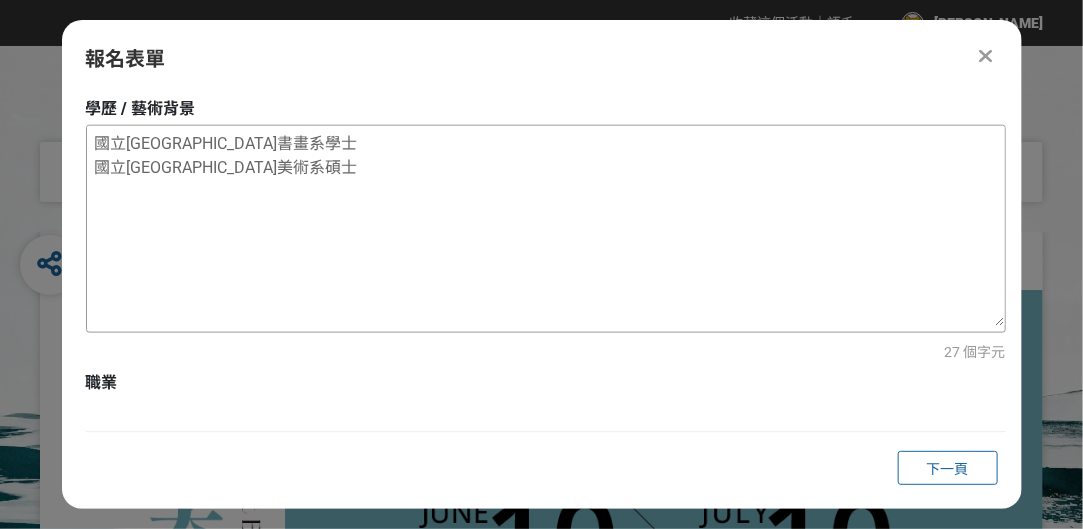 scroll, scrollTop: 848, scrollLeft: 0, axis: vertical 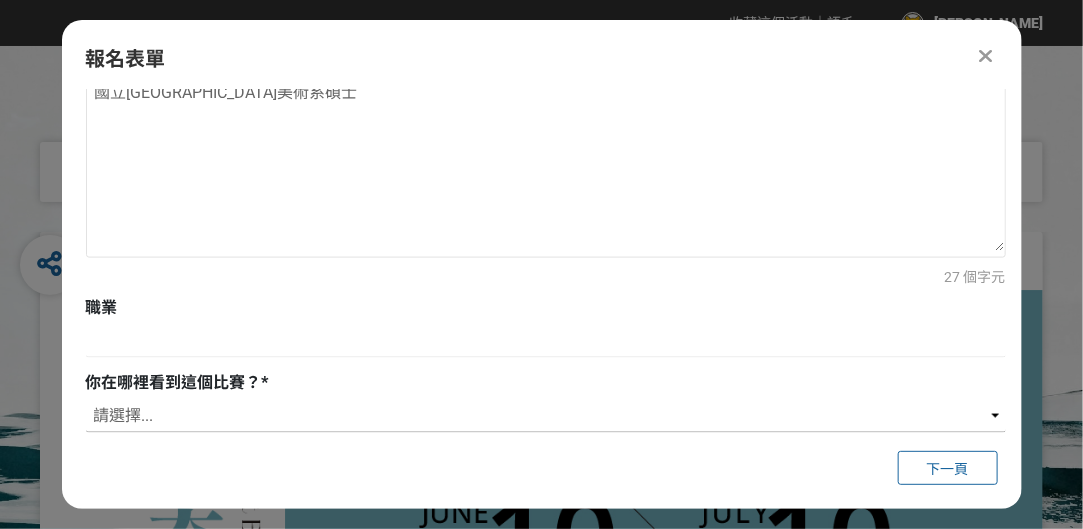 click on "請選擇... 獎金獵人網站 Facebook / Instagram 校園講座 / 老師系上推薦 電子郵件 海報 其他" at bounding box center [546, 416] 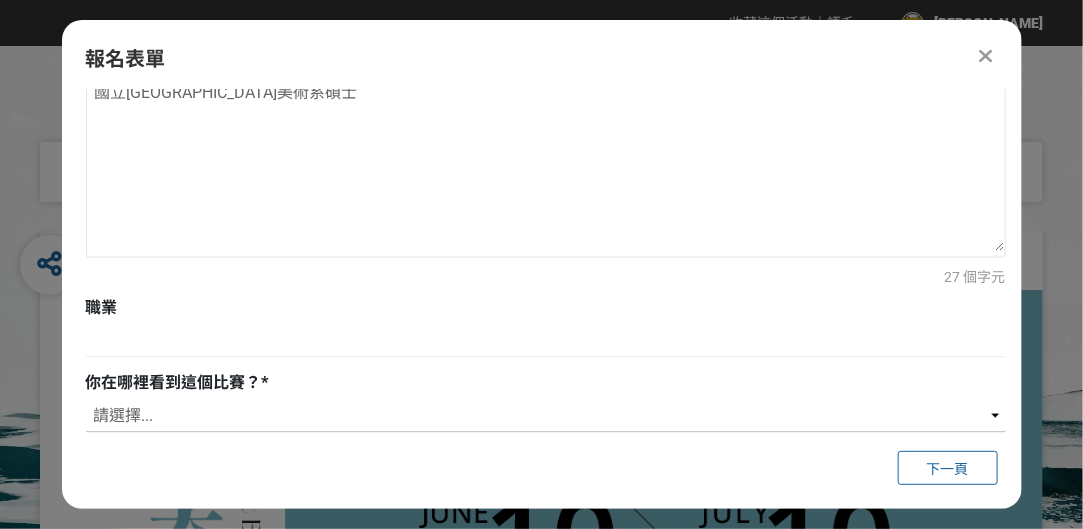 select on "獎金獵人網站" 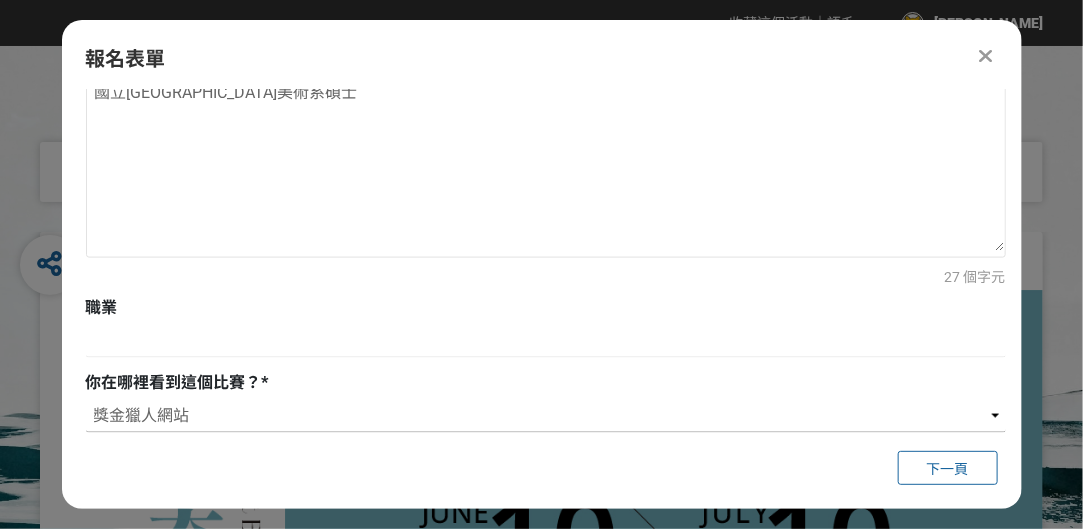click on "請選擇... 獎金獵人網站 Facebook / Instagram 校園講座 / 老師系上推薦 電子郵件 海報 其他" at bounding box center [546, 416] 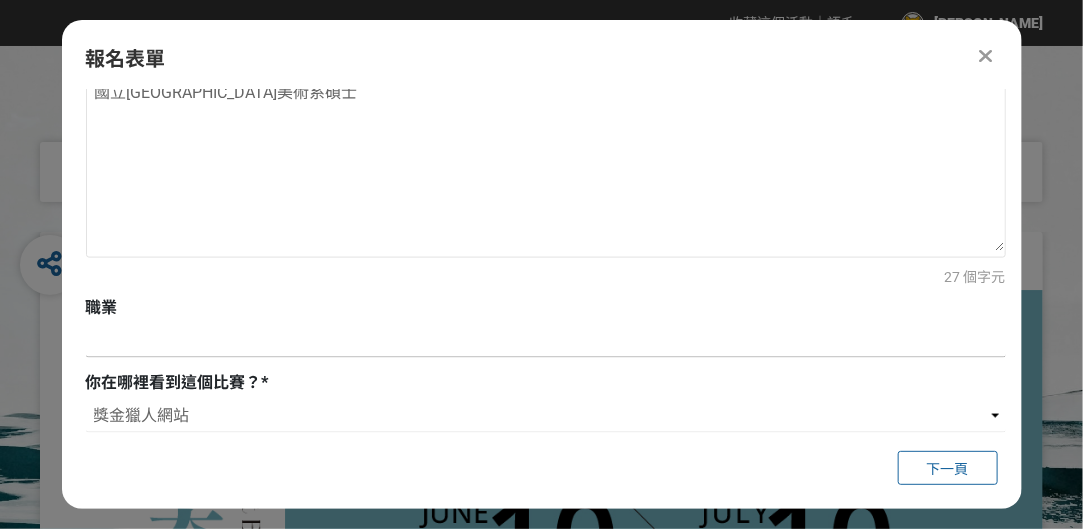 click at bounding box center (546, 341) 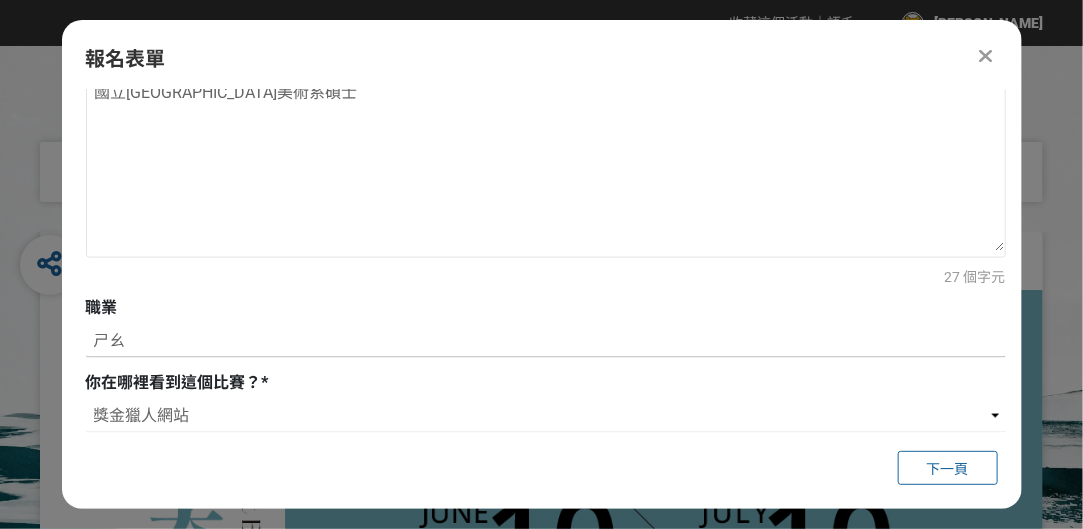 type on "燒" 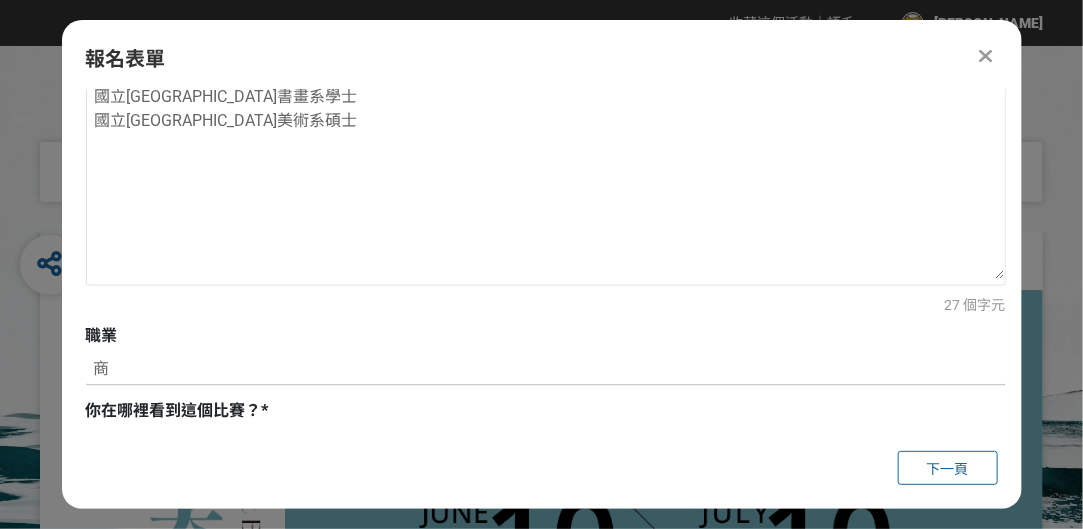 scroll, scrollTop: 848, scrollLeft: 0, axis: vertical 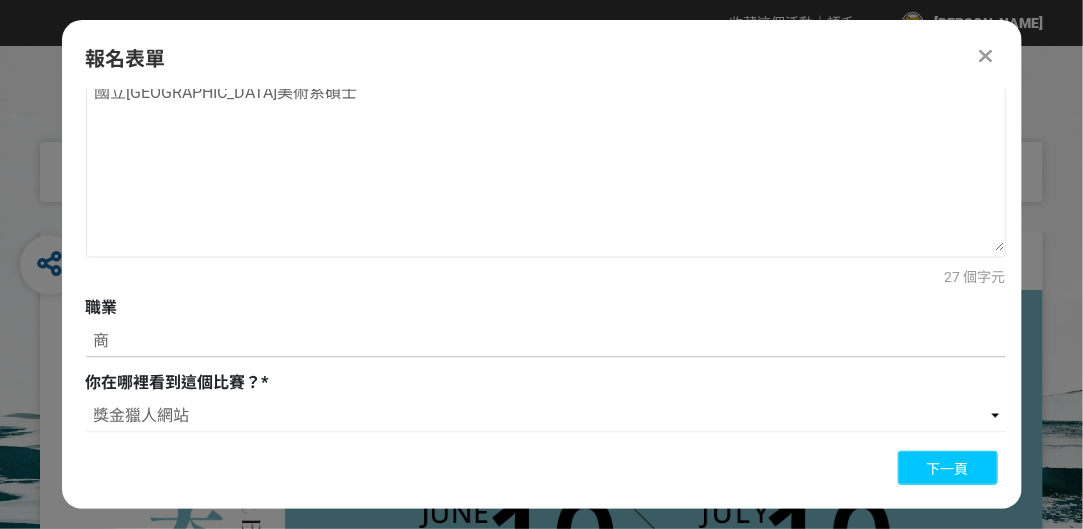 type on "商" 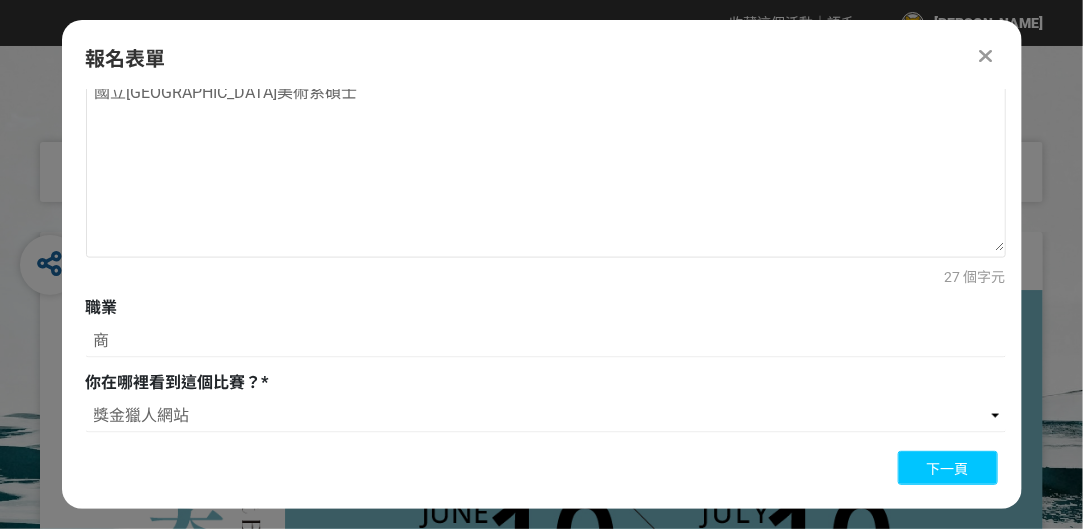 click on "下一頁" at bounding box center (948, 468) 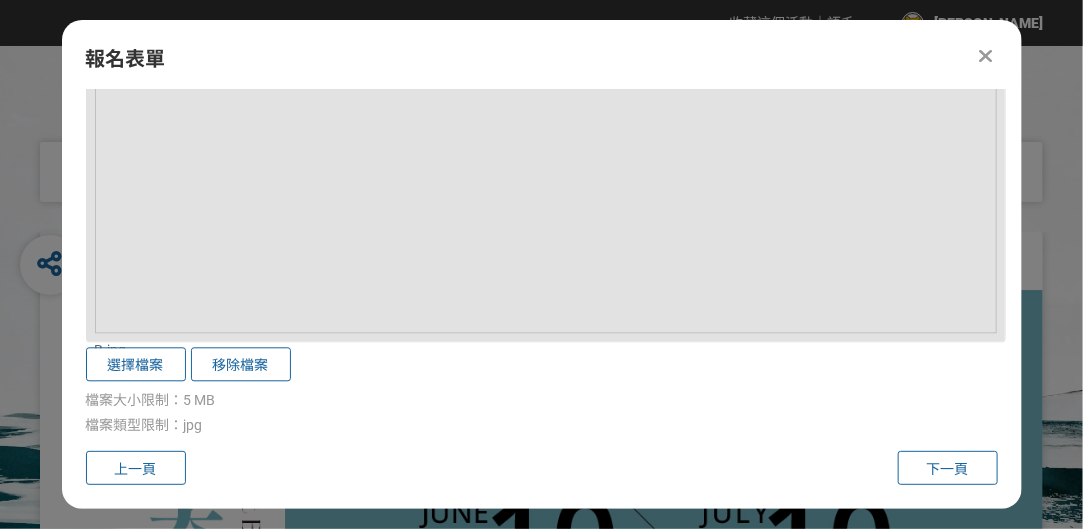 scroll, scrollTop: 4036, scrollLeft: 0, axis: vertical 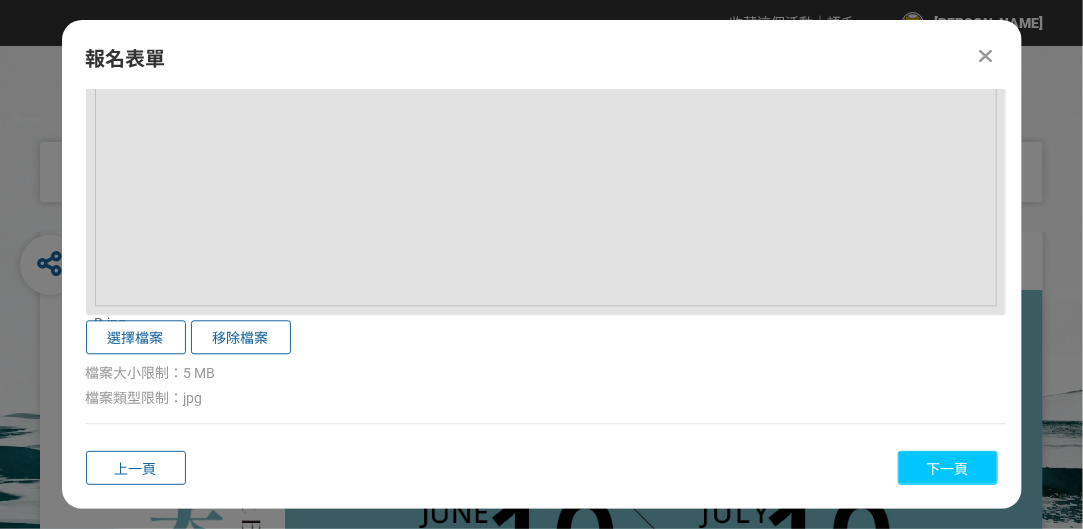 click on "下一頁" at bounding box center (948, 469) 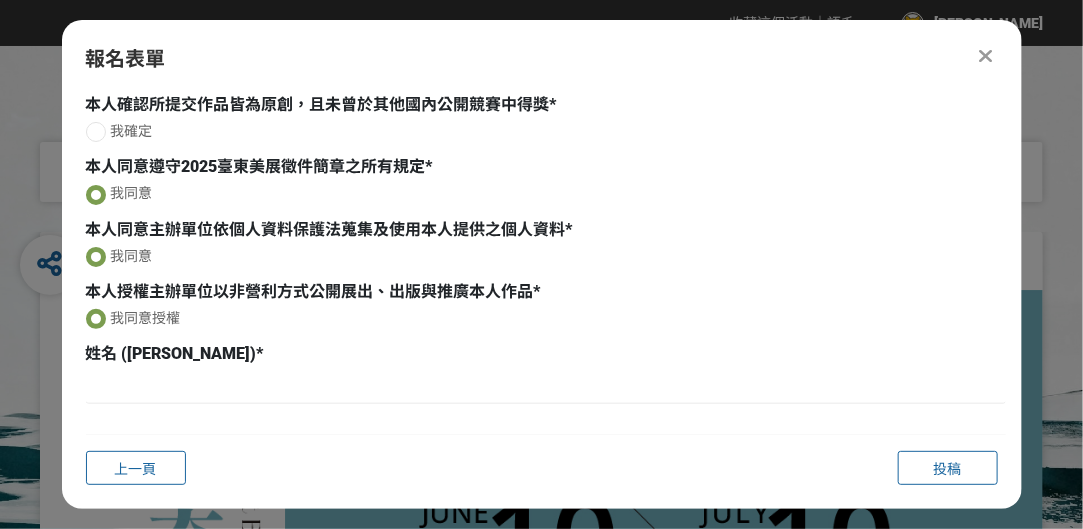scroll, scrollTop: 0, scrollLeft: 0, axis: both 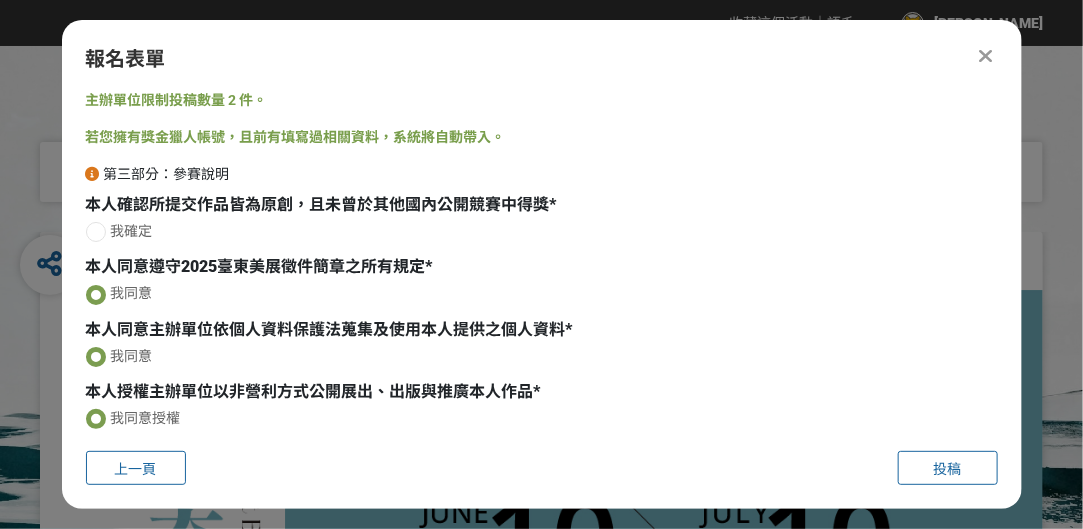 click at bounding box center [96, 232] 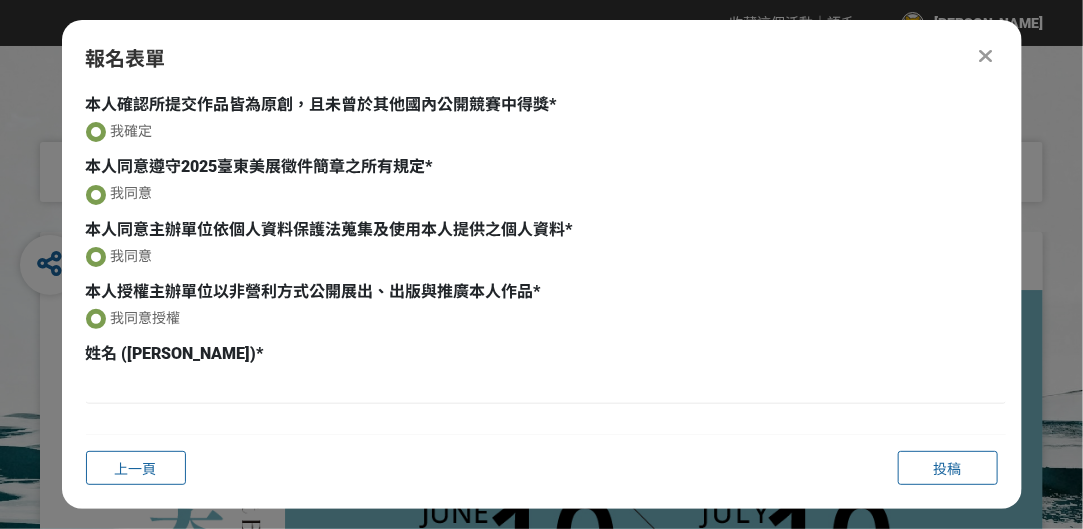 scroll, scrollTop: 145, scrollLeft: 0, axis: vertical 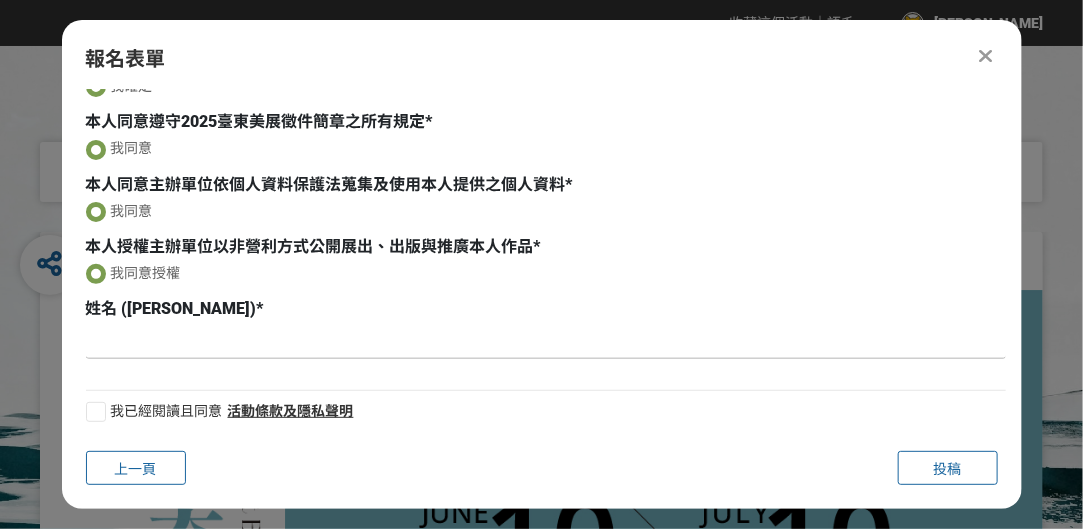 click at bounding box center [546, 342] 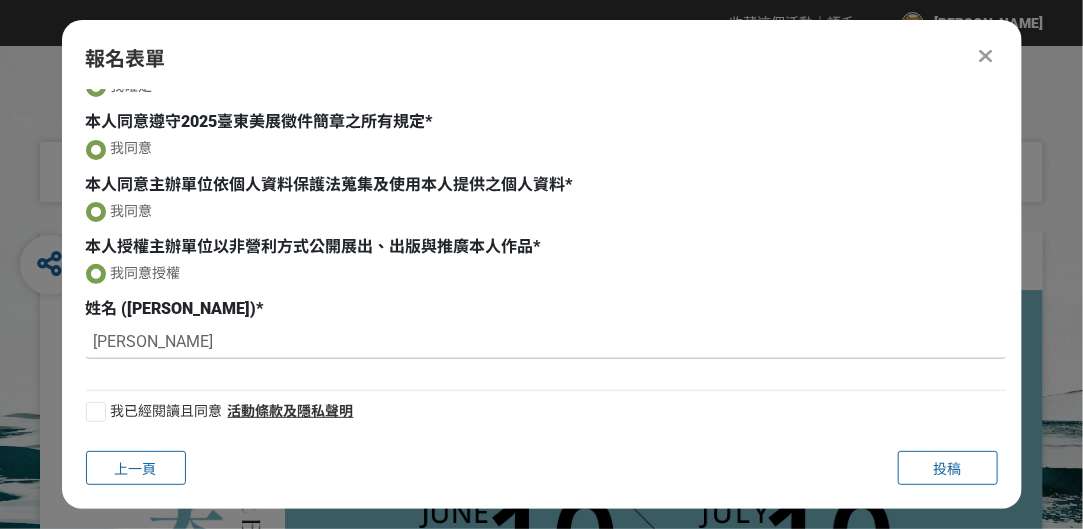 type on "[PERSON_NAME]" 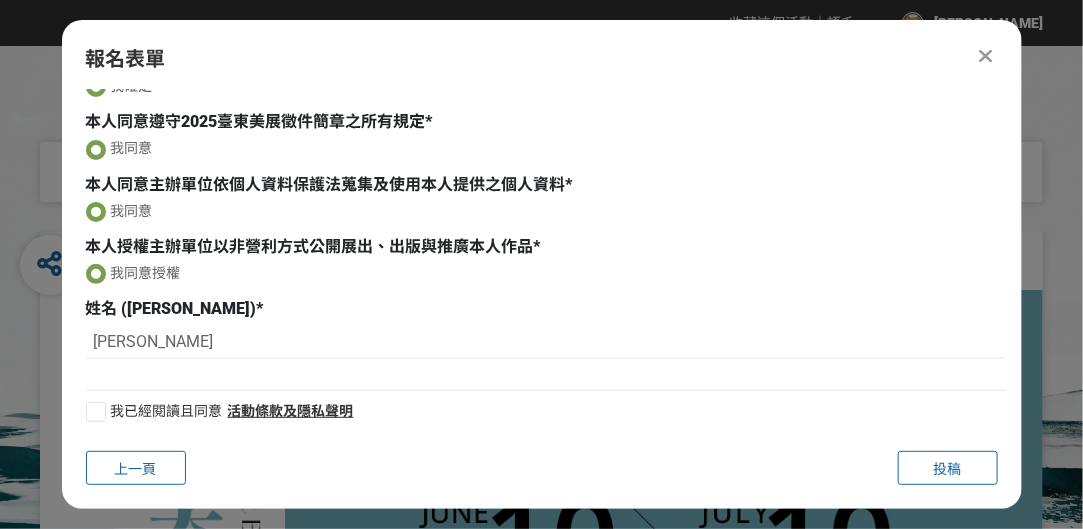click on "我已經閱讀且同意" at bounding box center (167, 411) 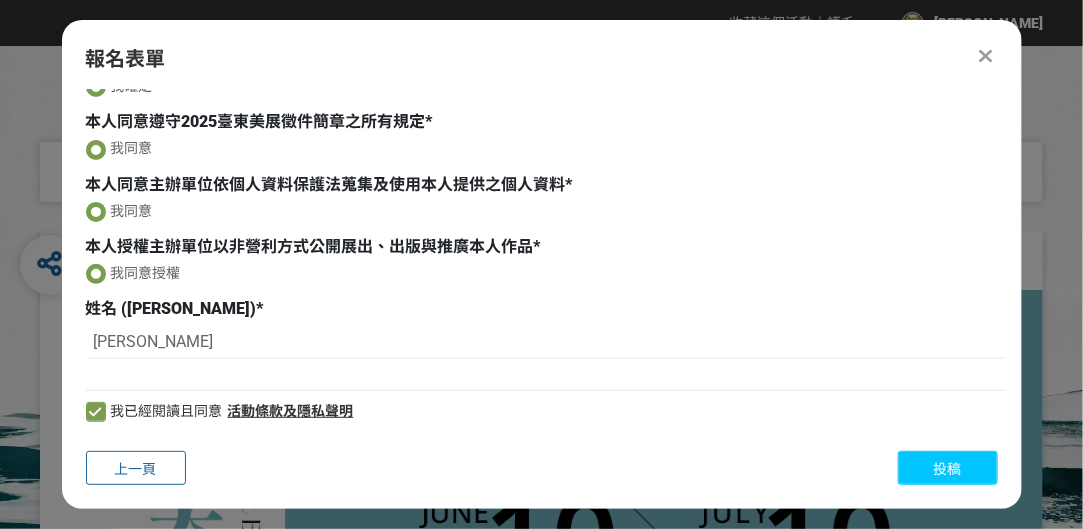 click on "投稿" at bounding box center (948, 469) 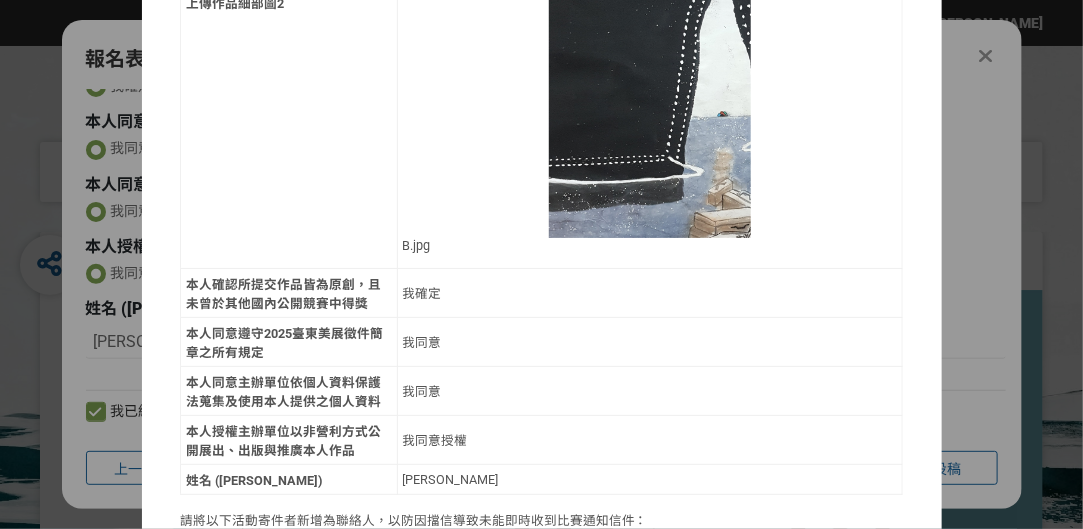 scroll, scrollTop: 2163, scrollLeft: 0, axis: vertical 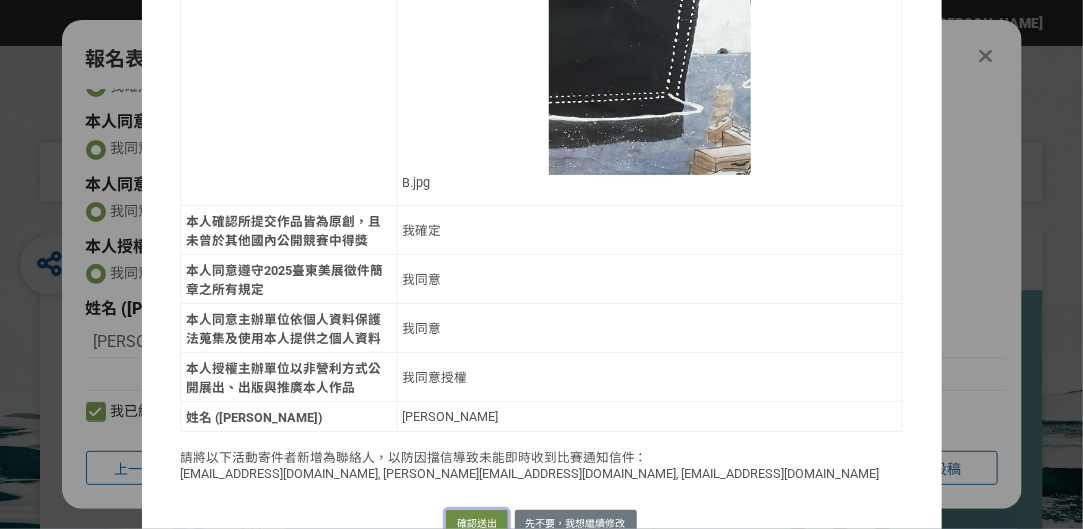 click on "確認送出" at bounding box center (477, 524) 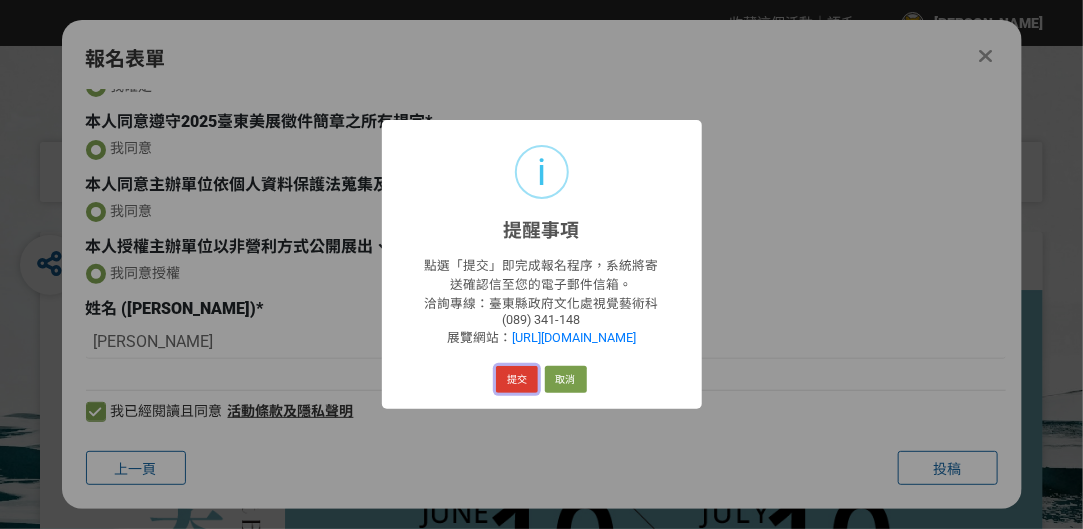 click on "提交" at bounding box center [517, 380] 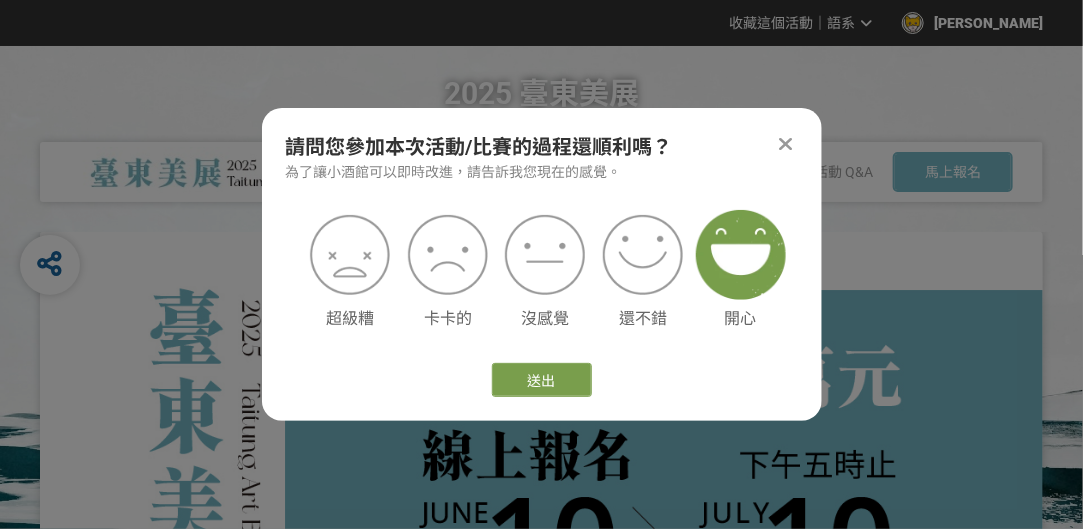 click at bounding box center [741, 255] 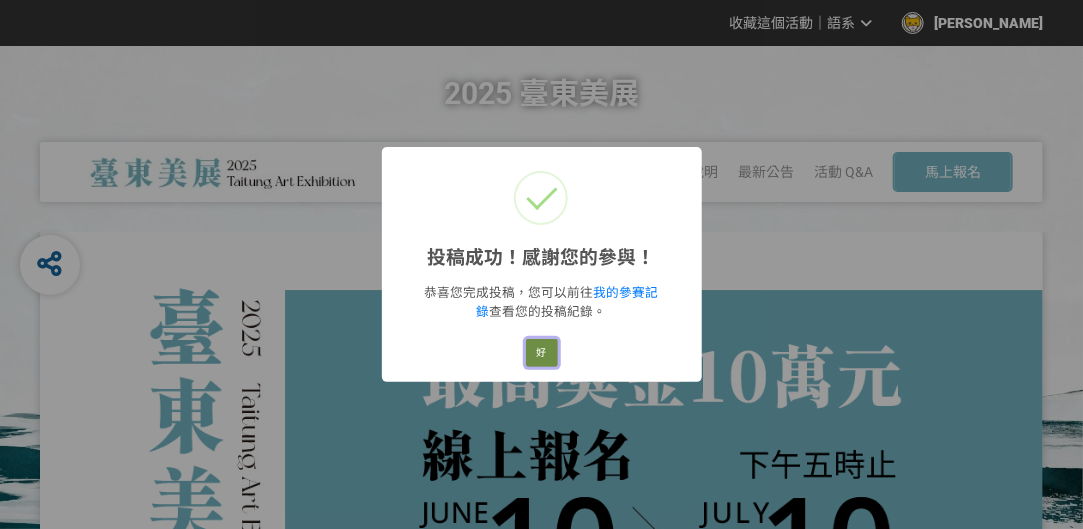 click on "好" at bounding box center [542, 353] 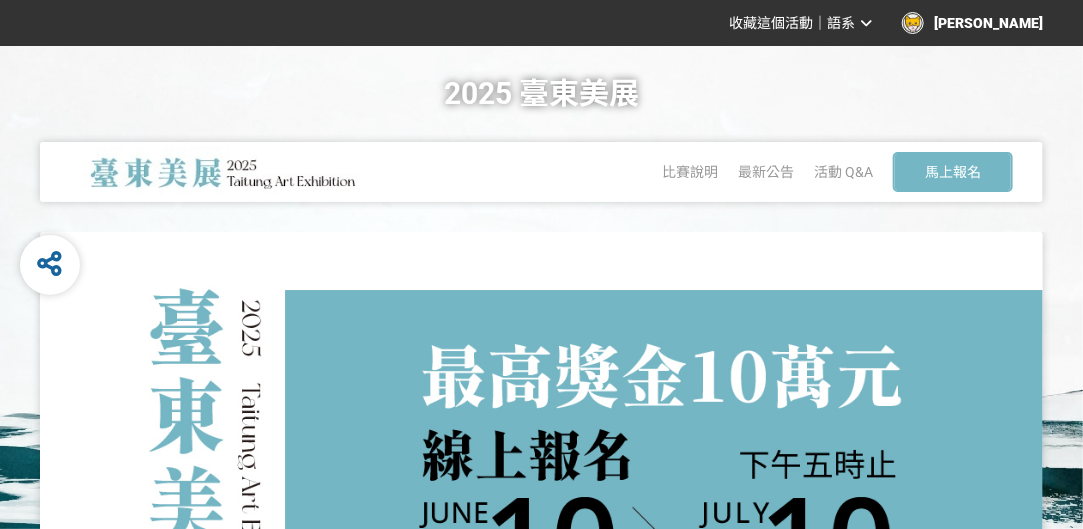 click on "[PERSON_NAME]" at bounding box center [972, 23] 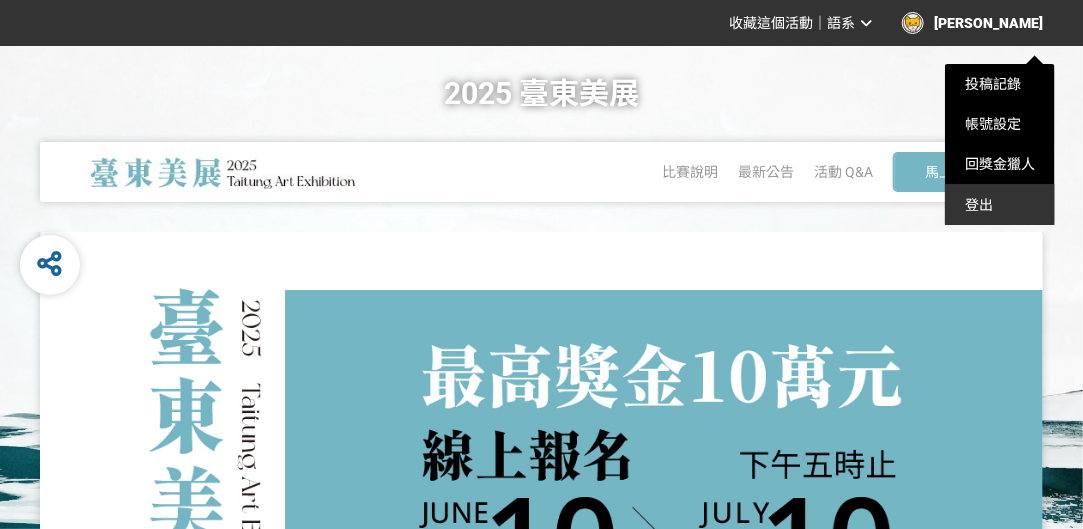 click on "登出" at bounding box center [1000, 205] 